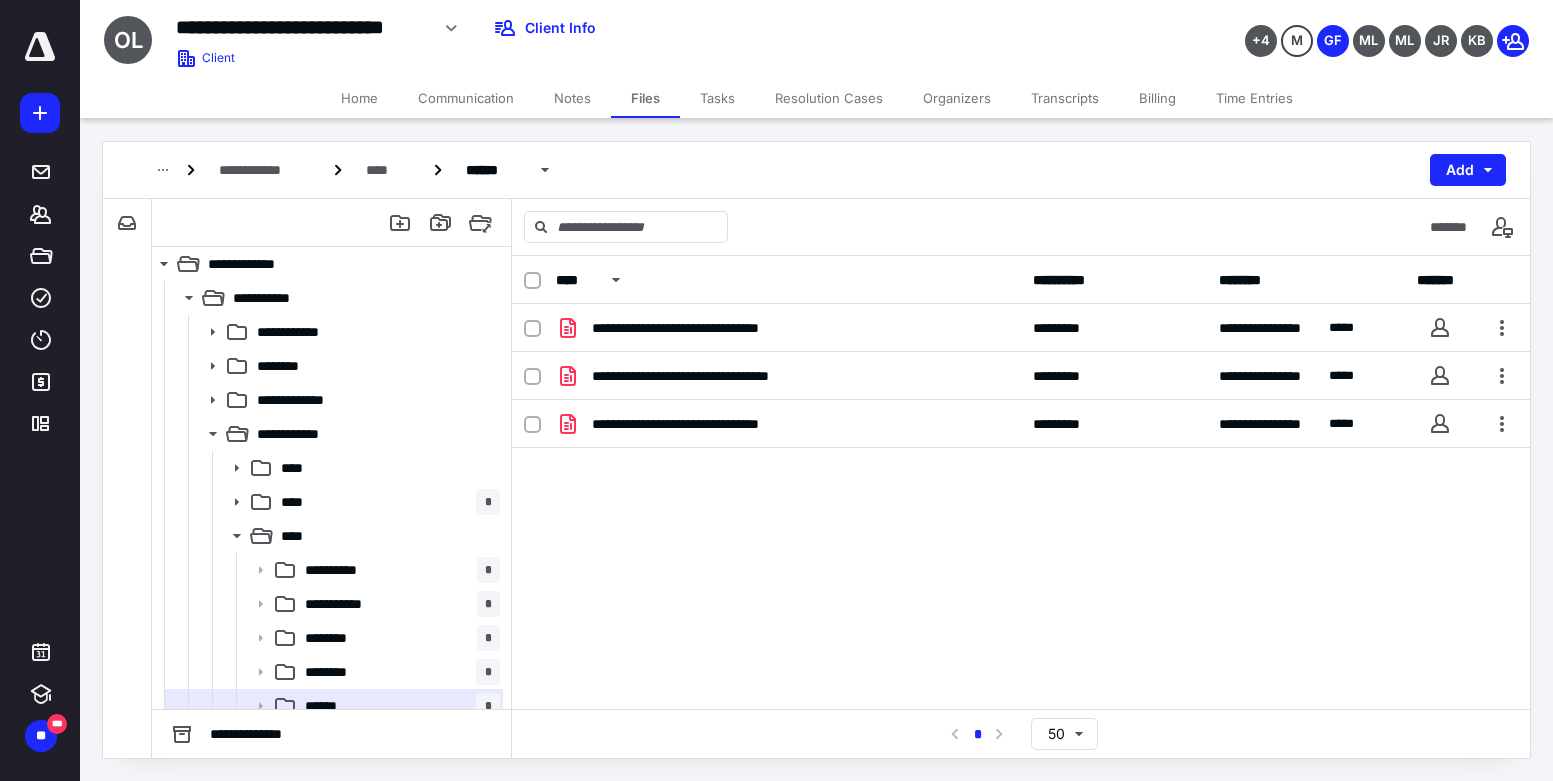scroll, scrollTop: 0, scrollLeft: 0, axis: both 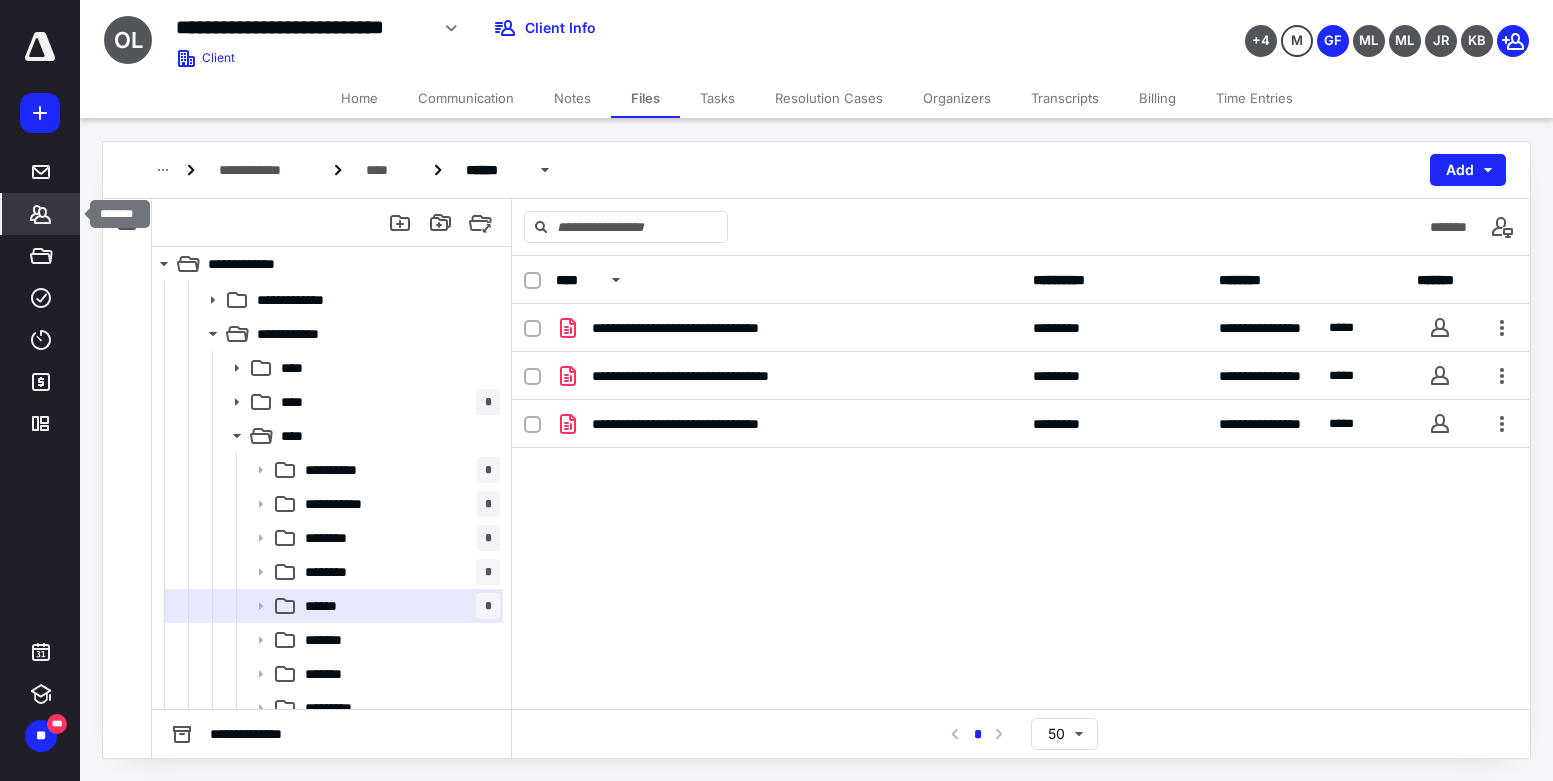 click 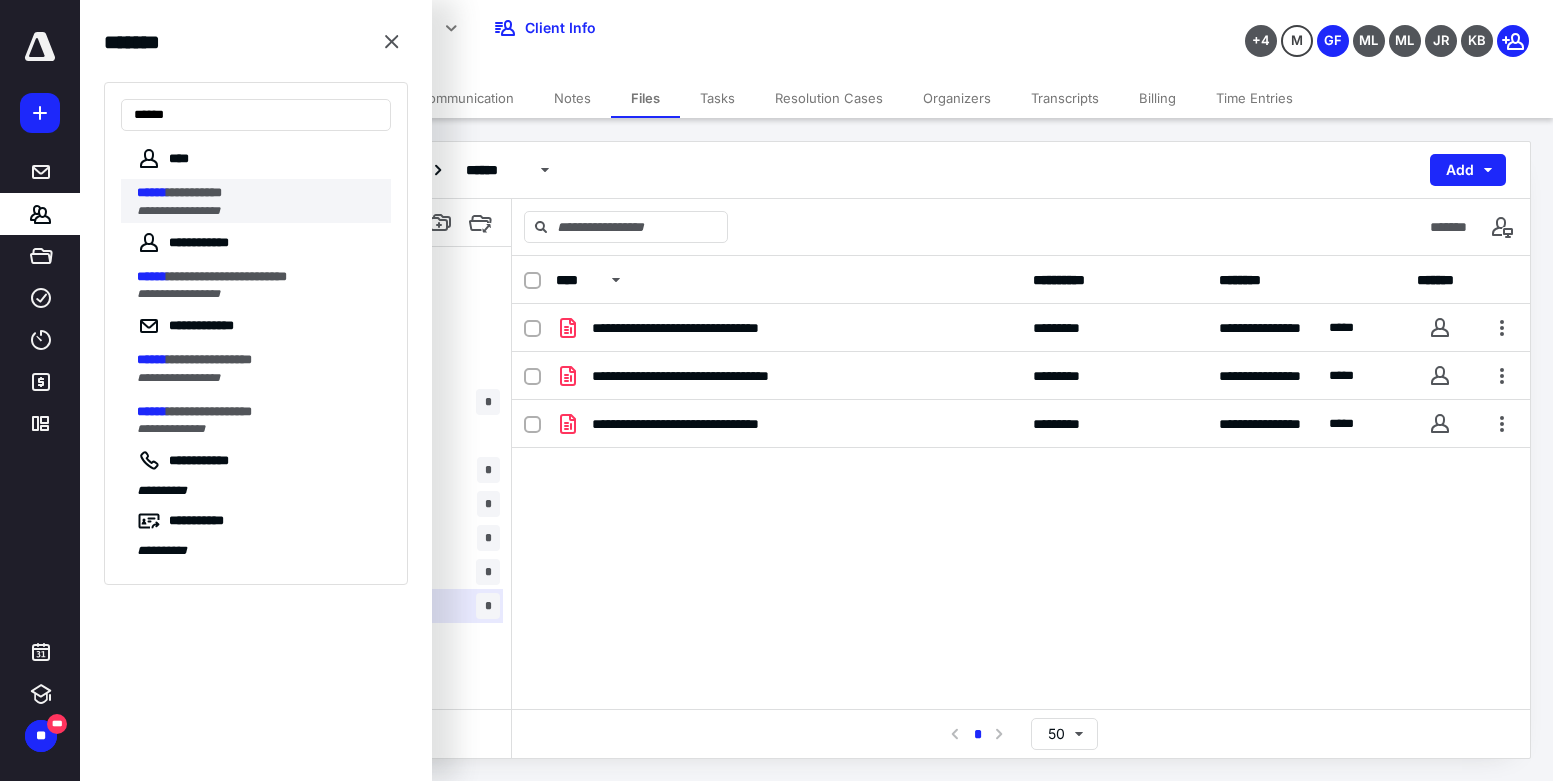 type on "******" 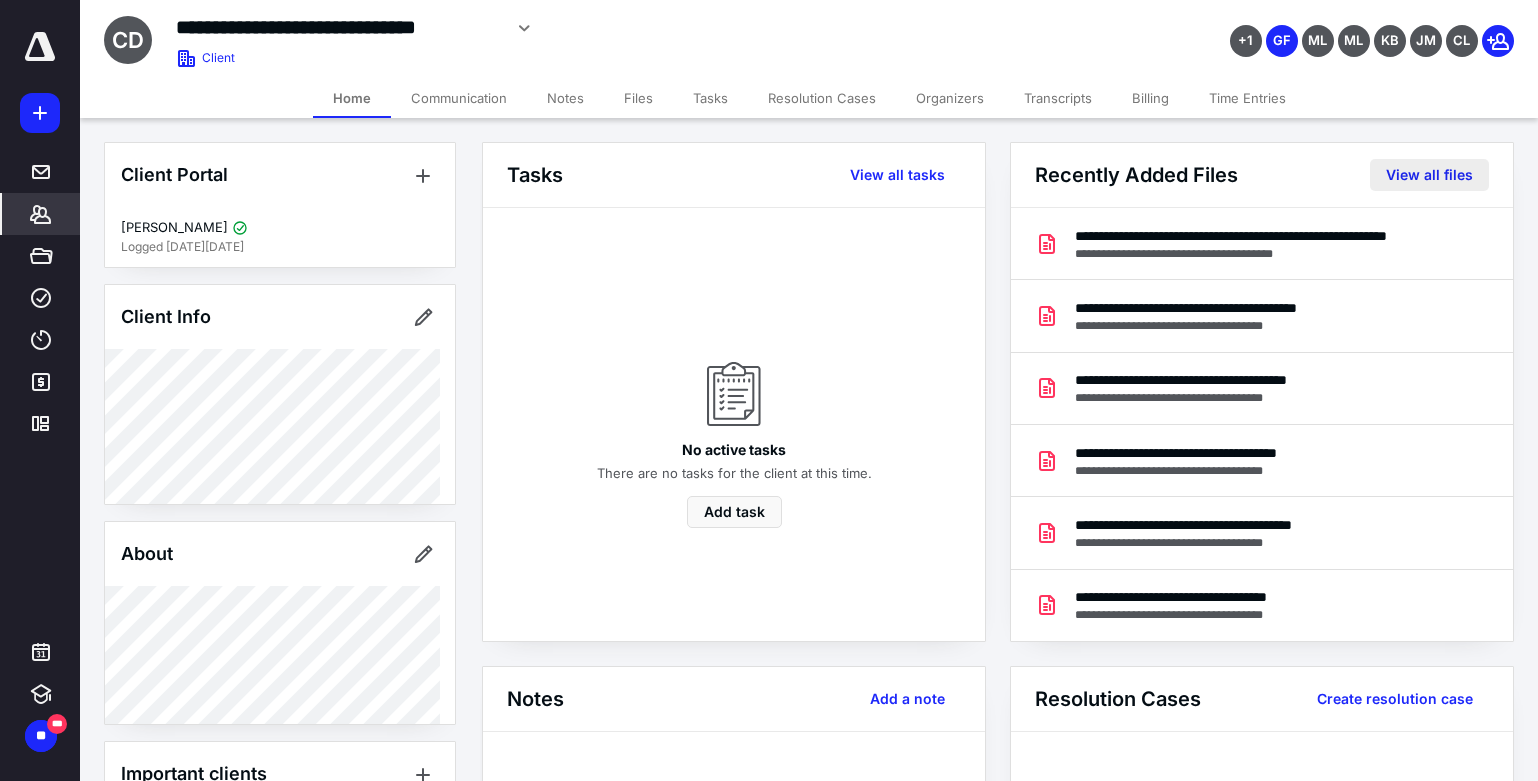 click on "View all files" at bounding box center [1429, 175] 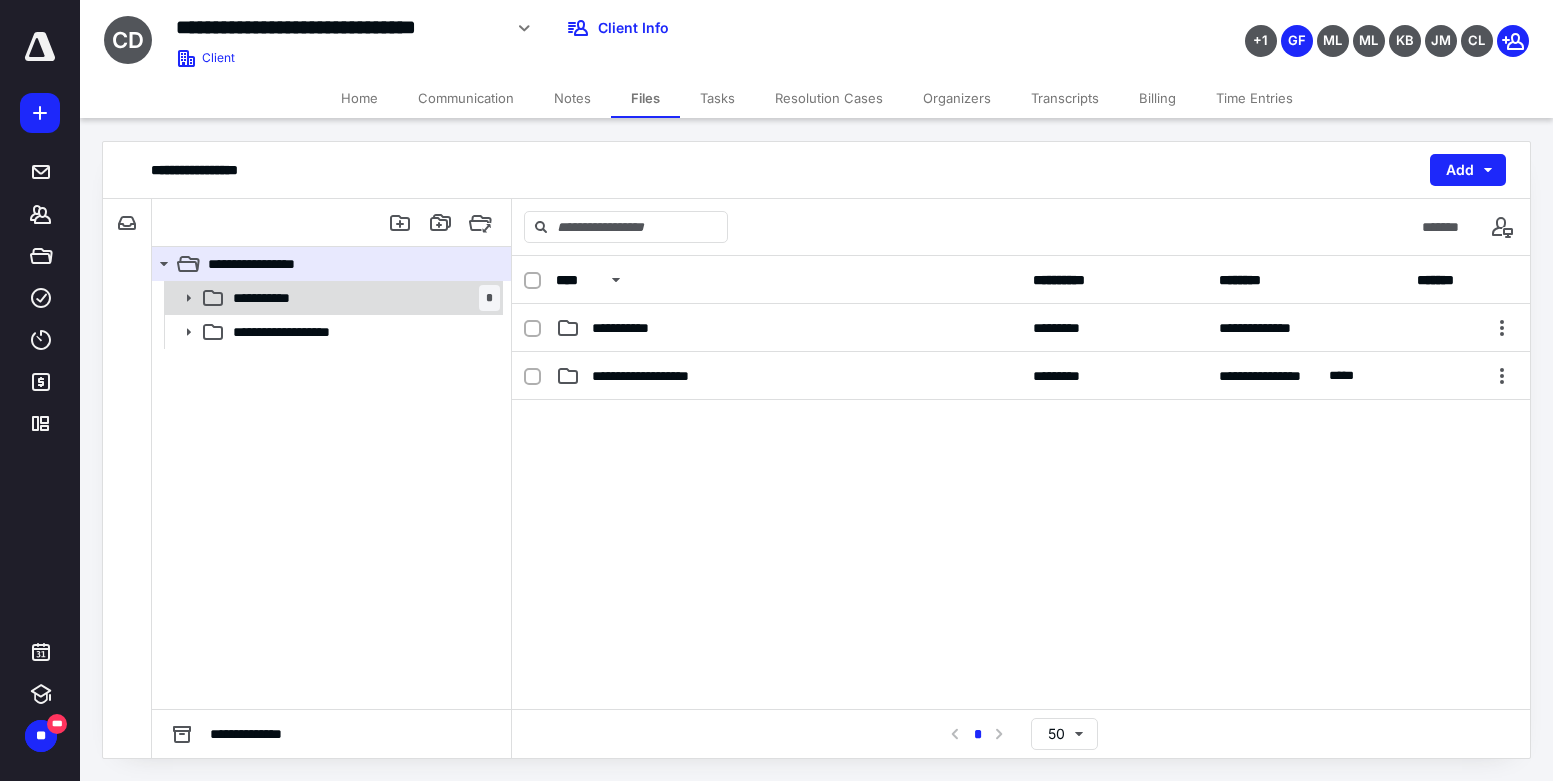 click 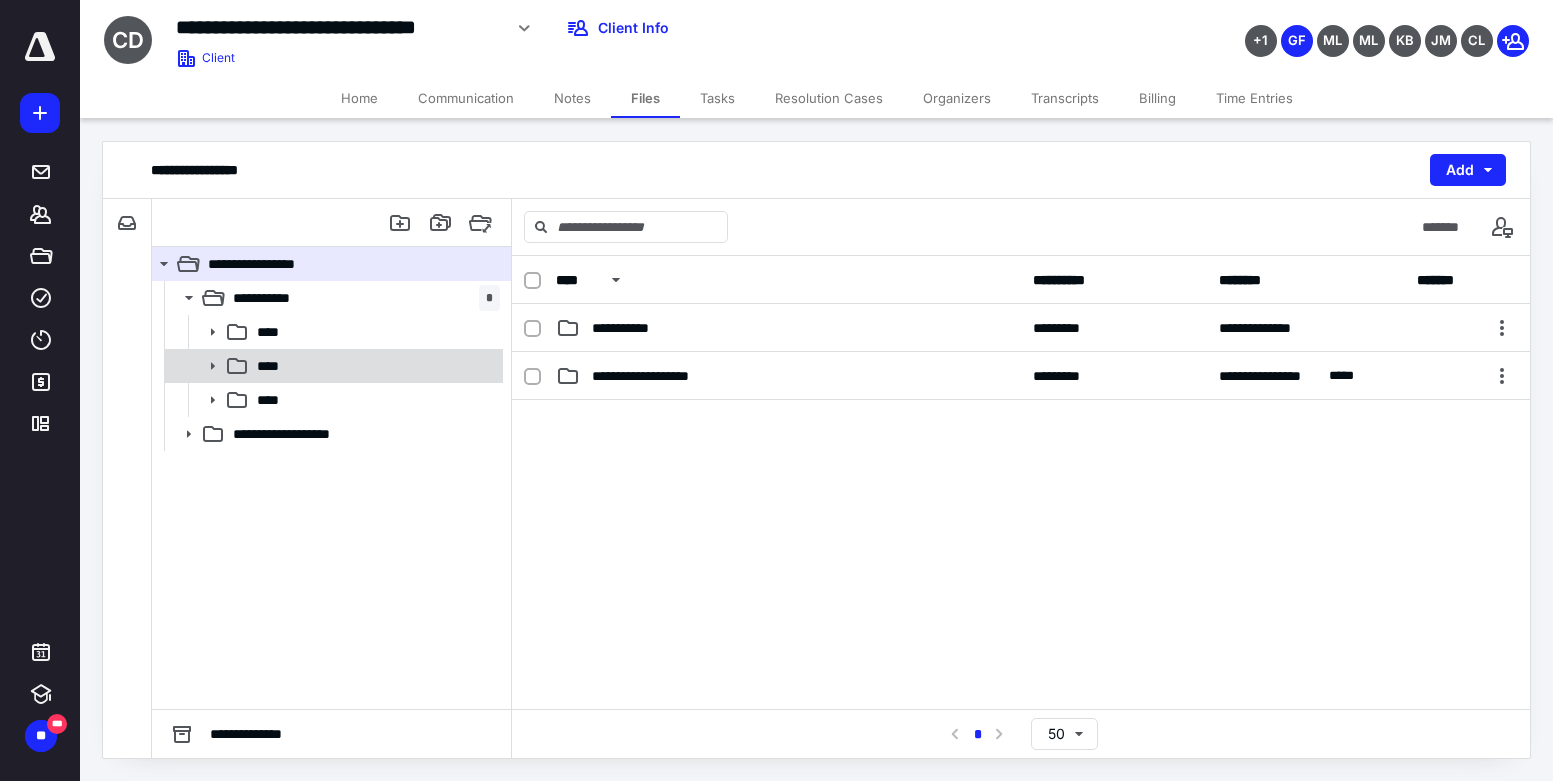 click 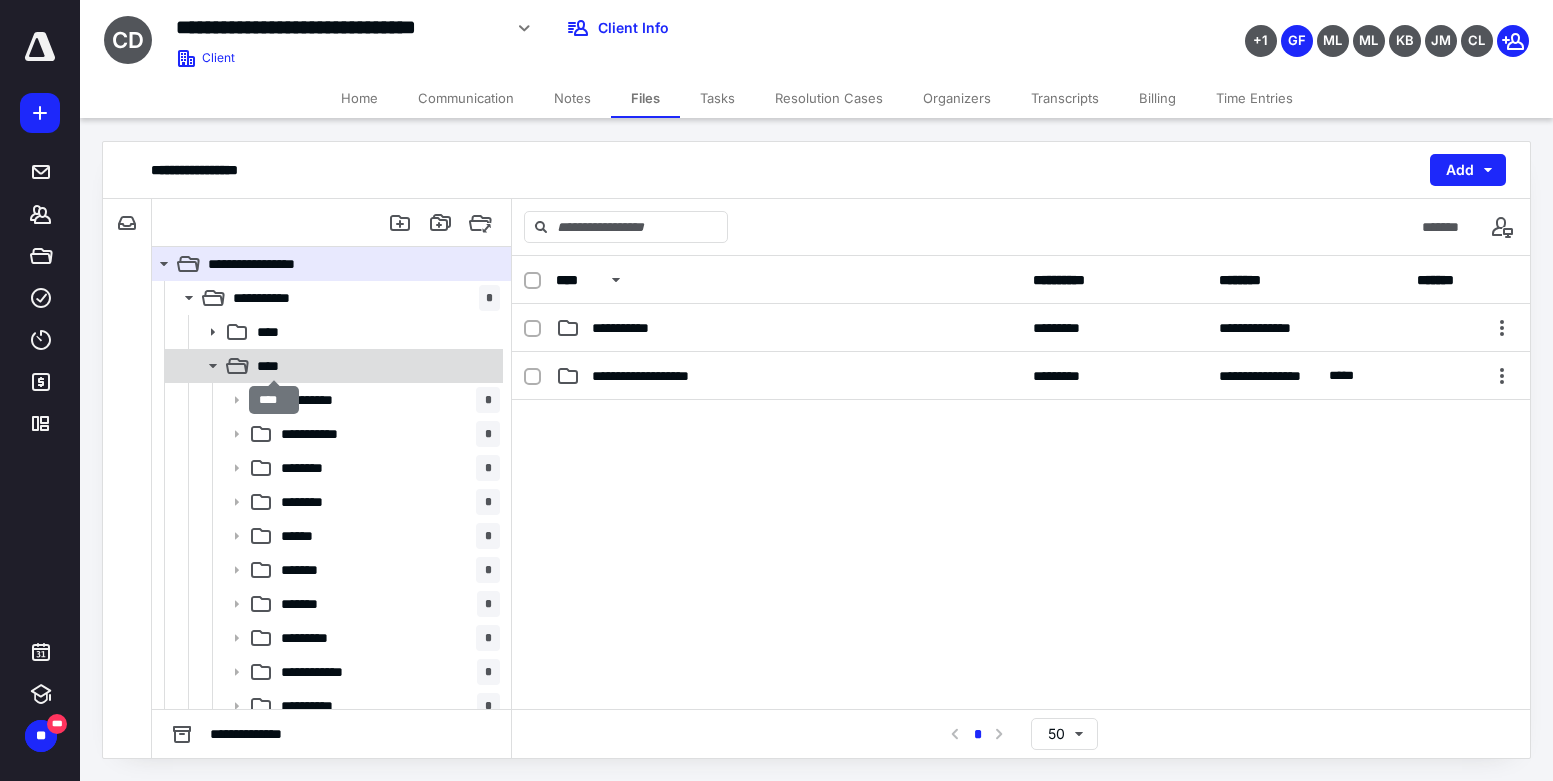 click on "****" at bounding box center (274, 366) 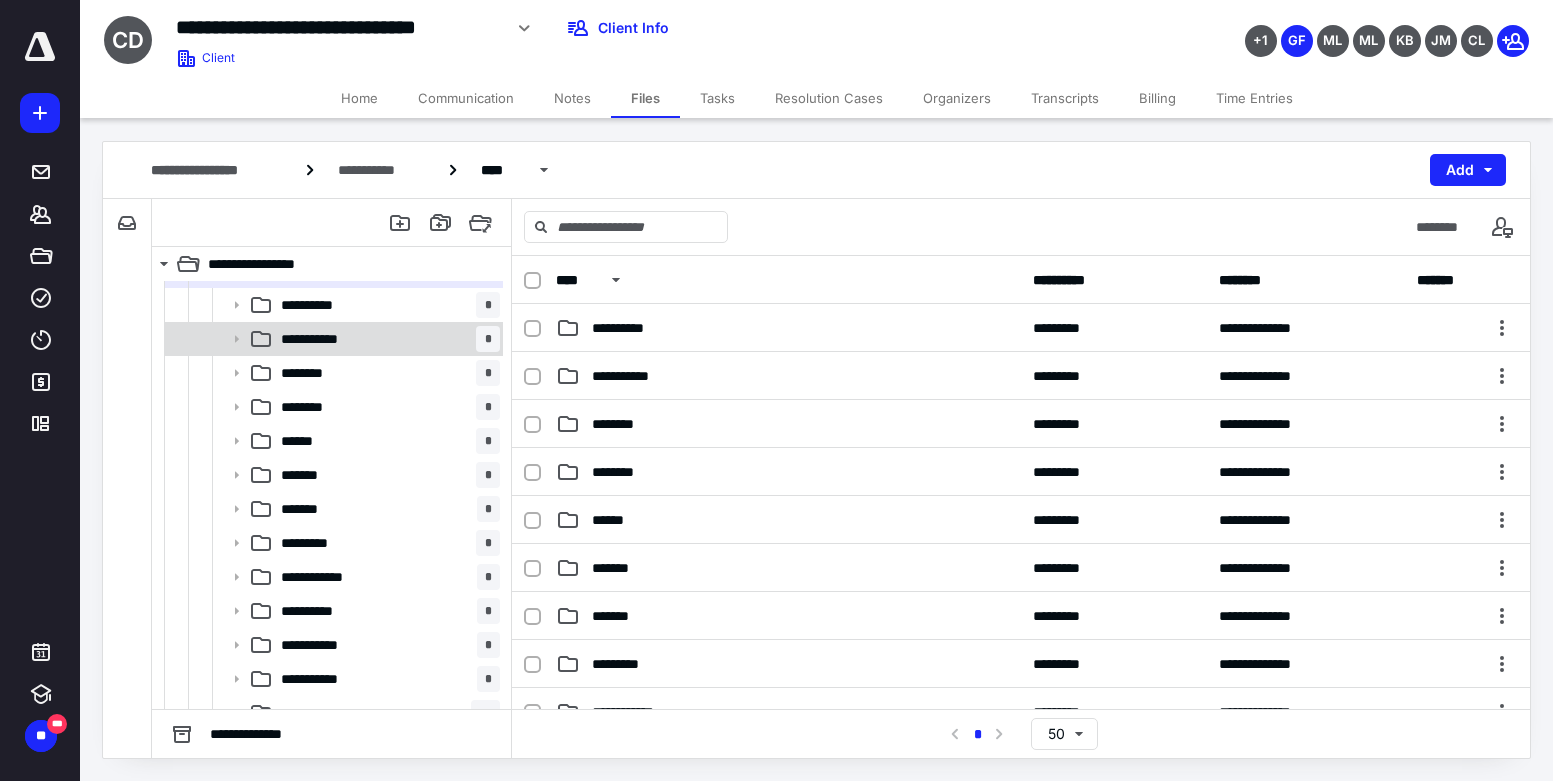 scroll, scrollTop: 184, scrollLeft: 0, axis: vertical 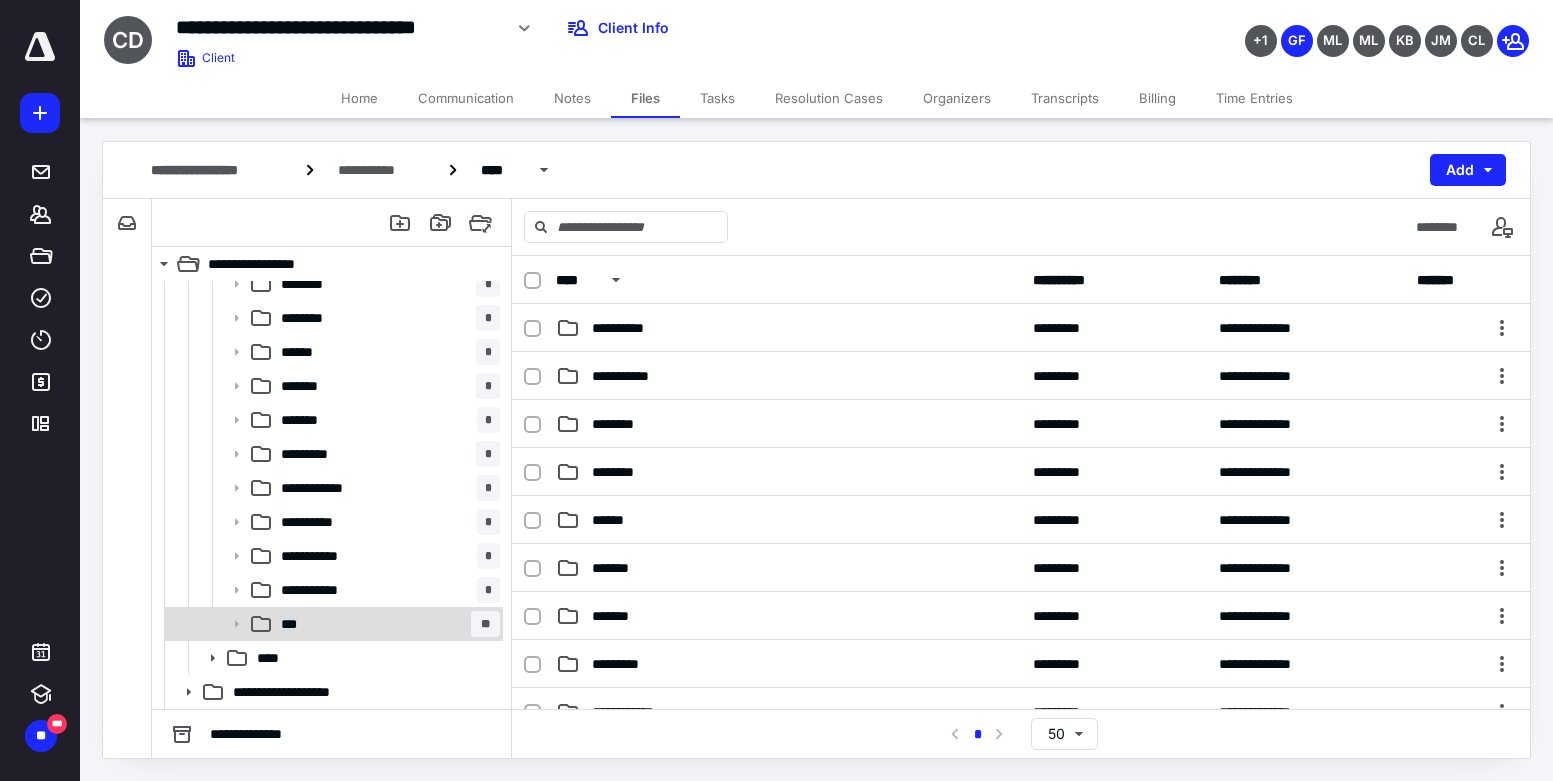 click on "***" at bounding box center [297, 624] 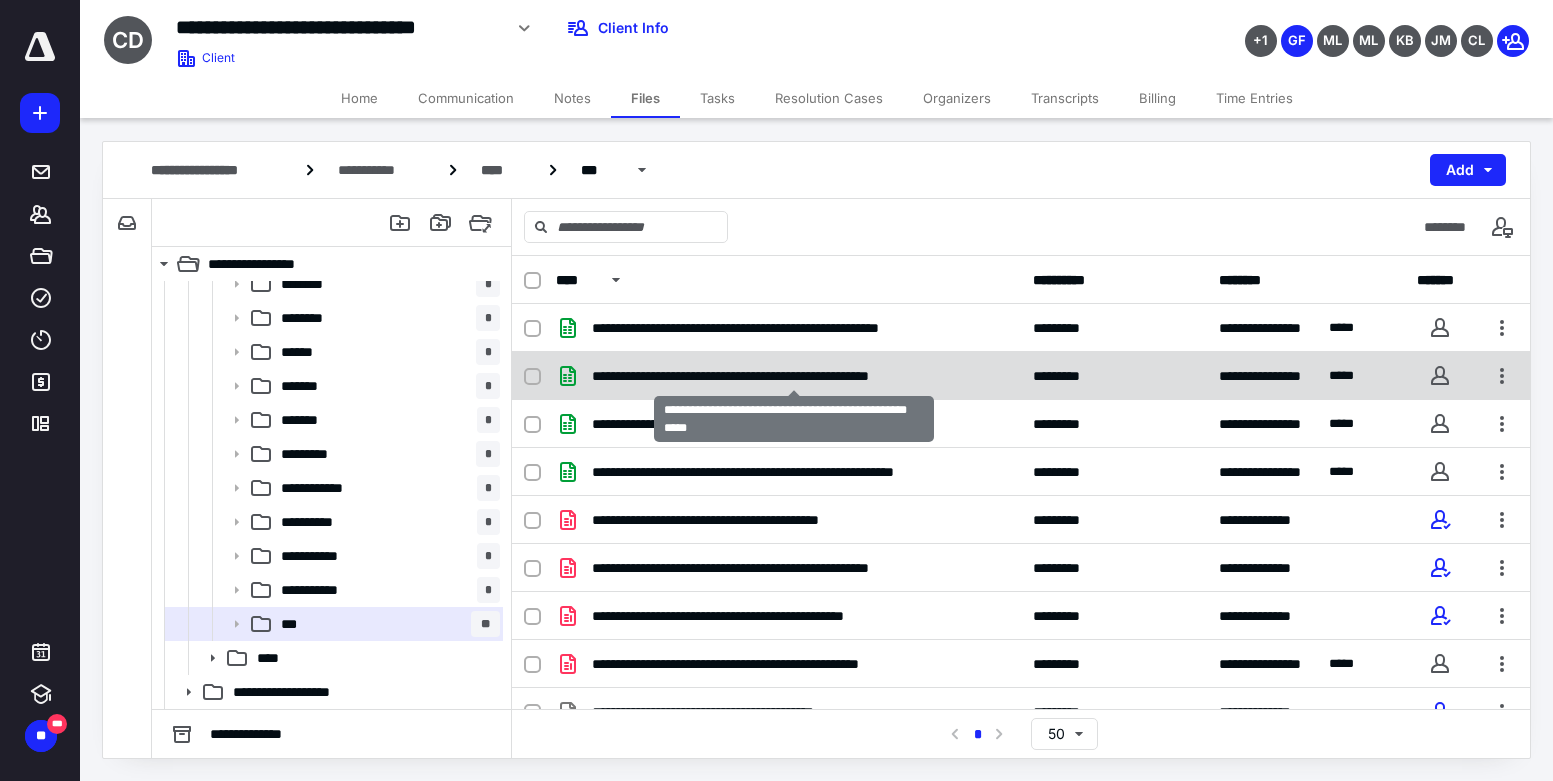 click on "**********" at bounding box center (794, 376) 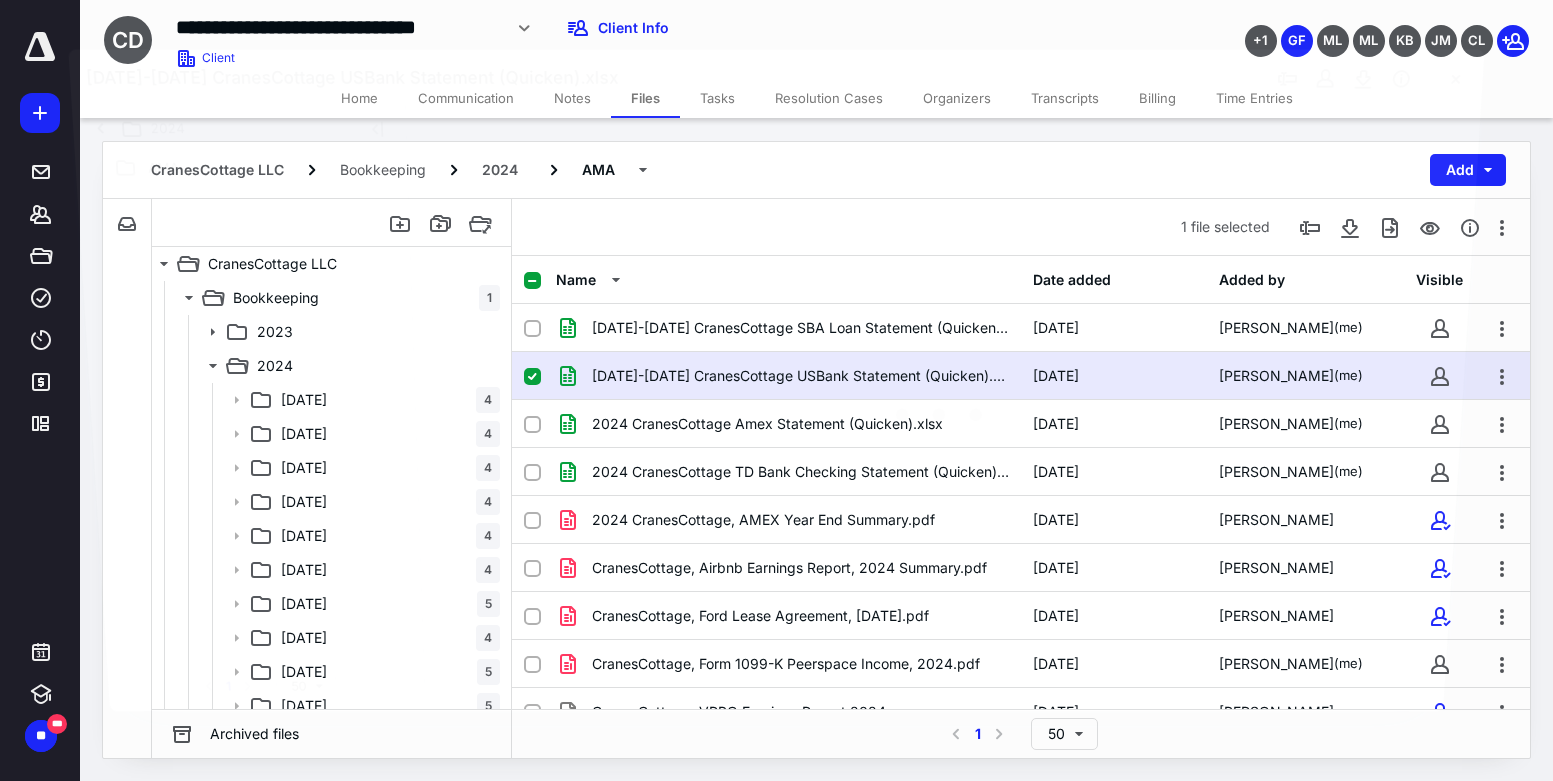 scroll, scrollTop: 184, scrollLeft: 0, axis: vertical 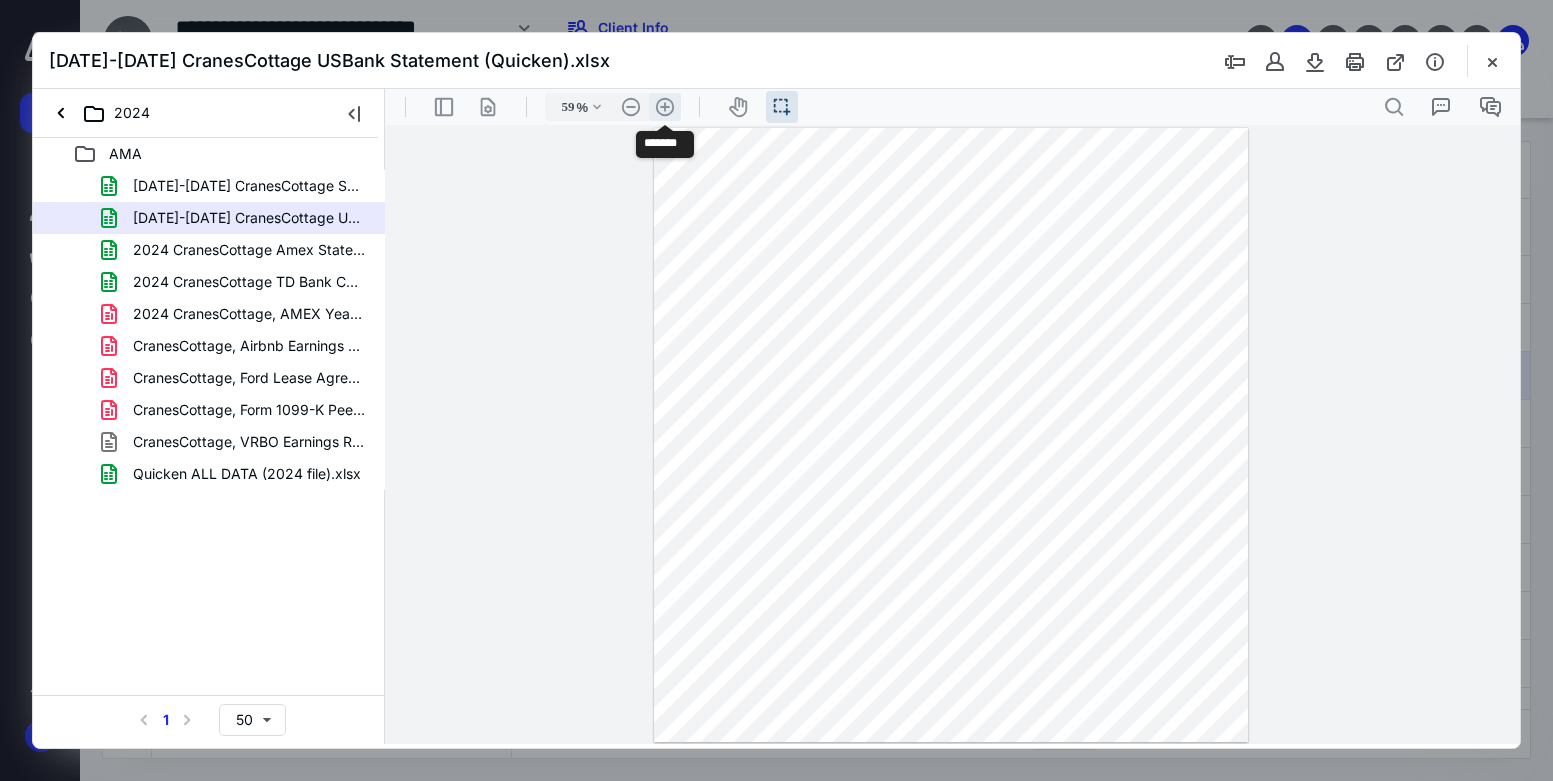 click on ".cls-1{fill:#abb0c4;} icon - header - zoom - in - line" at bounding box center [665, 107] 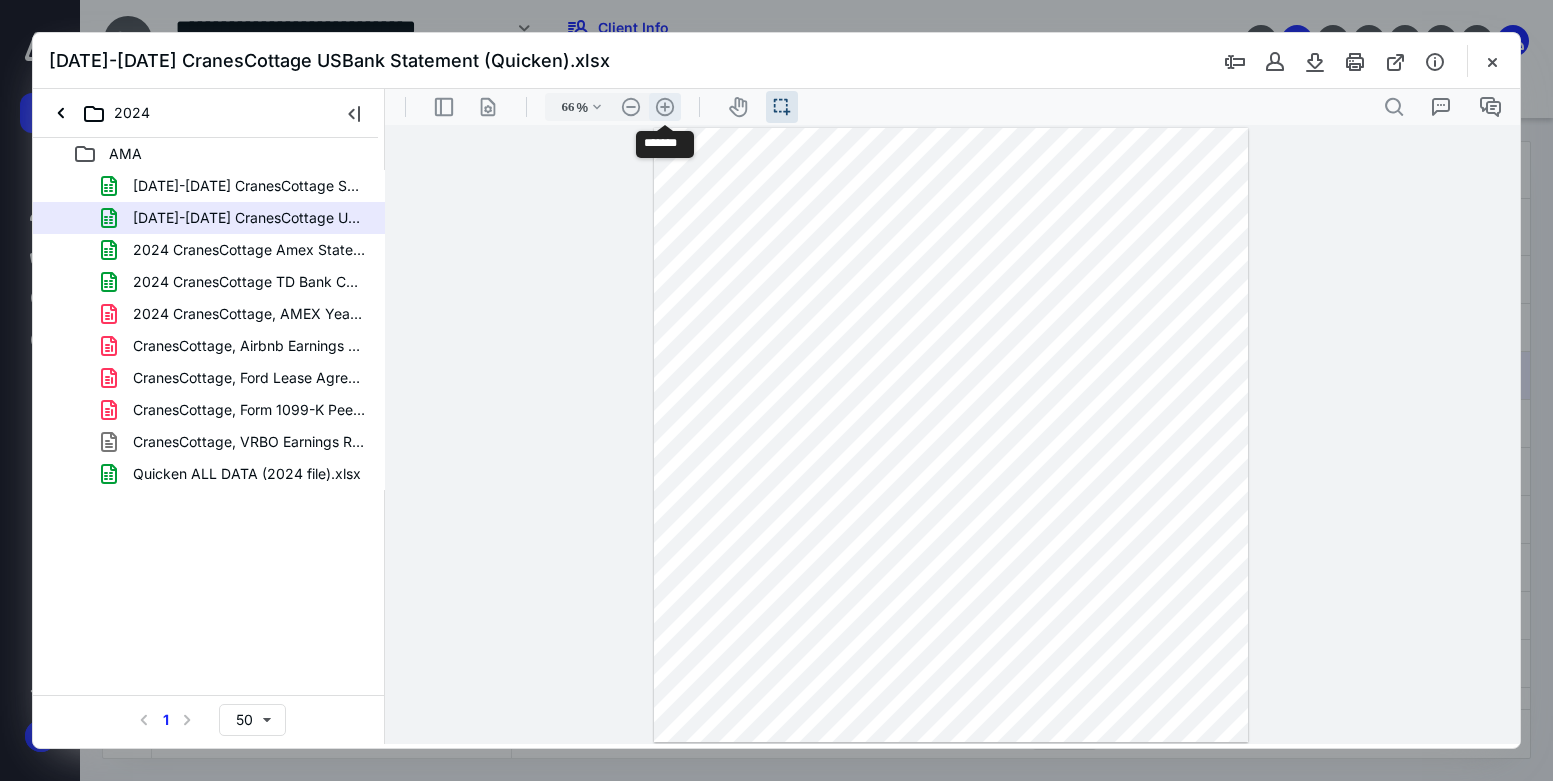 click on ".cls-1{fill:#abb0c4;} icon - header - zoom - in - line" at bounding box center [665, 107] 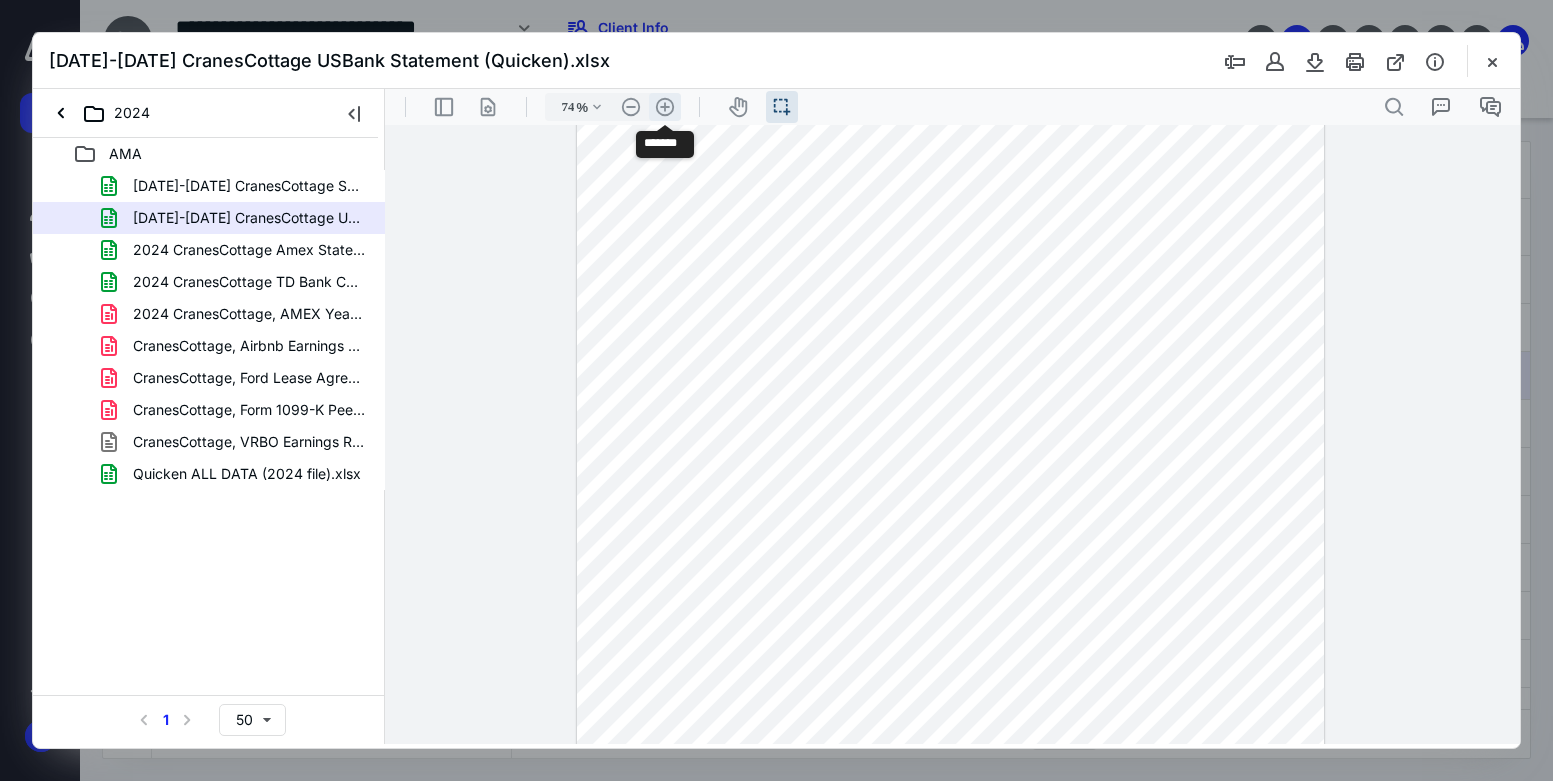 click on ".cls-1{fill:#abb0c4;} icon - header - zoom - in - line" at bounding box center [665, 107] 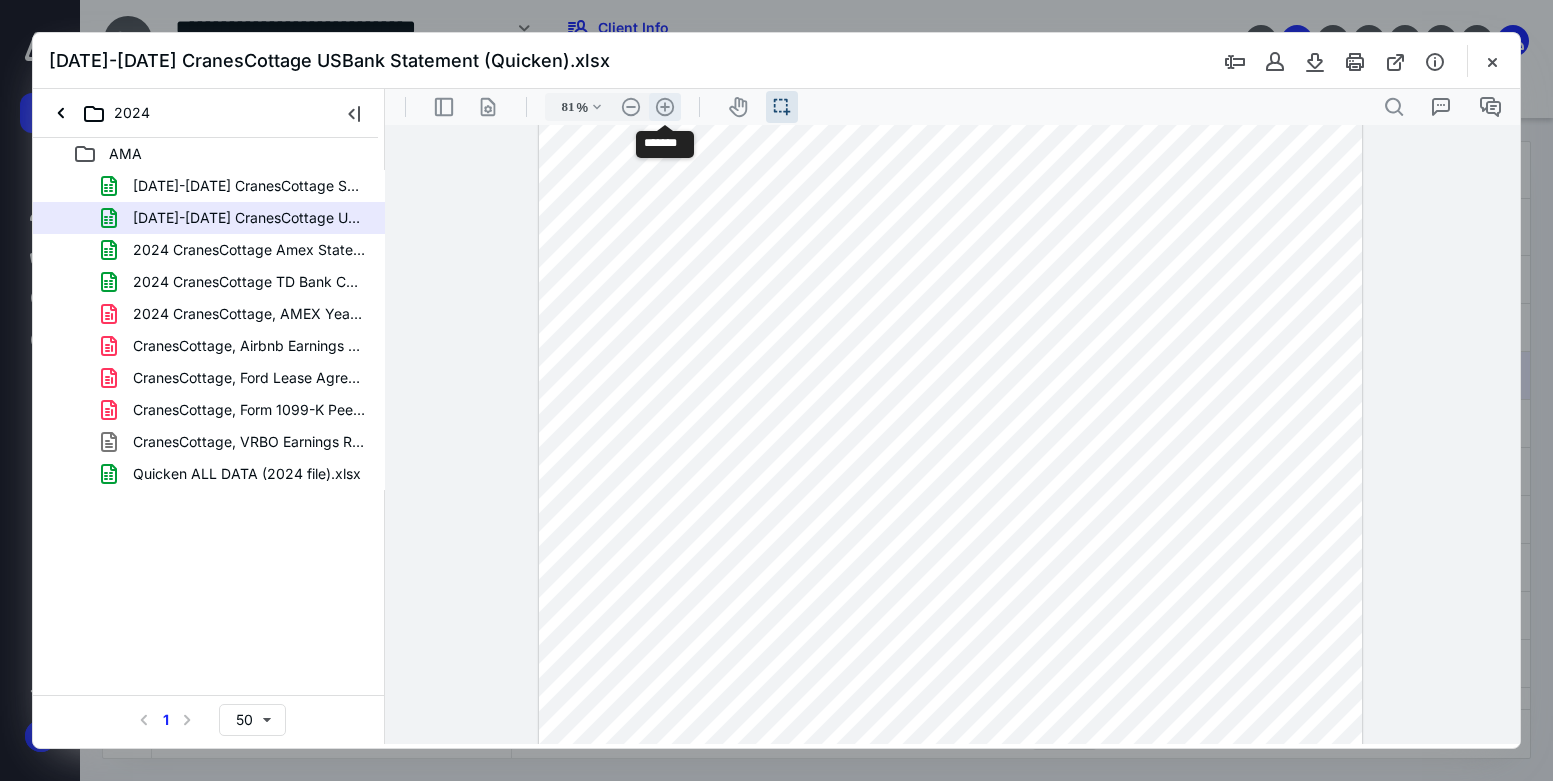 click on ".cls-1{fill:#abb0c4;} icon - header - zoom - in - line" at bounding box center [665, 107] 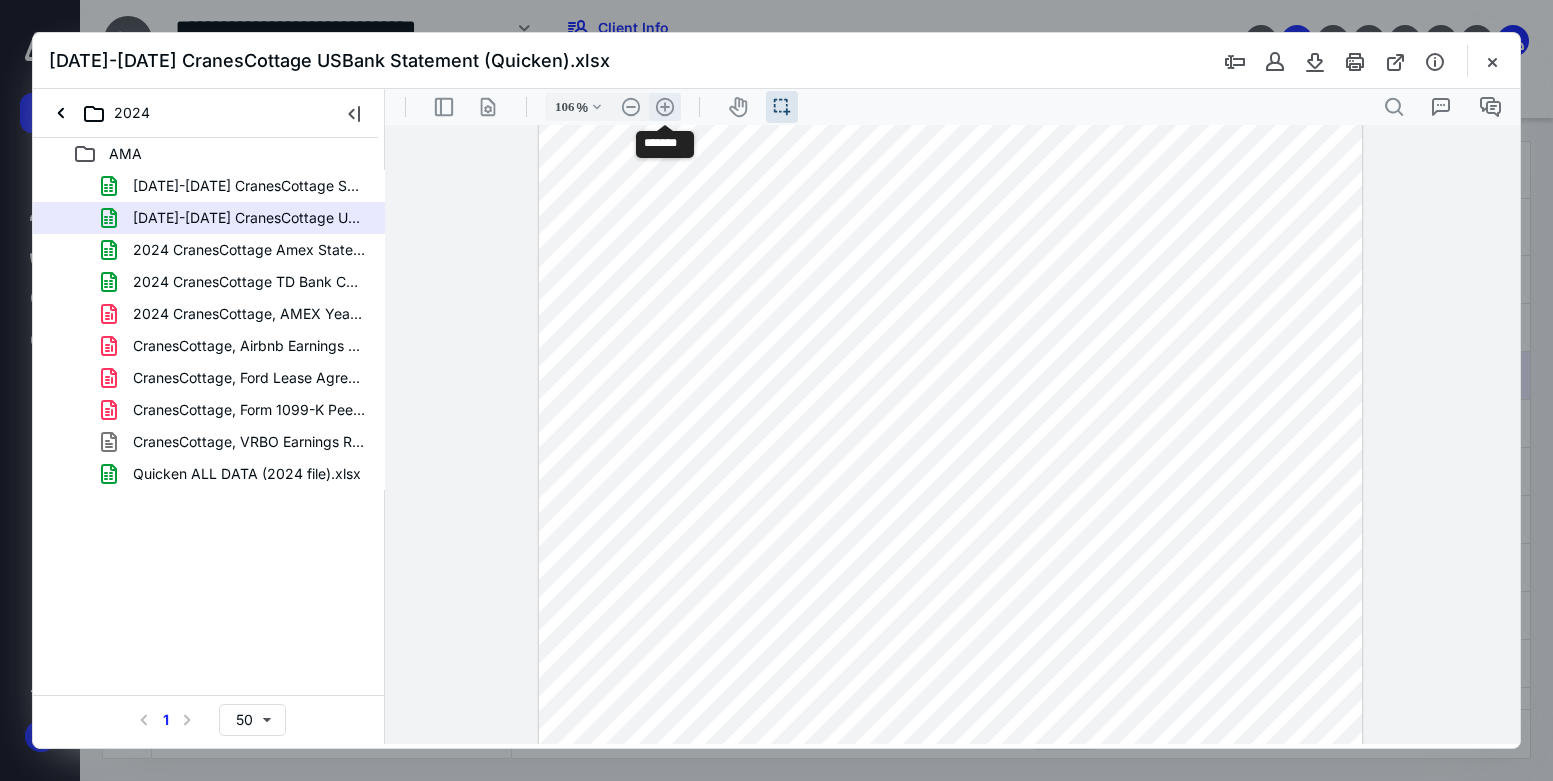 scroll, scrollTop: 234, scrollLeft: 0, axis: vertical 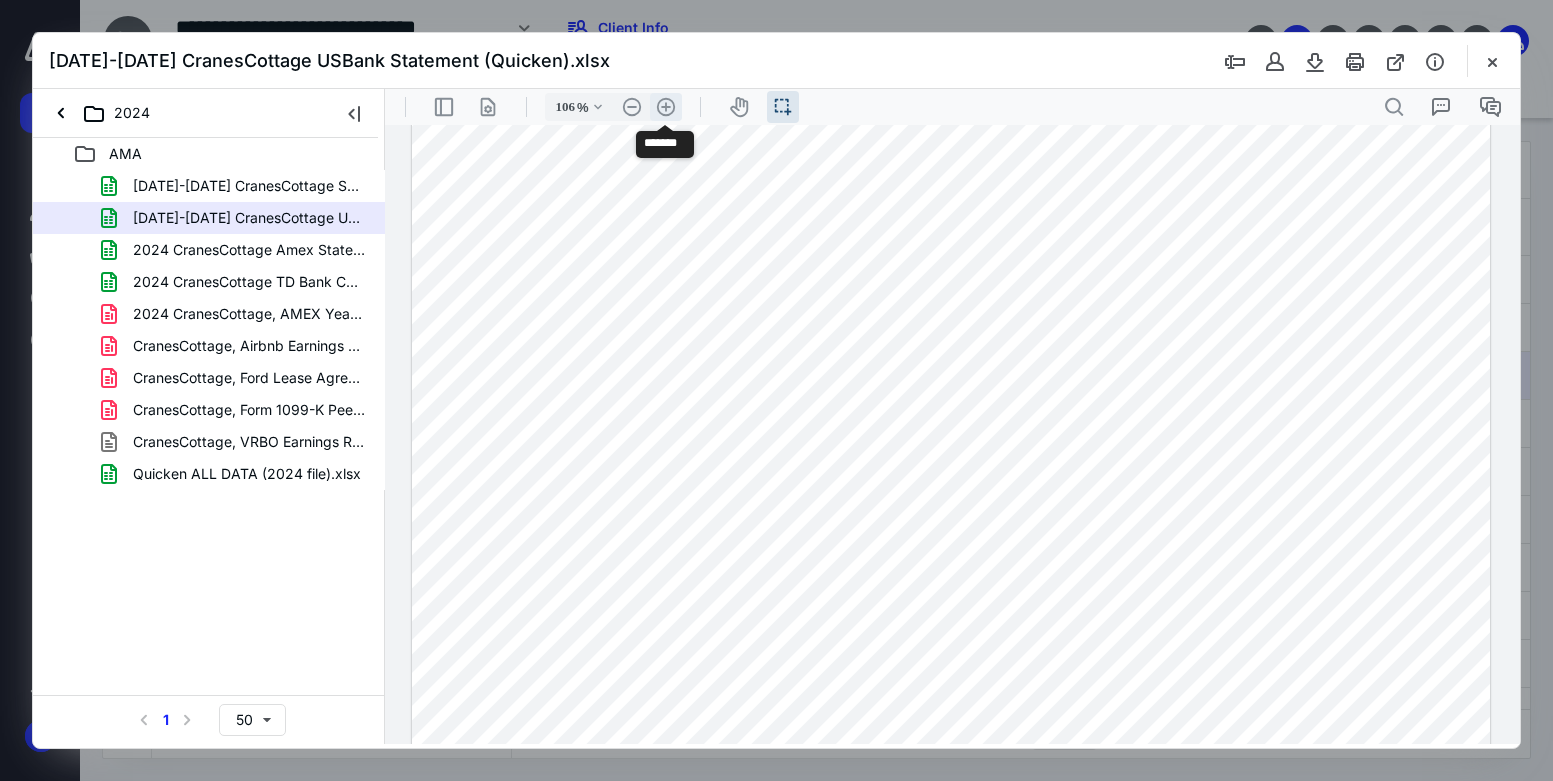click on ".cls-1{fill:#abb0c4;} icon - header - zoom - in - line" at bounding box center [666, 107] 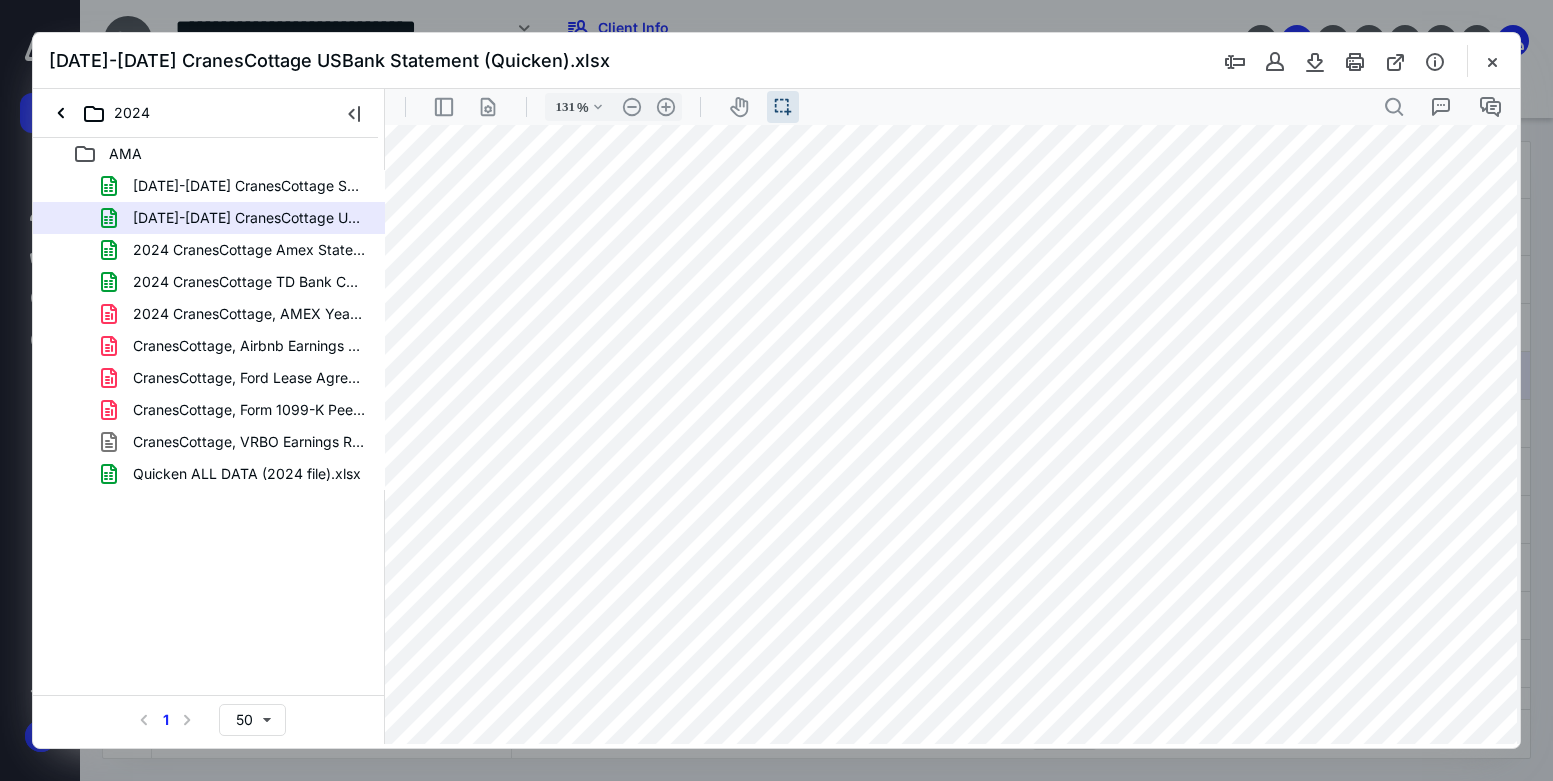 scroll, scrollTop: 0, scrollLeft: 111, axis: horizontal 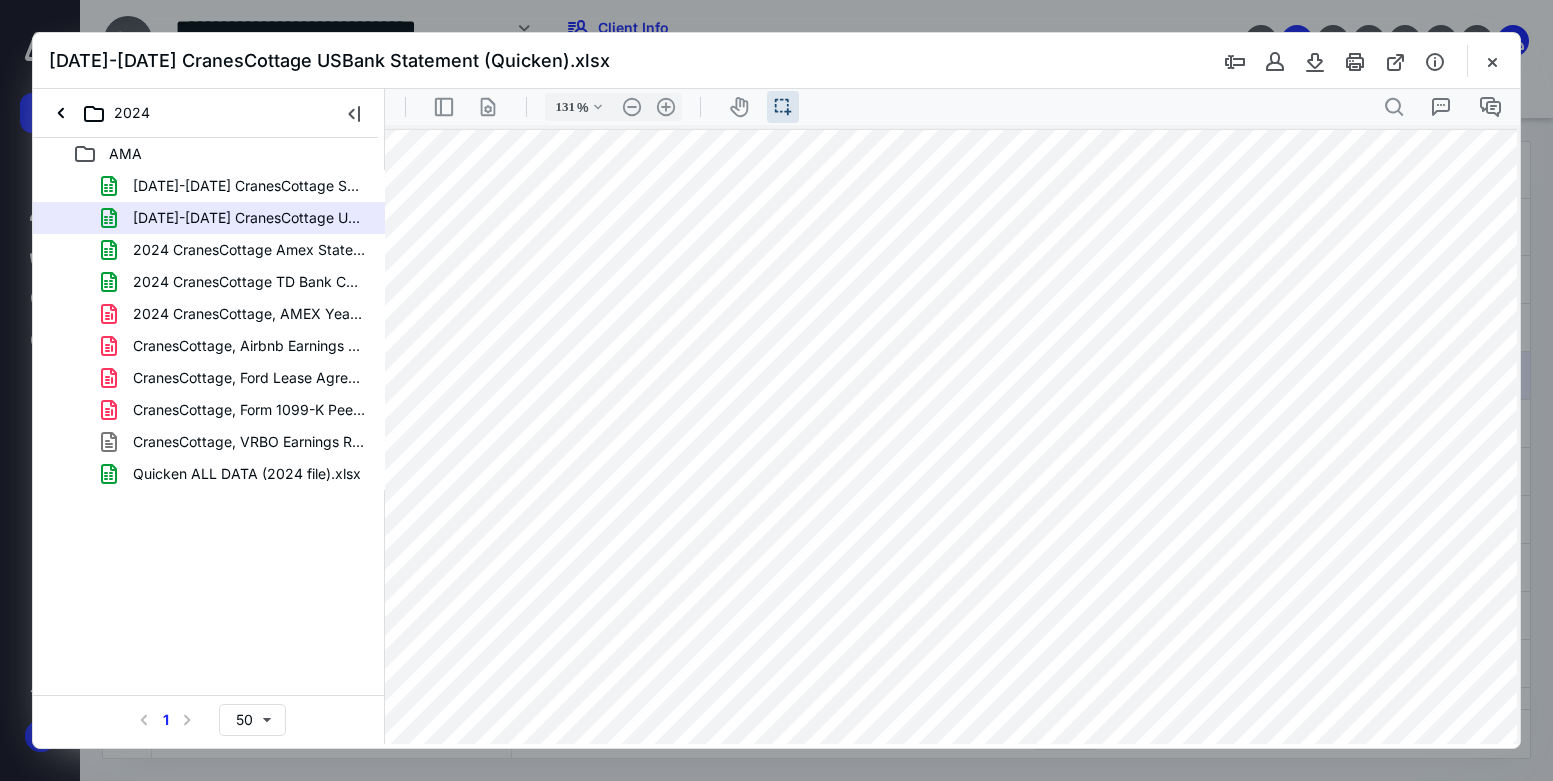 drag, startPoint x: 1145, startPoint y: 411, endPoint x: 1310, endPoint y: 439, distance: 167.3589 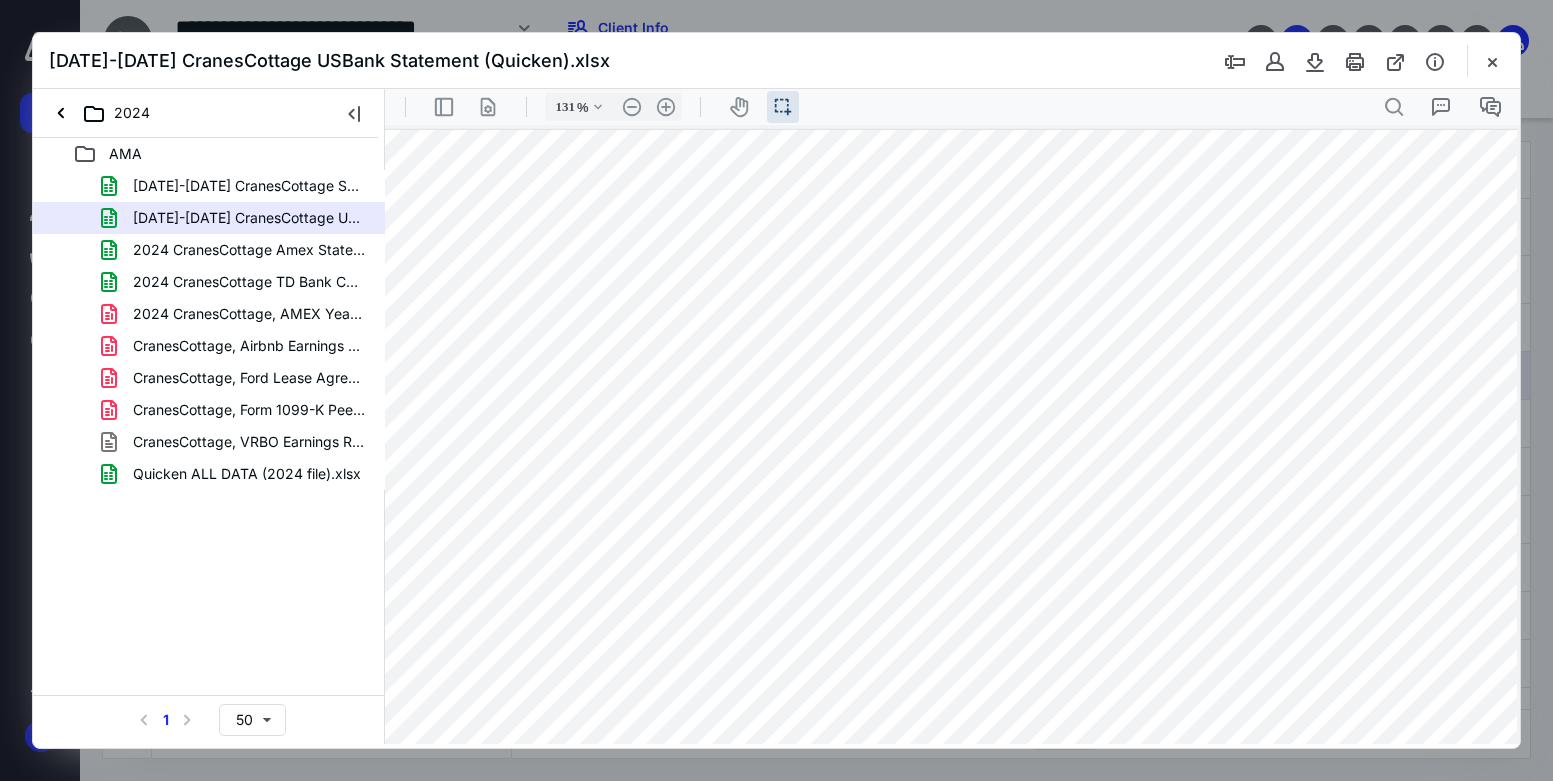 scroll, scrollTop: 0, scrollLeft: 157, axis: horizontal 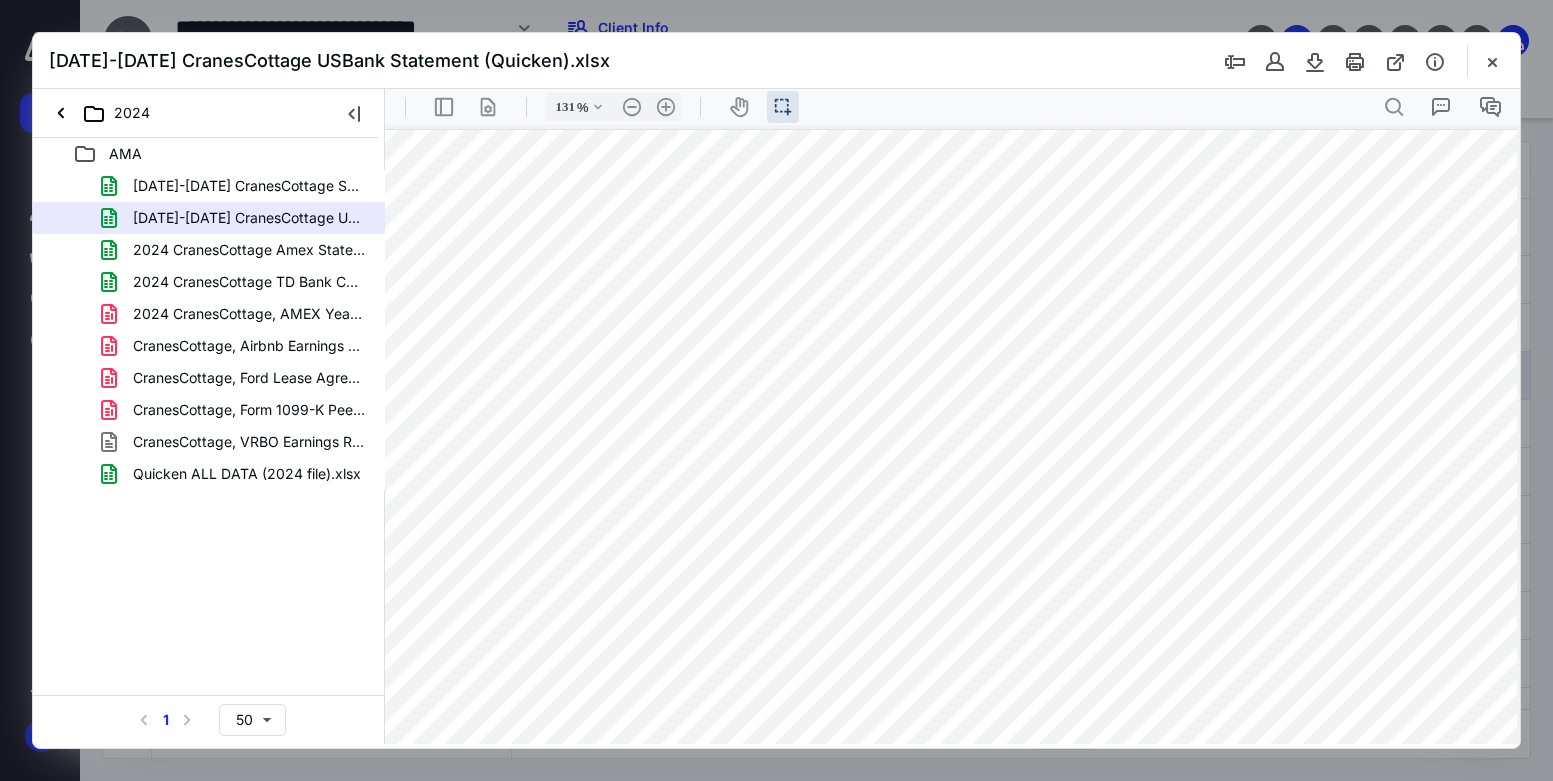 drag, startPoint x: 436, startPoint y: 424, endPoint x: 1443, endPoint y: 405, distance: 1007.1792 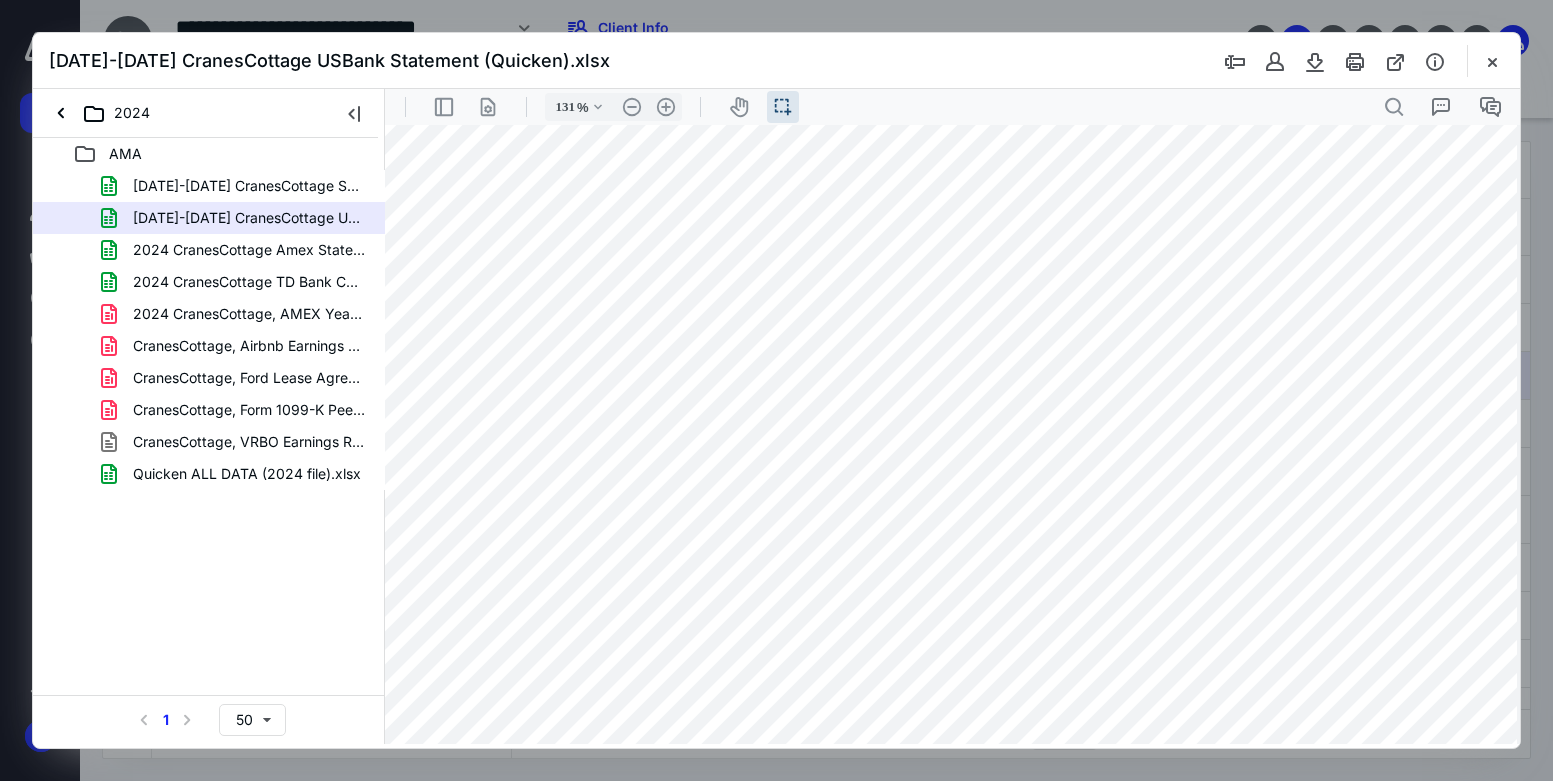 scroll, scrollTop: 100, scrollLeft: 157, axis: both 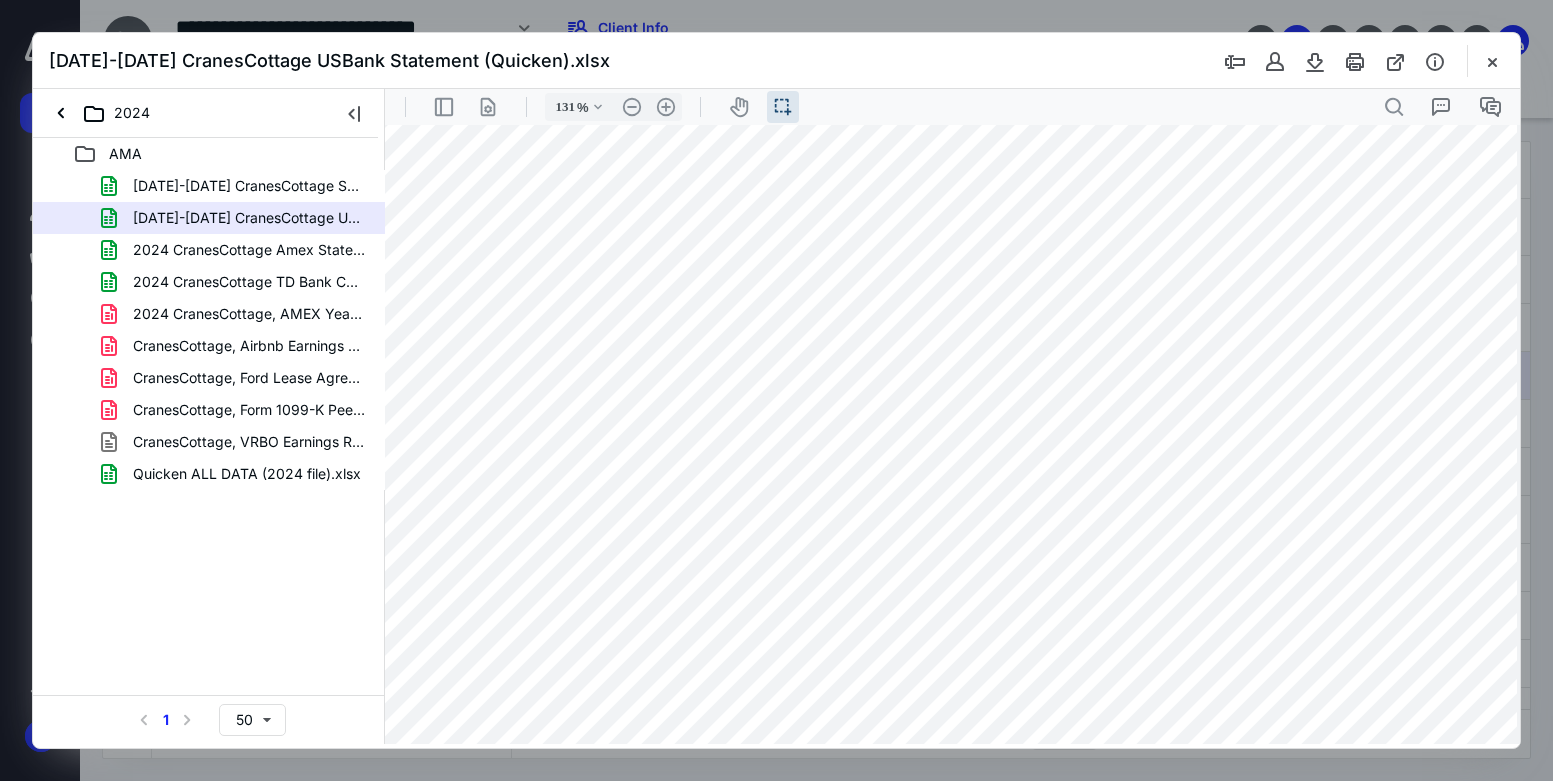 drag, startPoint x: 518, startPoint y: 520, endPoint x: 653, endPoint y: 522, distance: 135.01482 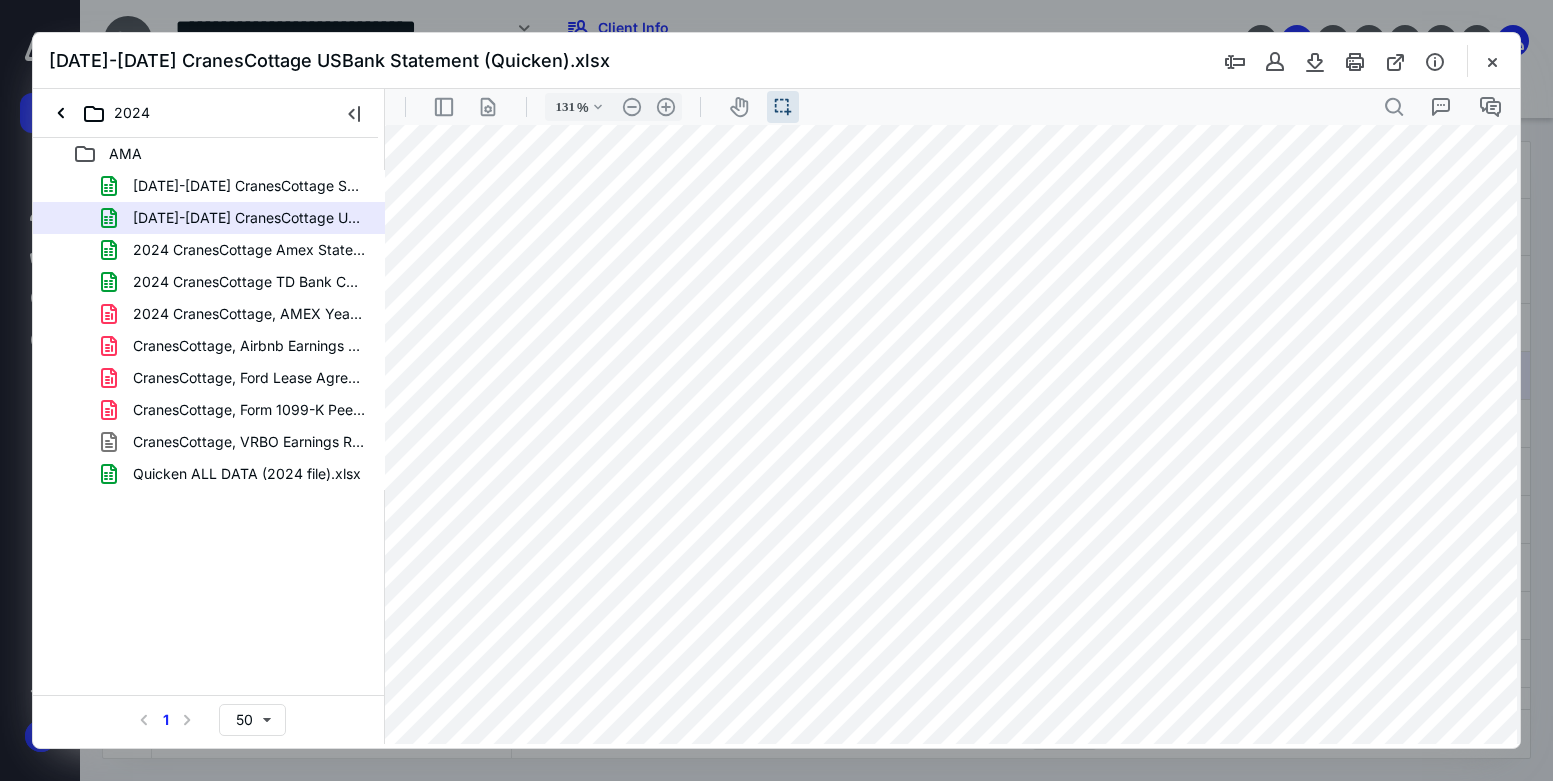 scroll, scrollTop: 200, scrollLeft: 157, axis: both 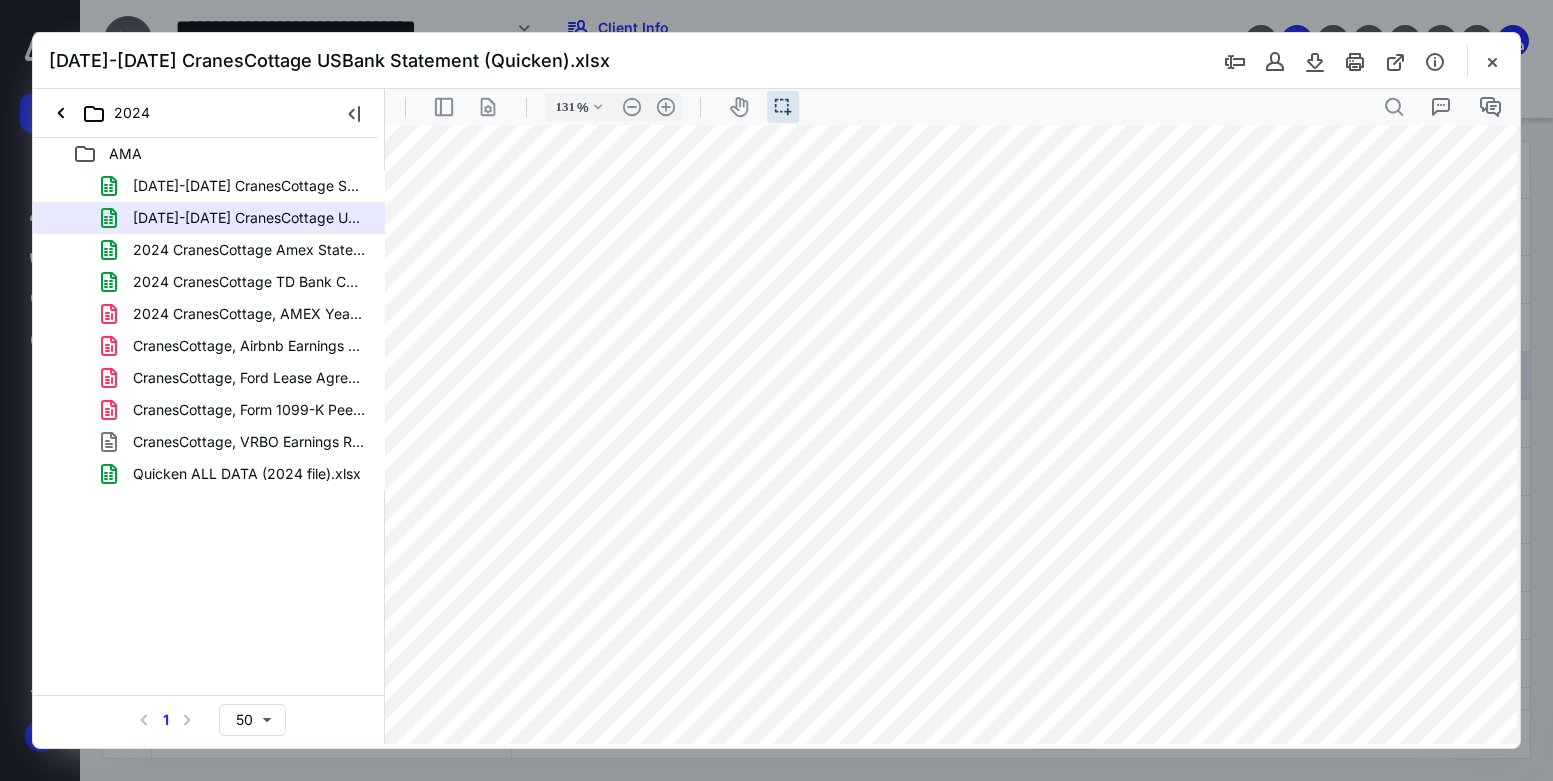 click at bounding box center [1492, 61] 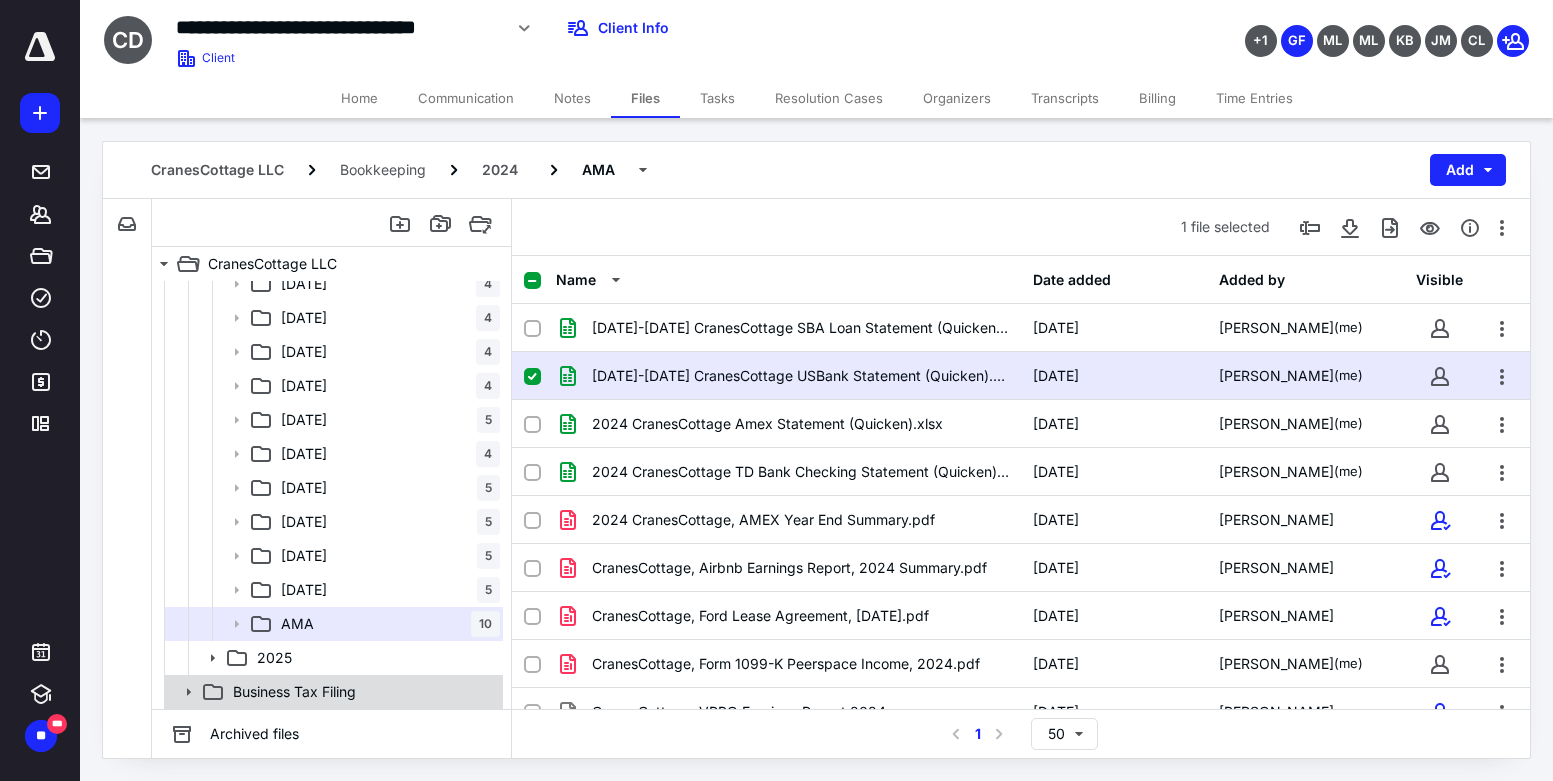 click 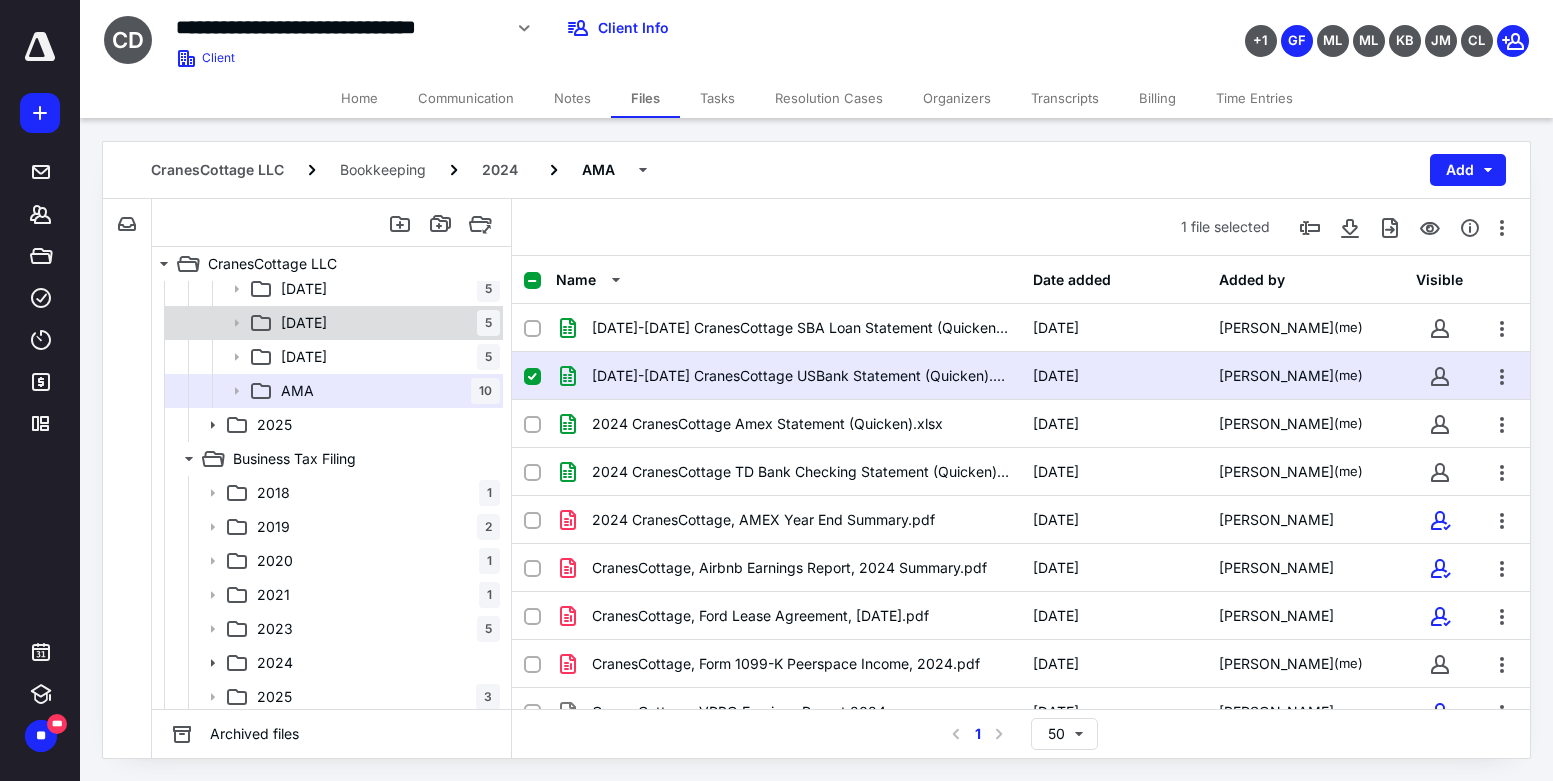 scroll, scrollTop: 422, scrollLeft: 0, axis: vertical 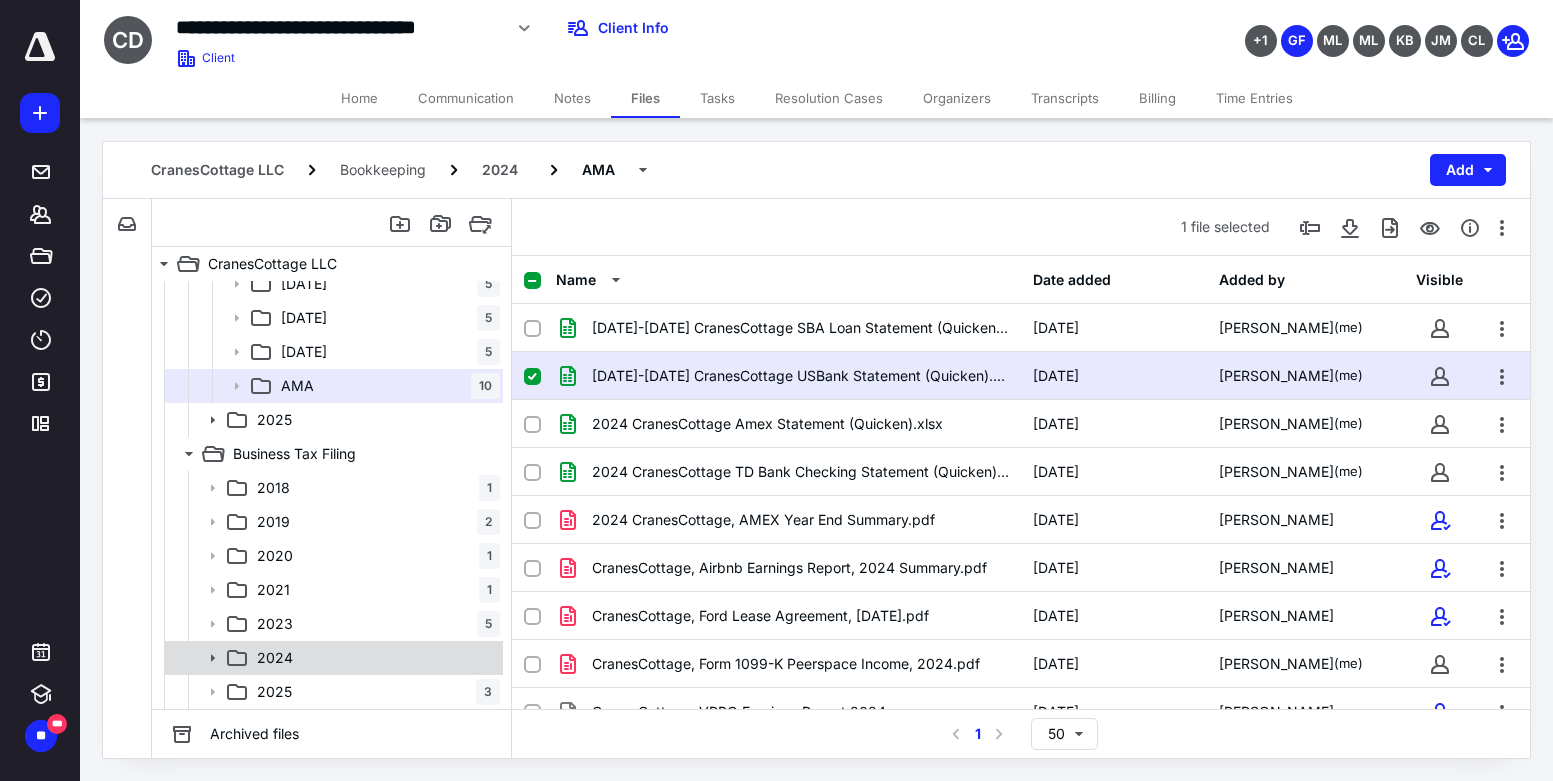 click 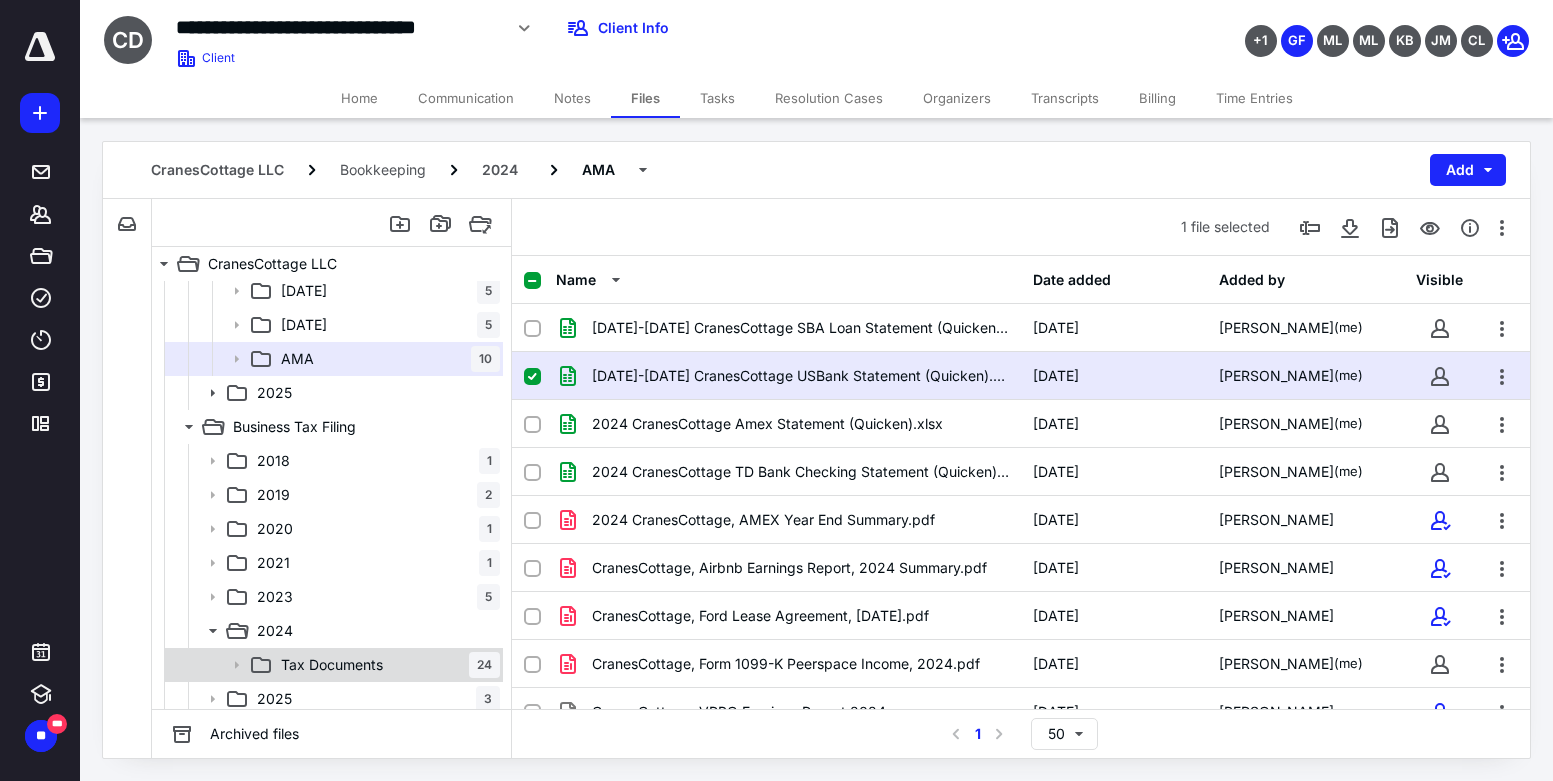 scroll, scrollTop: 456, scrollLeft: 0, axis: vertical 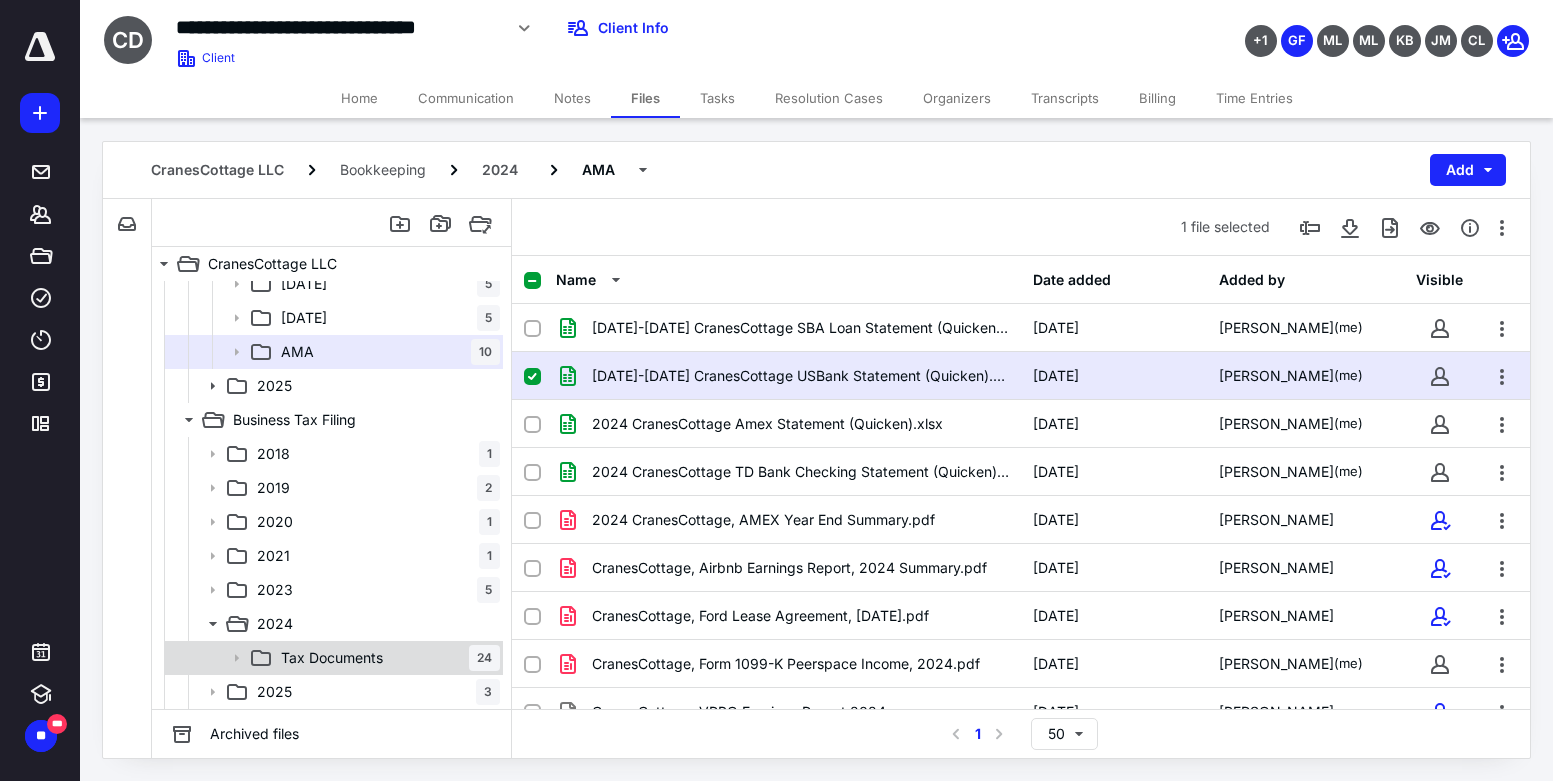 click on "Tax Documents" at bounding box center [332, 658] 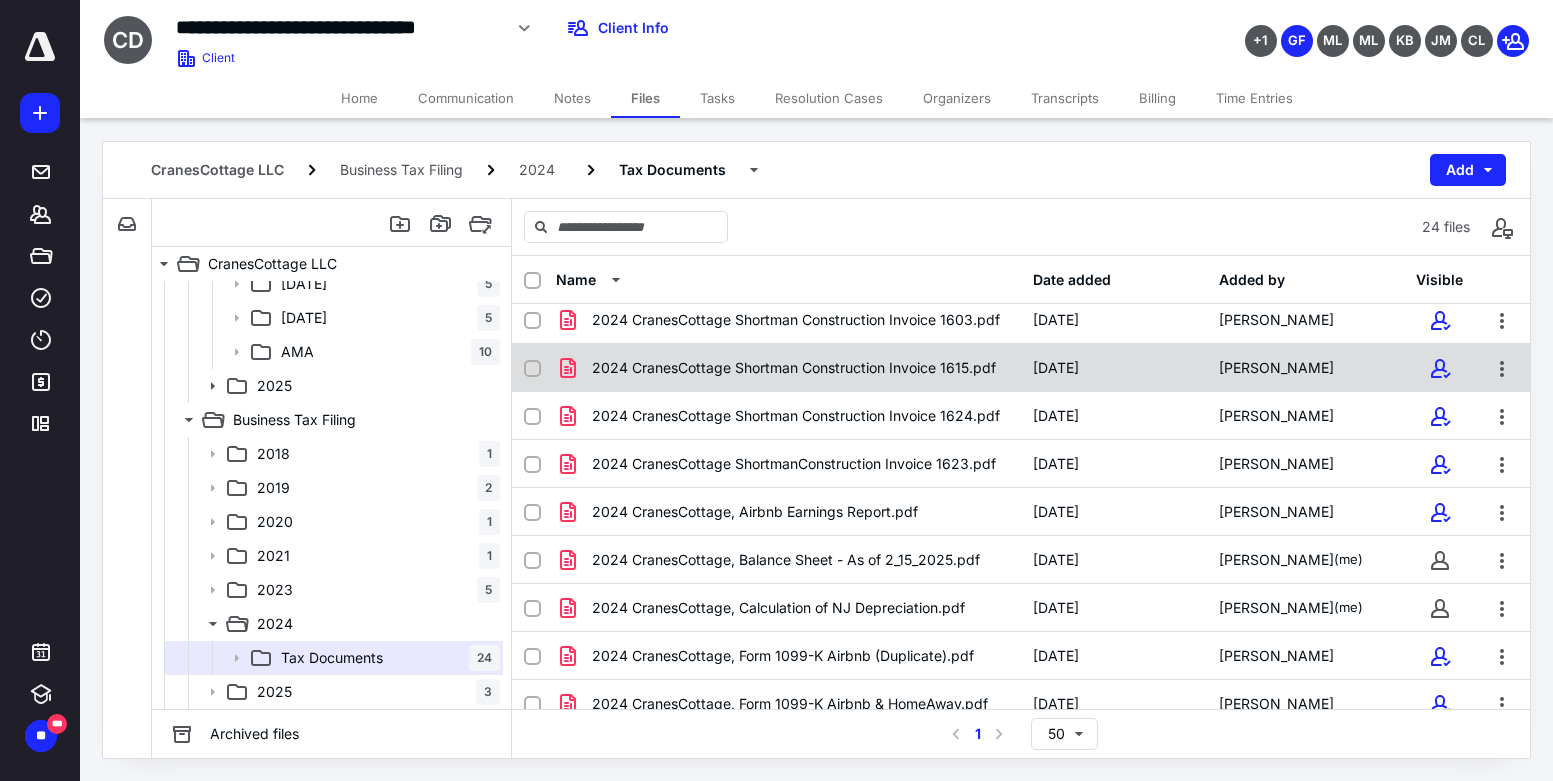 scroll, scrollTop: 300, scrollLeft: 0, axis: vertical 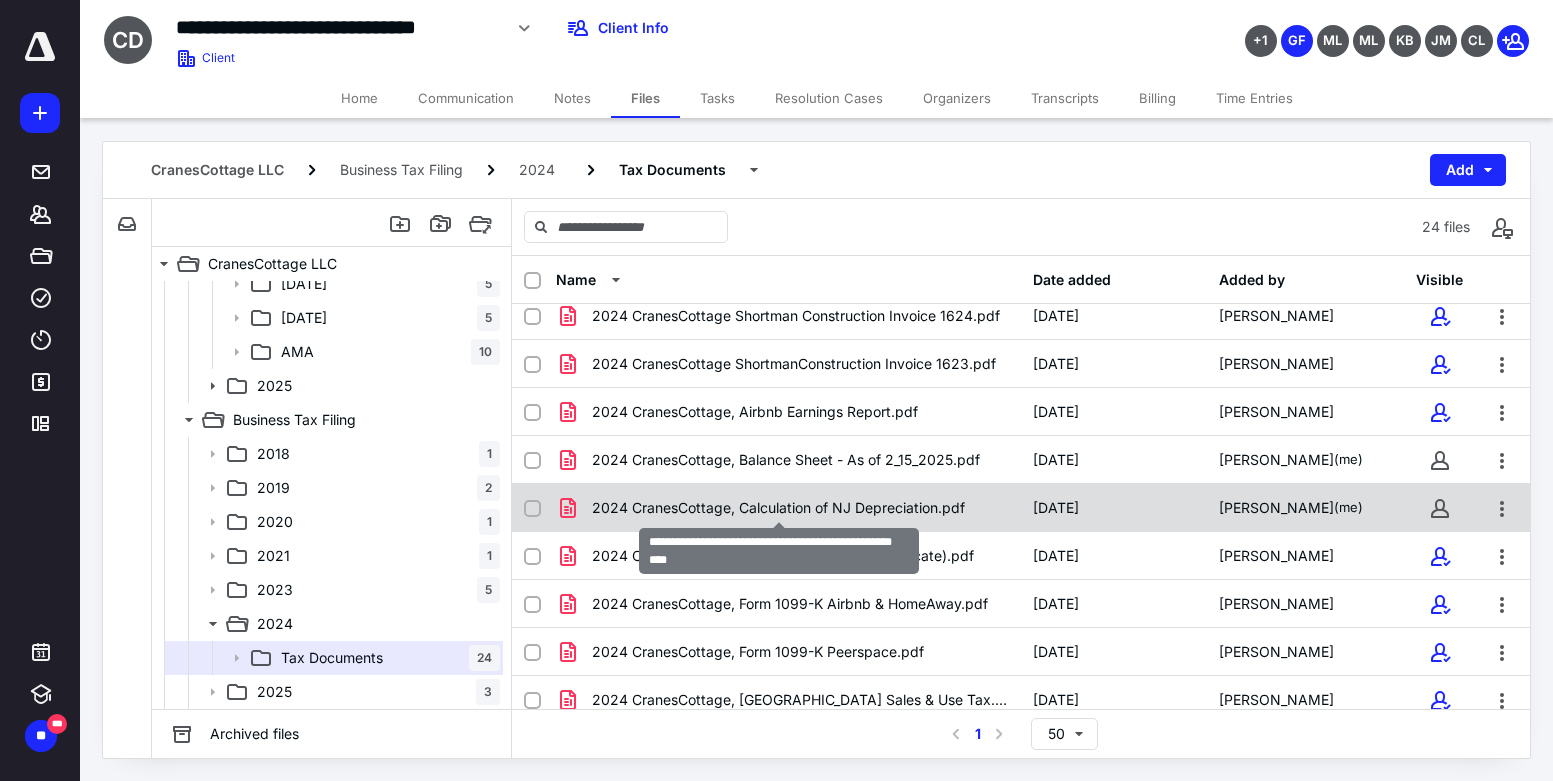 click on "2024 CranesCottage, Calculation of NJ Depreciation.pdf" at bounding box center [778, 508] 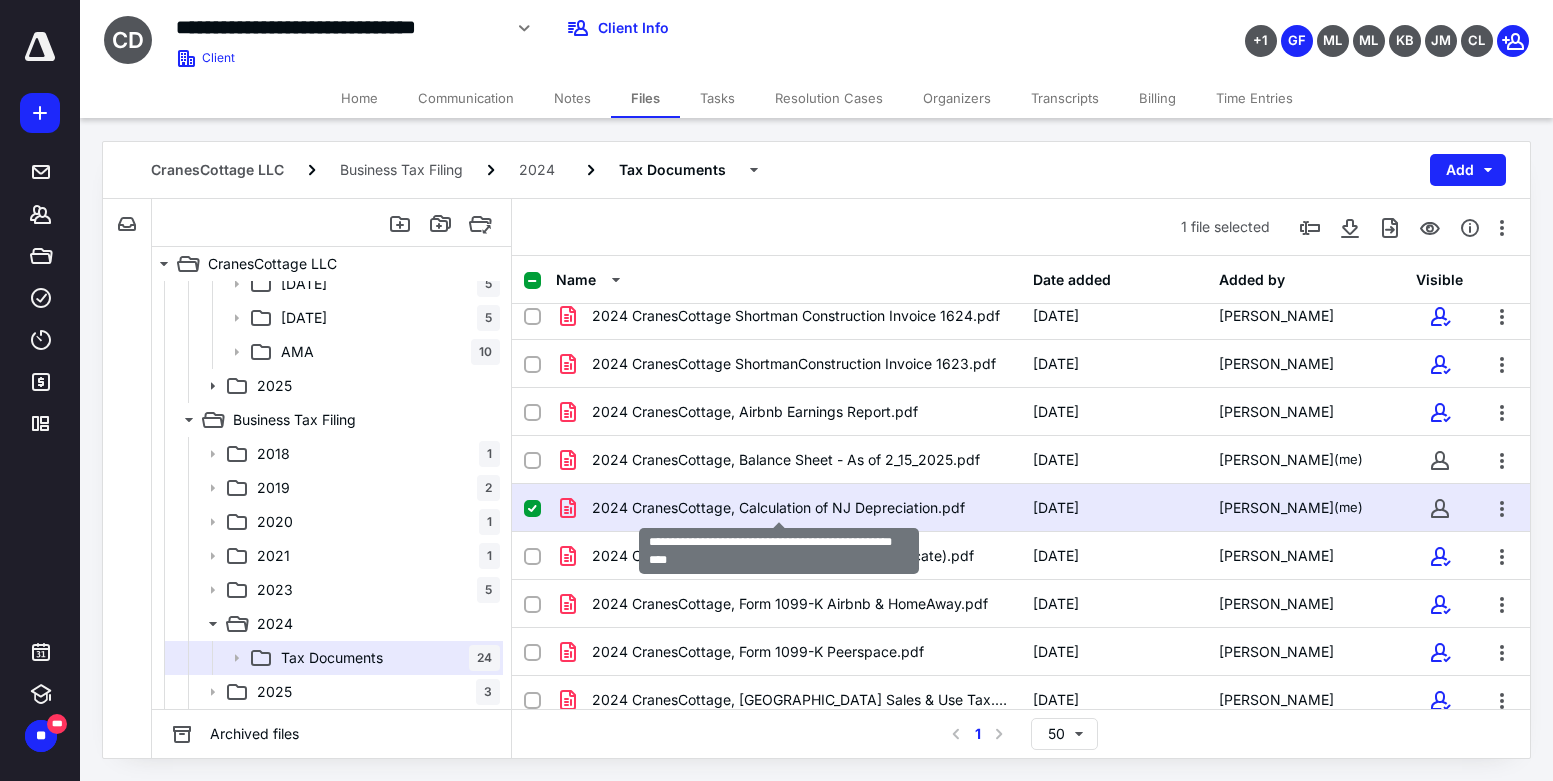 click on "2024 CranesCottage, Calculation of NJ Depreciation.pdf" at bounding box center (778, 508) 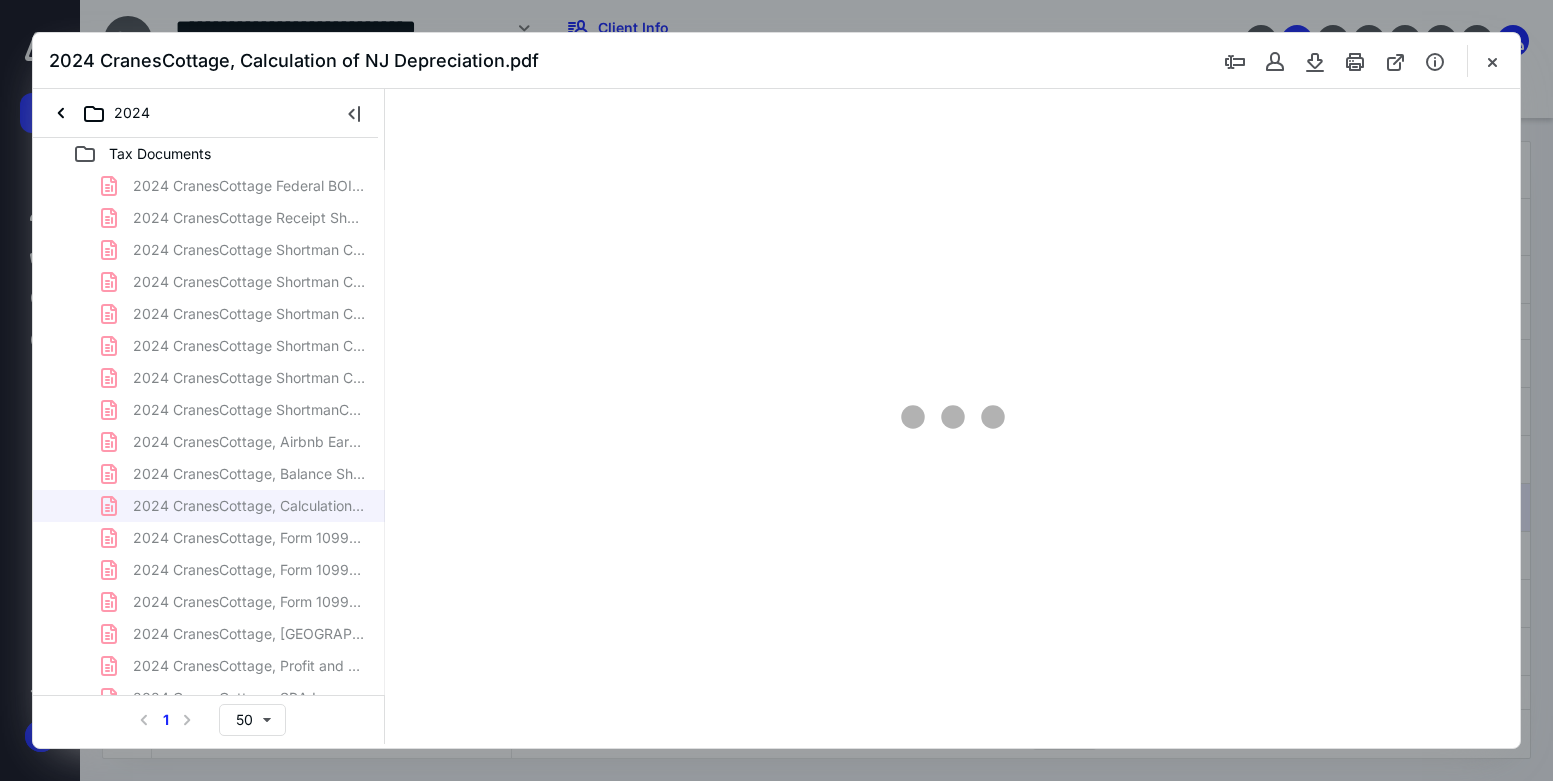 scroll, scrollTop: 0, scrollLeft: 0, axis: both 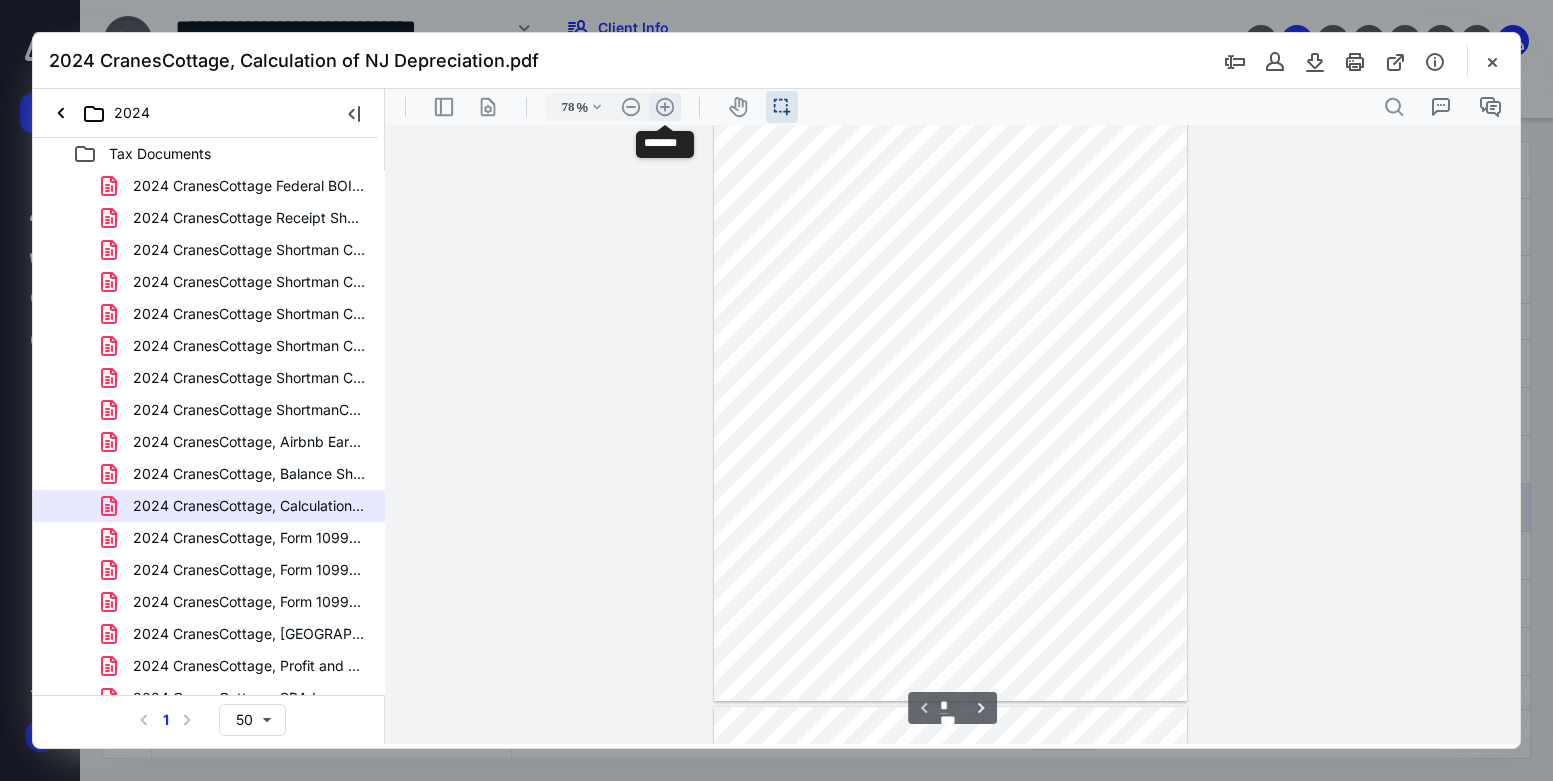 click on ".cls-1{fill:#abb0c4;} icon - header - zoom - in - line" at bounding box center (665, 107) 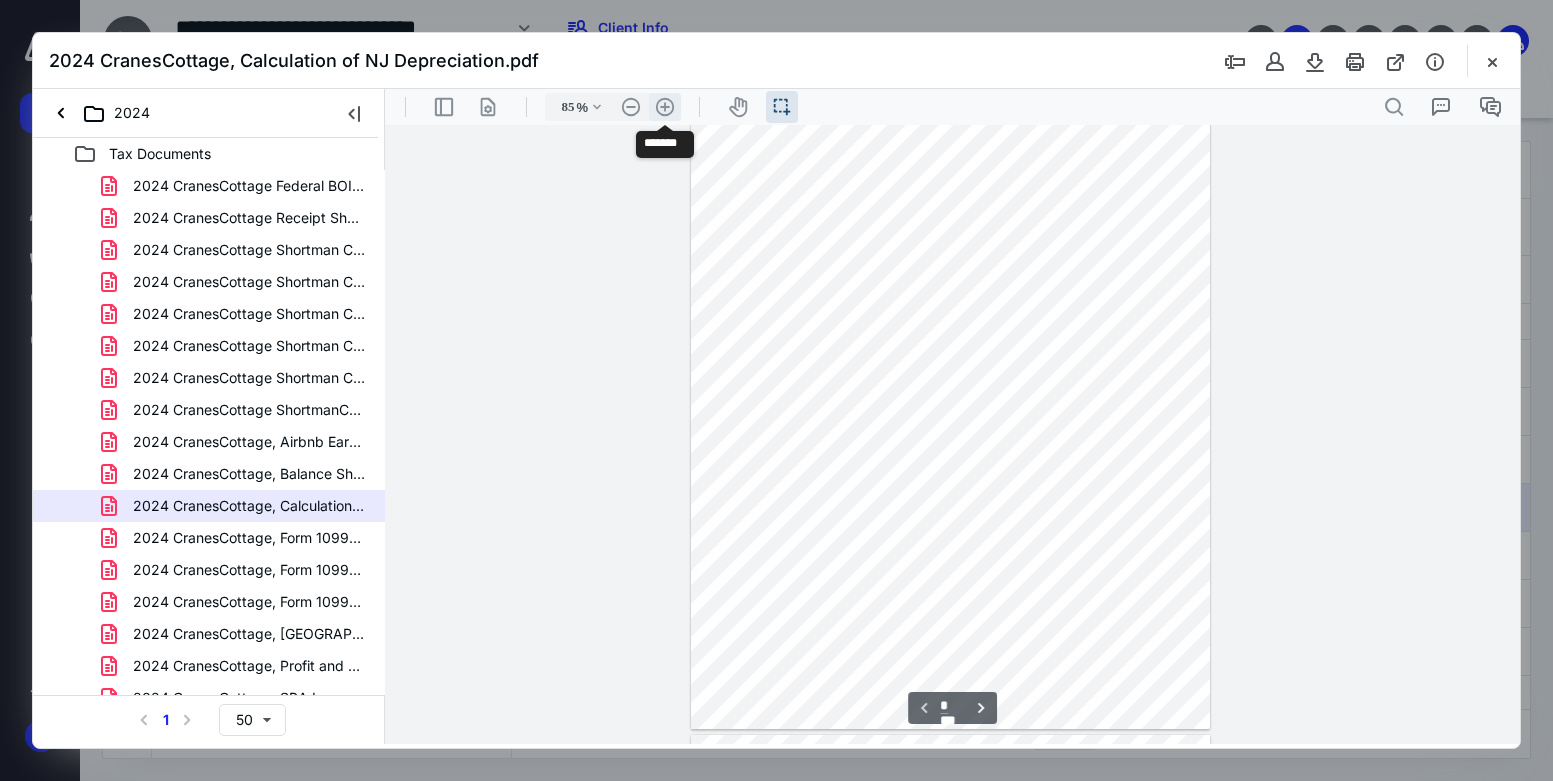 click on ".cls-1{fill:#abb0c4;} icon - header - zoom - in - line" at bounding box center (665, 107) 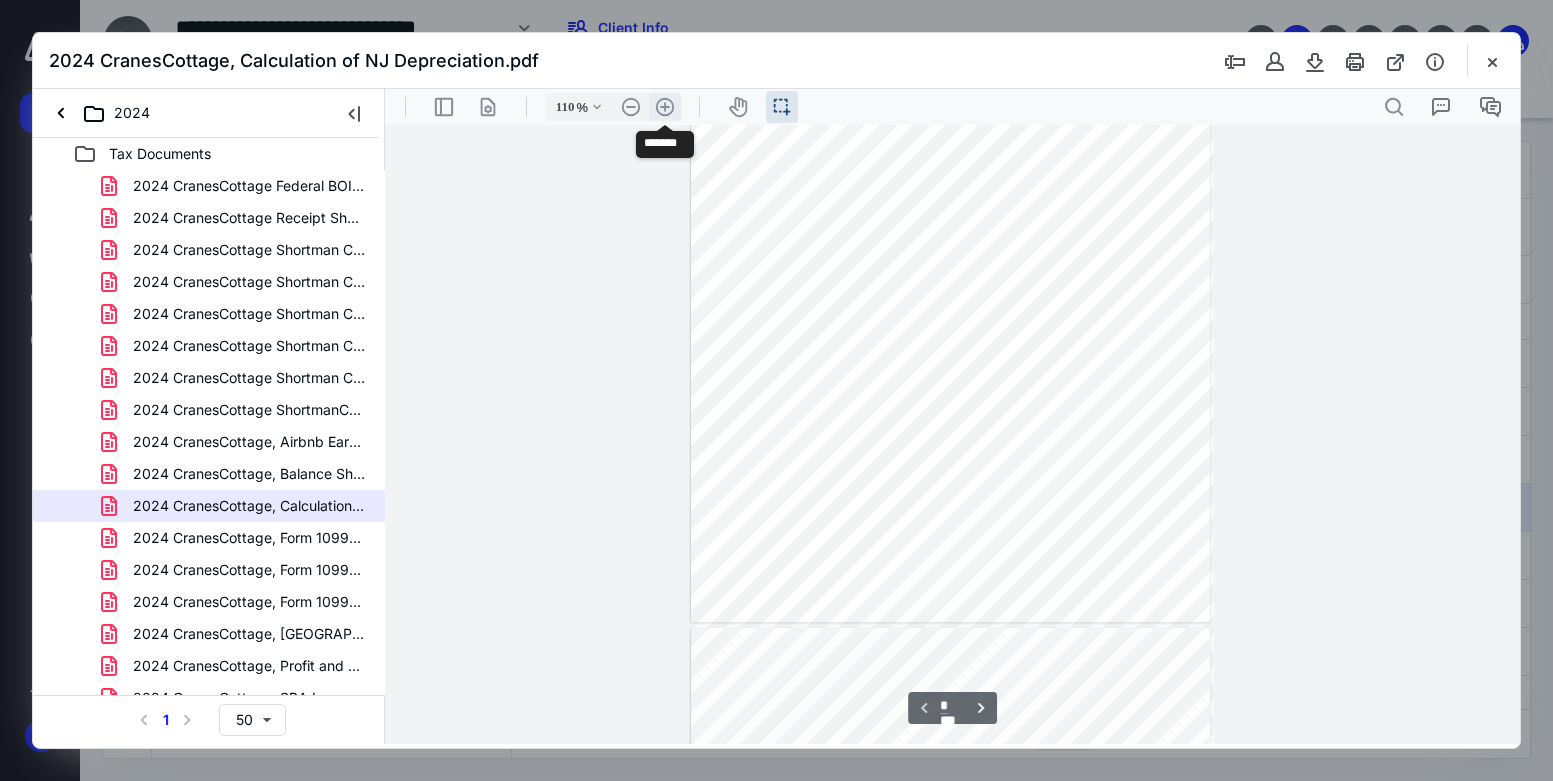 click on ".cls-1{fill:#abb0c4;} icon - header - zoom - in - line" at bounding box center [665, 107] 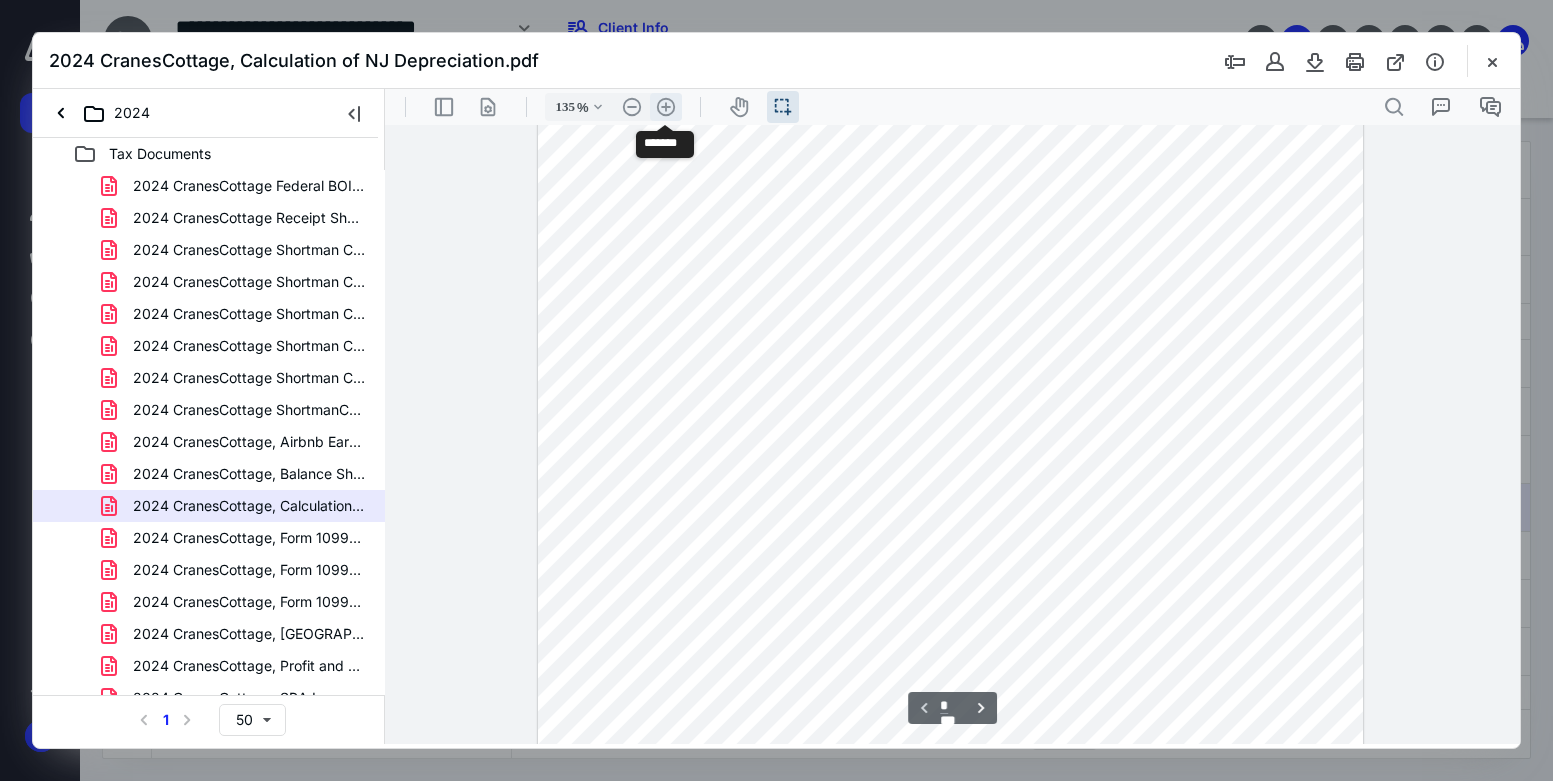 scroll, scrollTop: 285, scrollLeft: 0, axis: vertical 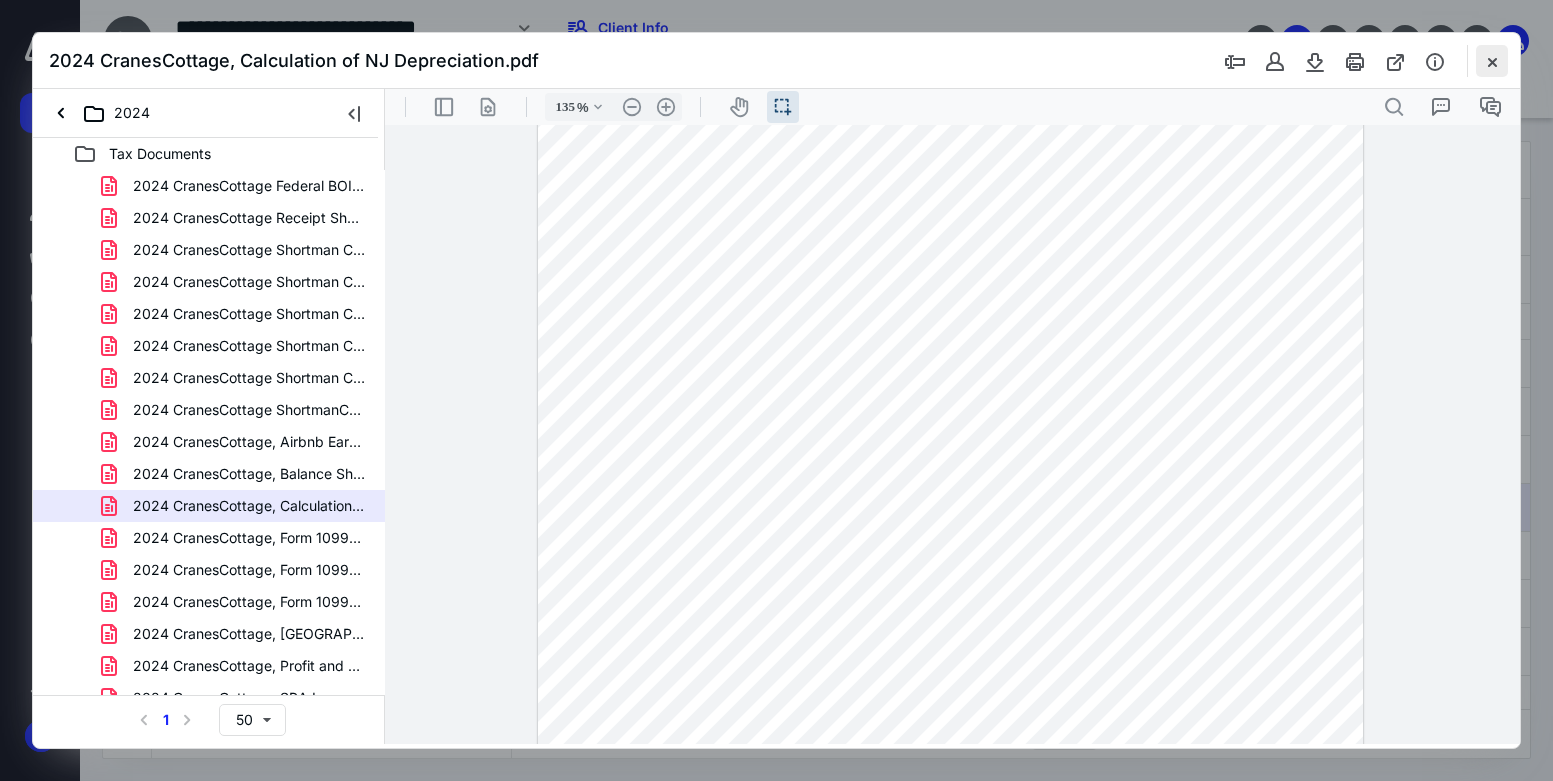 click at bounding box center (1492, 61) 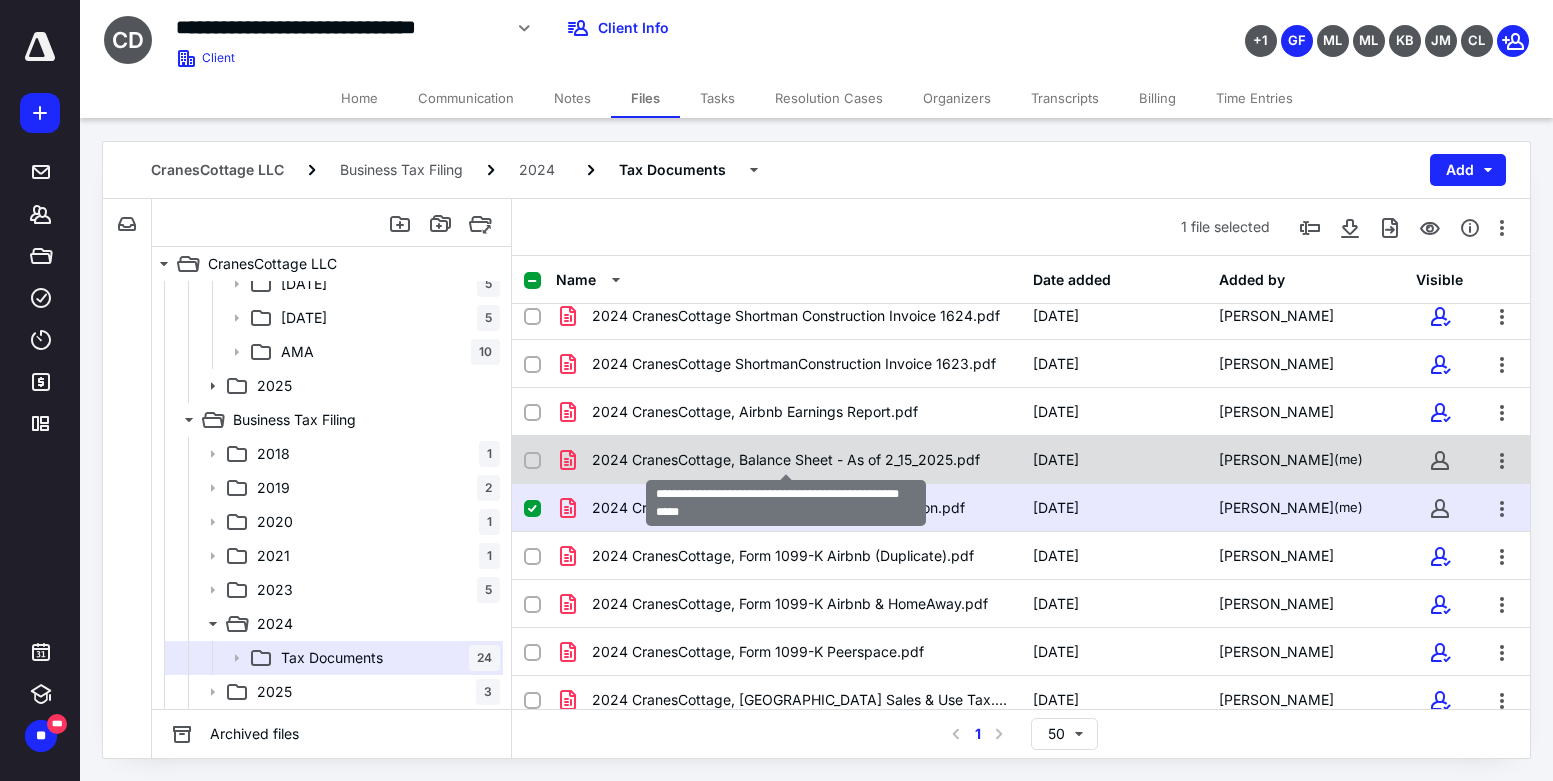 click on "2024 CranesCottage, Balance Sheet - As of 2_15_2025.pdf" at bounding box center (786, 460) 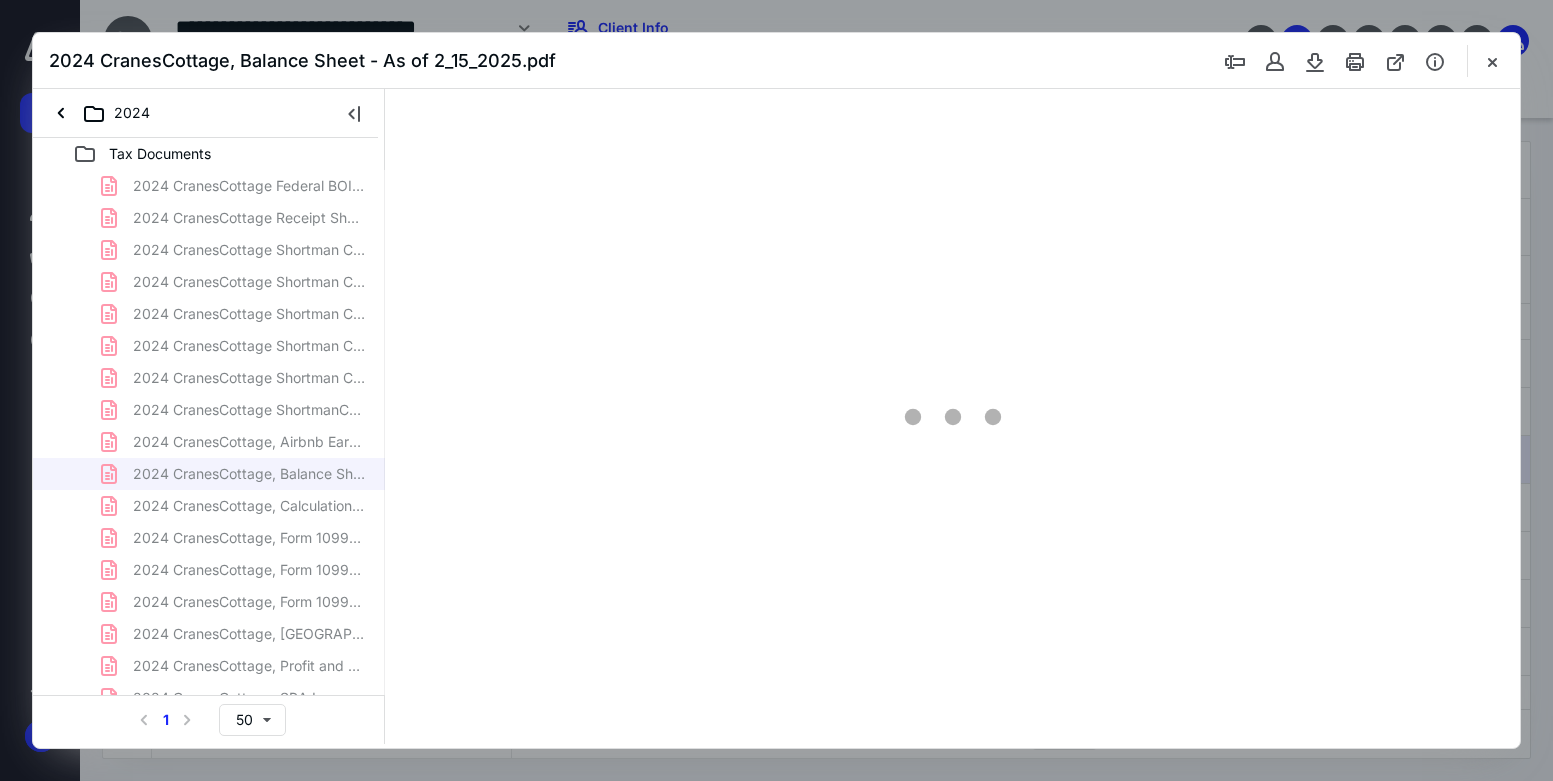 scroll, scrollTop: 0, scrollLeft: 0, axis: both 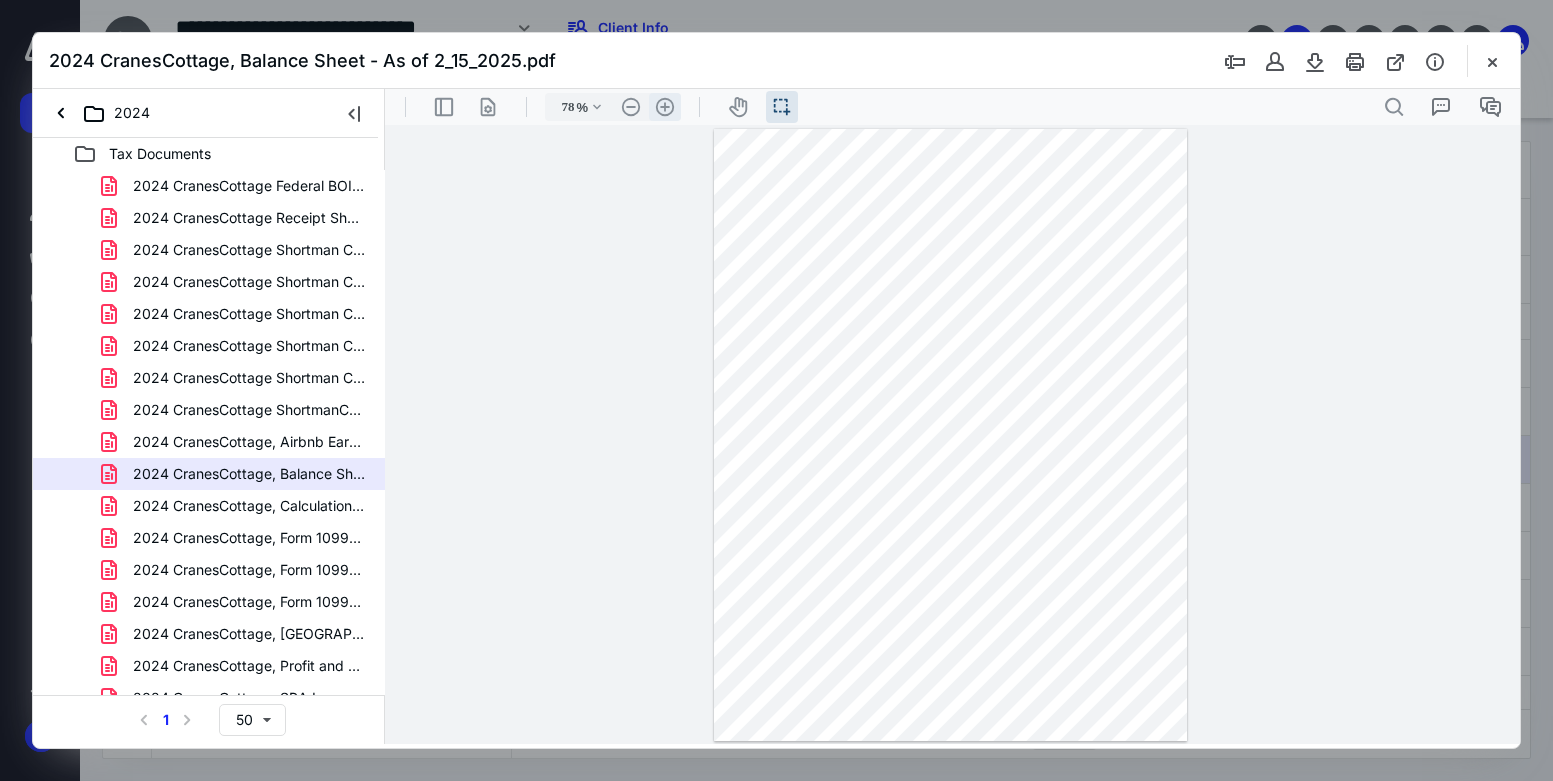 click on ".cls-1{fill:#abb0c4;} icon - header - zoom - in - line" at bounding box center [665, 107] 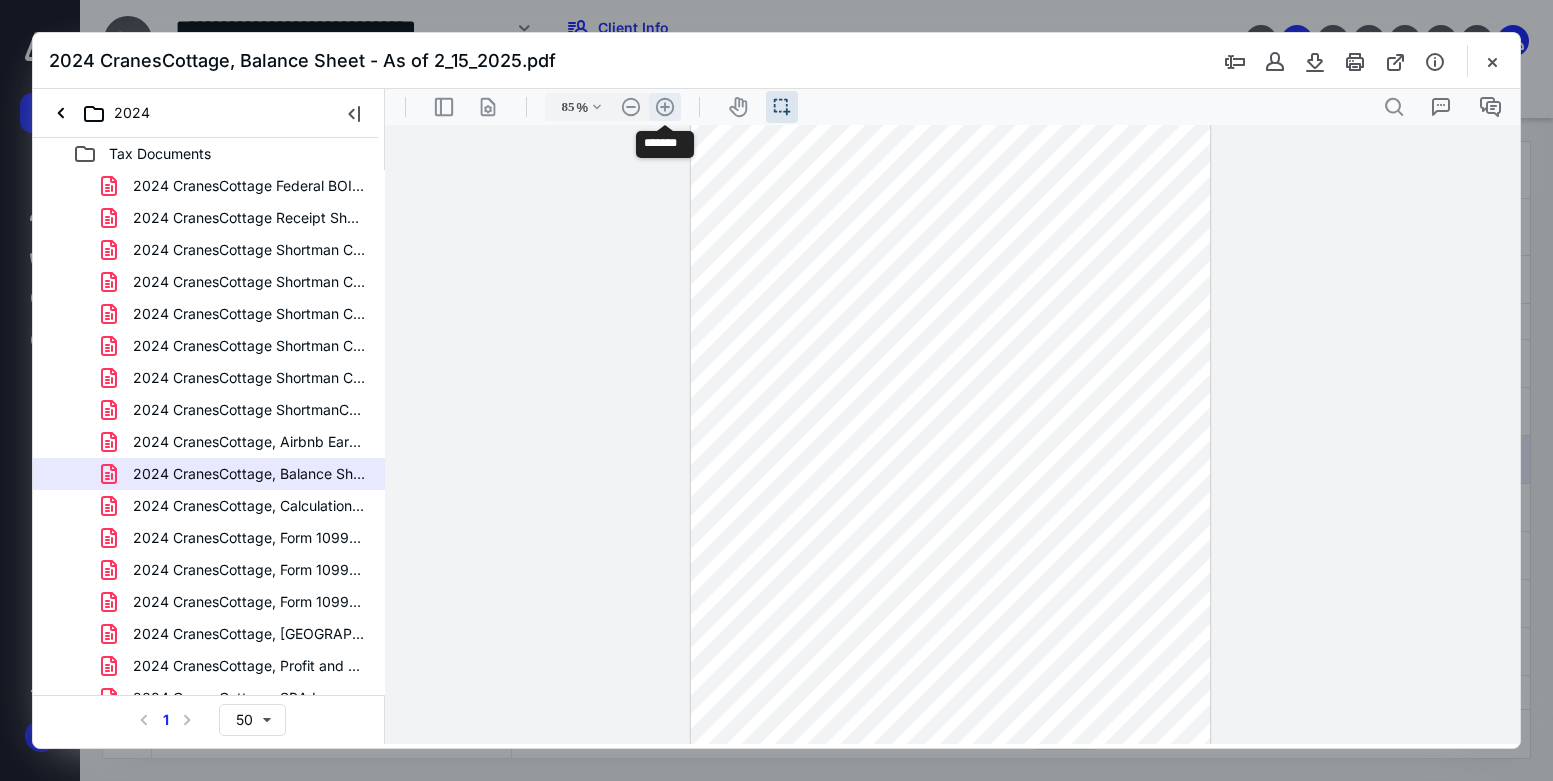 click on ".cls-1{fill:#abb0c4;} icon - header - zoom - in - line" at bounding box center [665, 107] 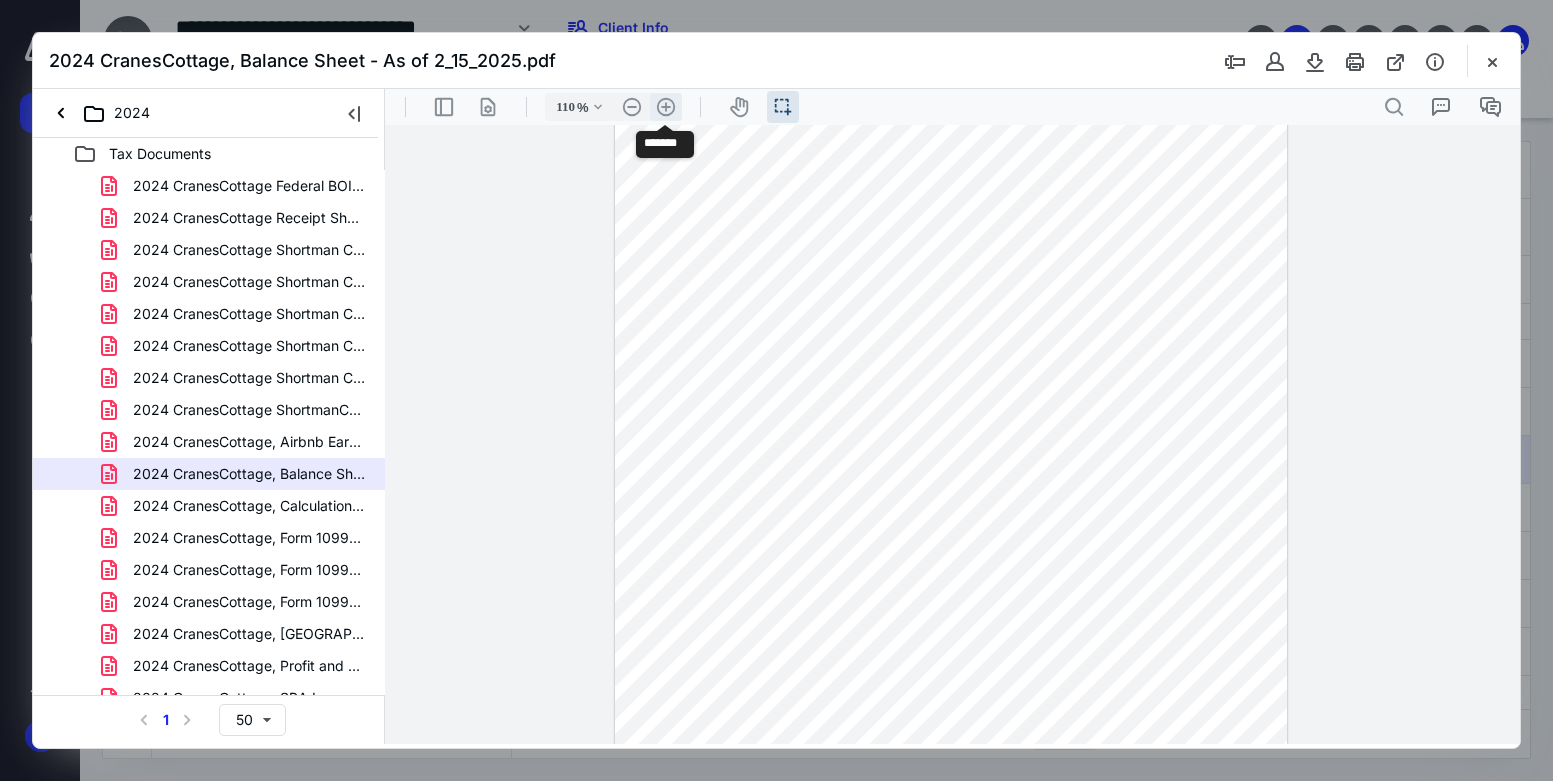 click on ".cls-1{fill:#abb0c4;} icon - header - zoom - in - line" at bounding box center [666, 107] 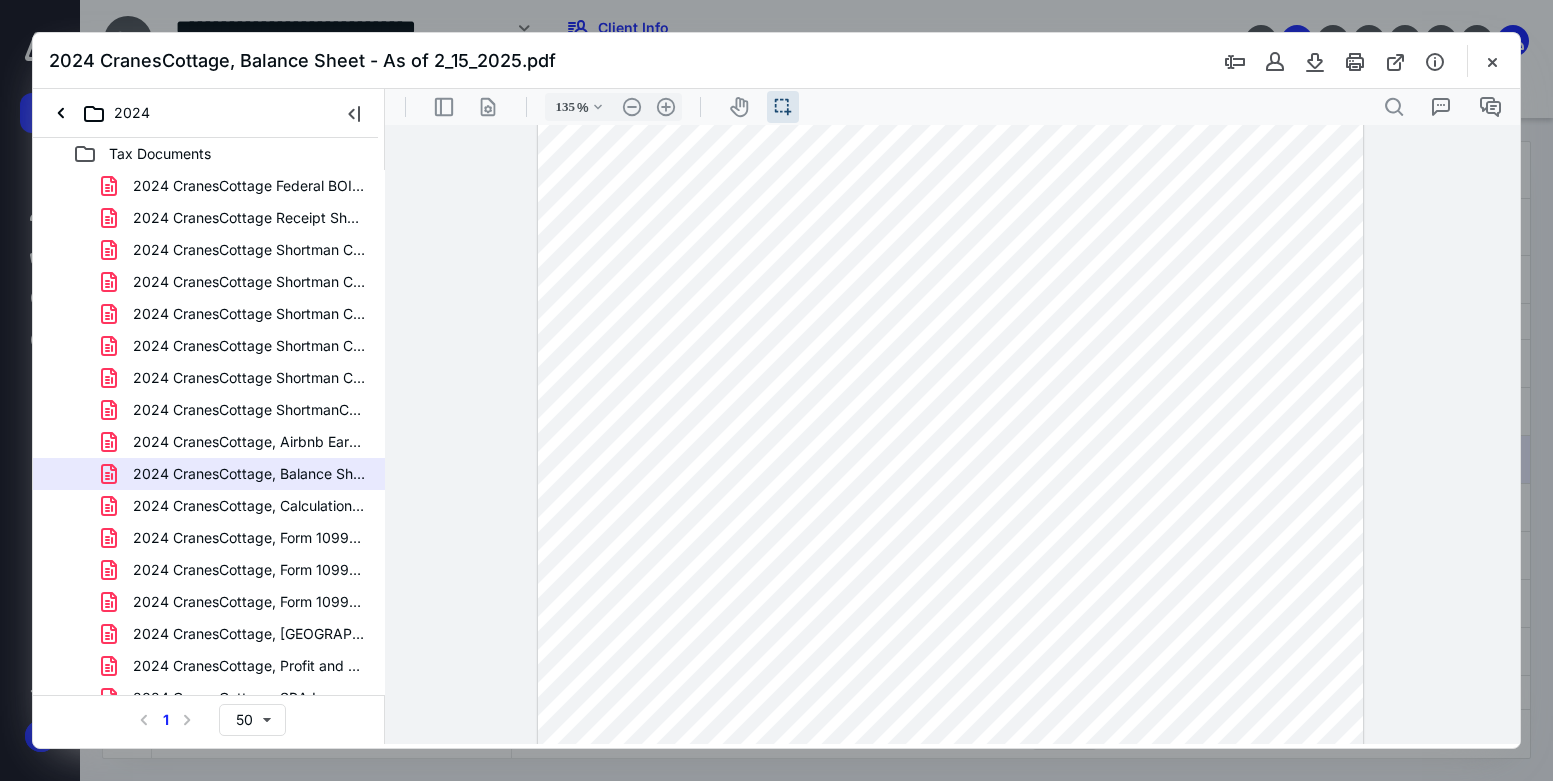 scroll, scrollTop: 0, scrollLeft: 0, axis: both 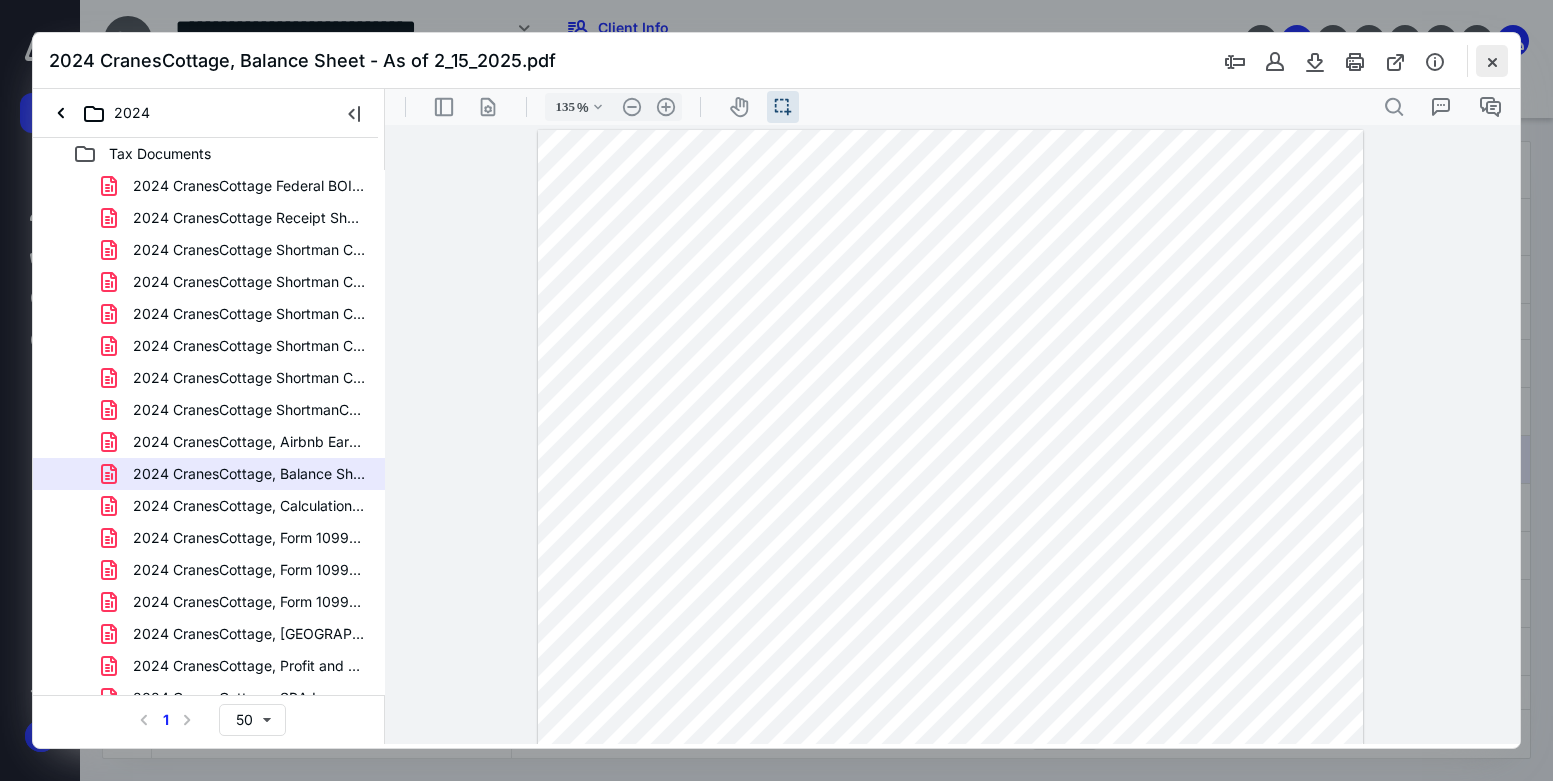 click at bounding box center (1492, 61) 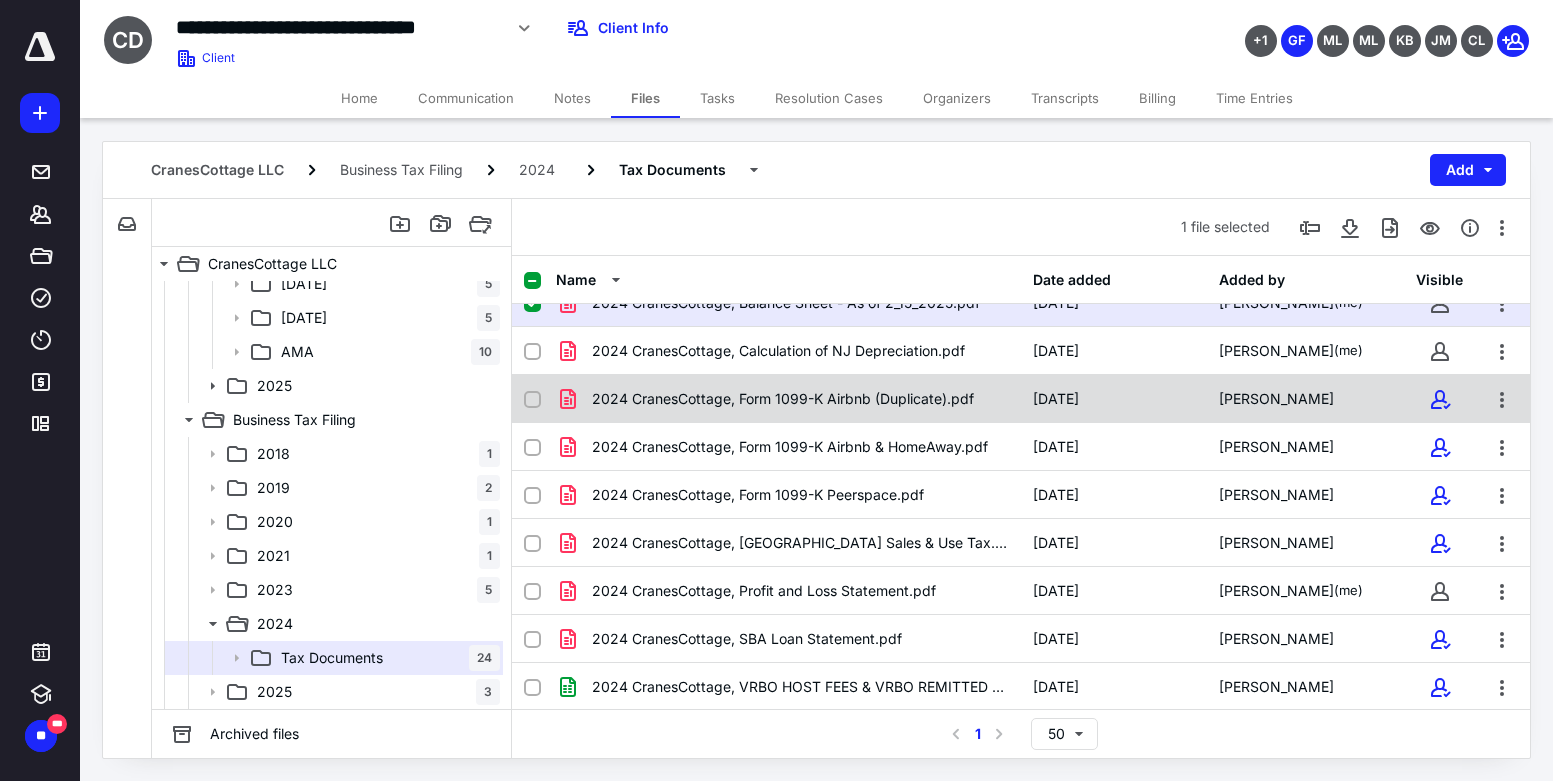 scroll, scrollTop: 500, scrollLeft: 0, axis: vertical 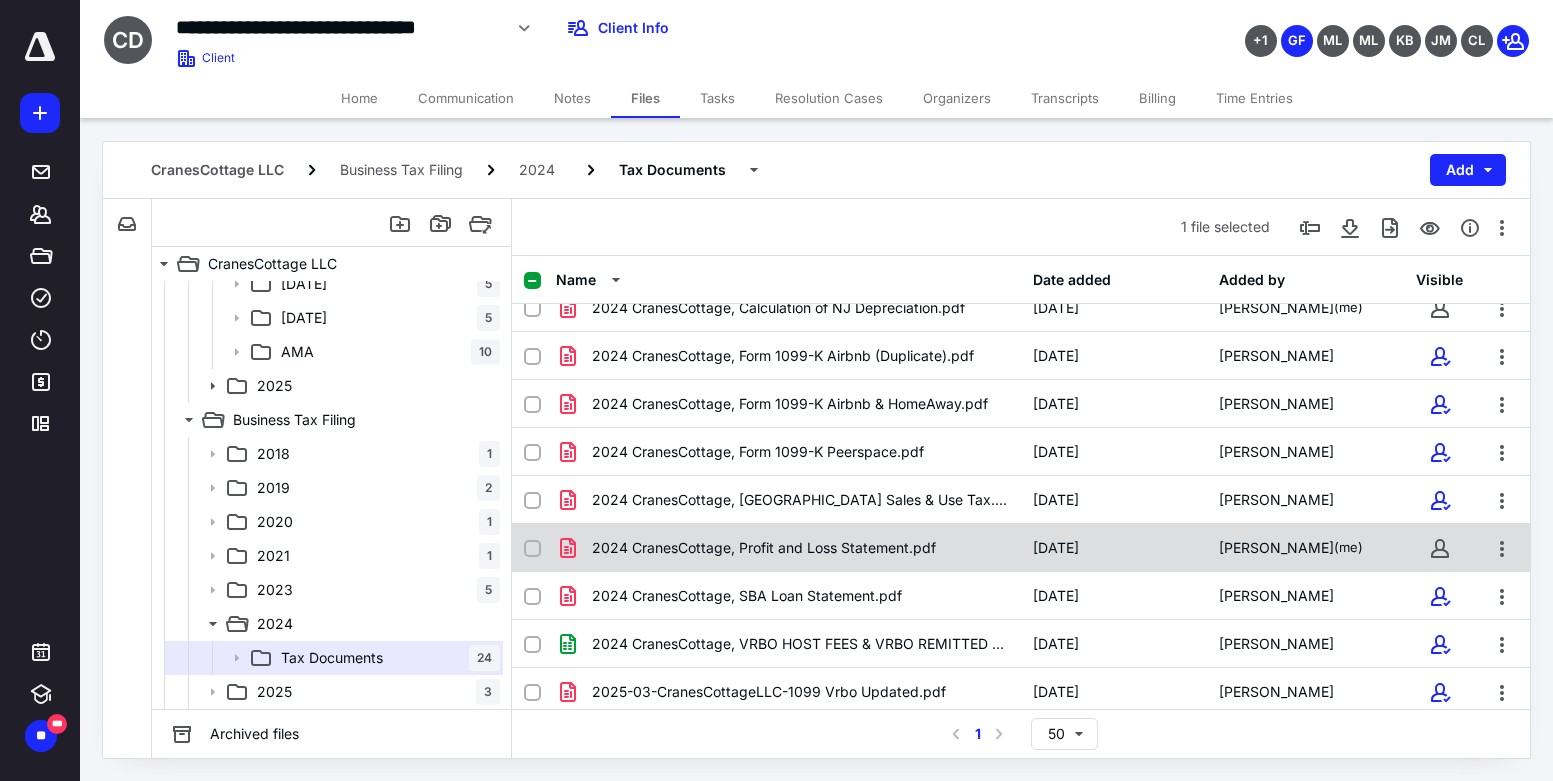 click on "2024 CranesCottage, Profit and Loss Statement.pdf" at bounding box center (764, 548) 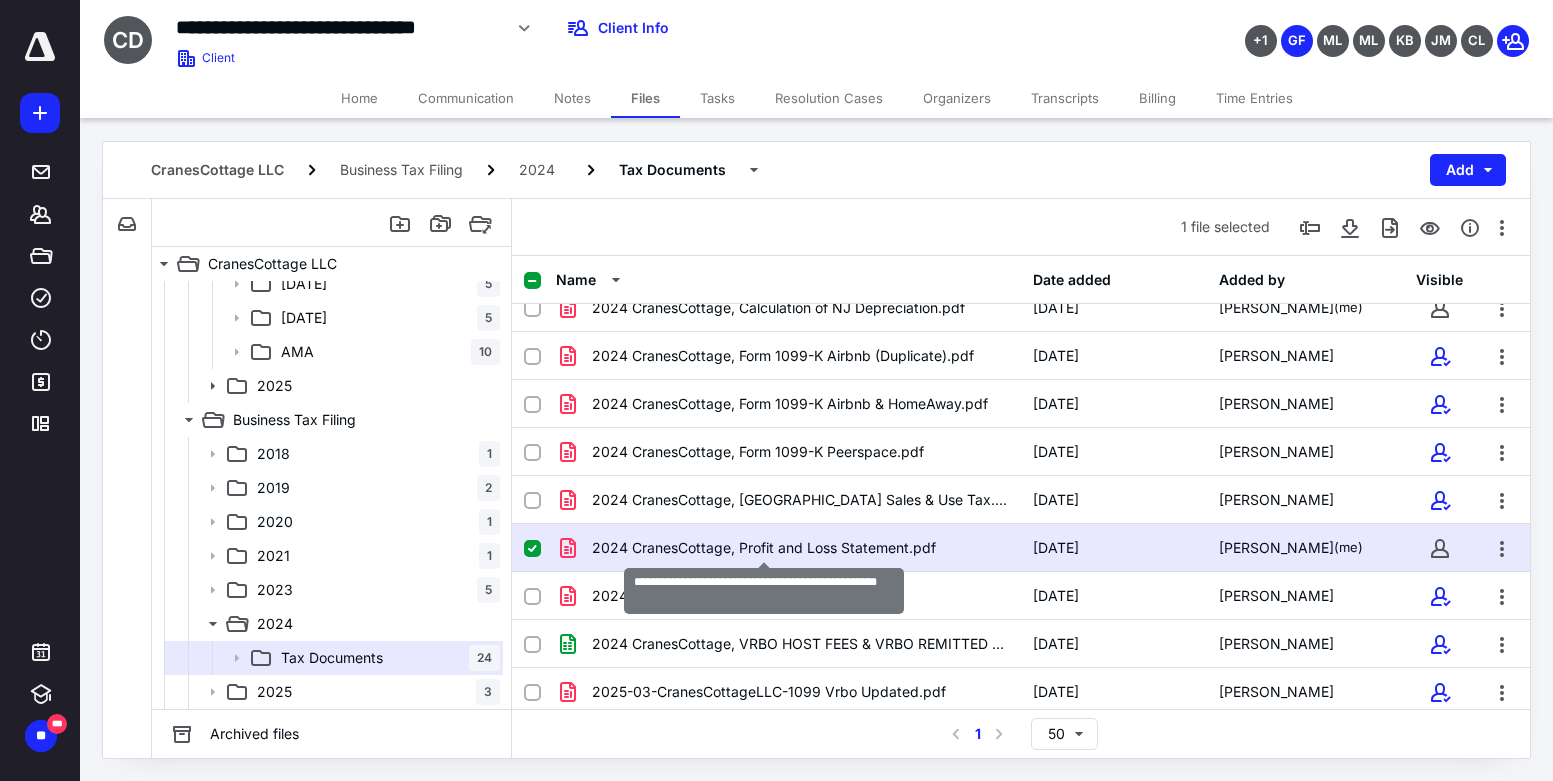 click on "2024 CranesCottage, Profit and Loss Statement.pdf" at bounding box center [764, 548] 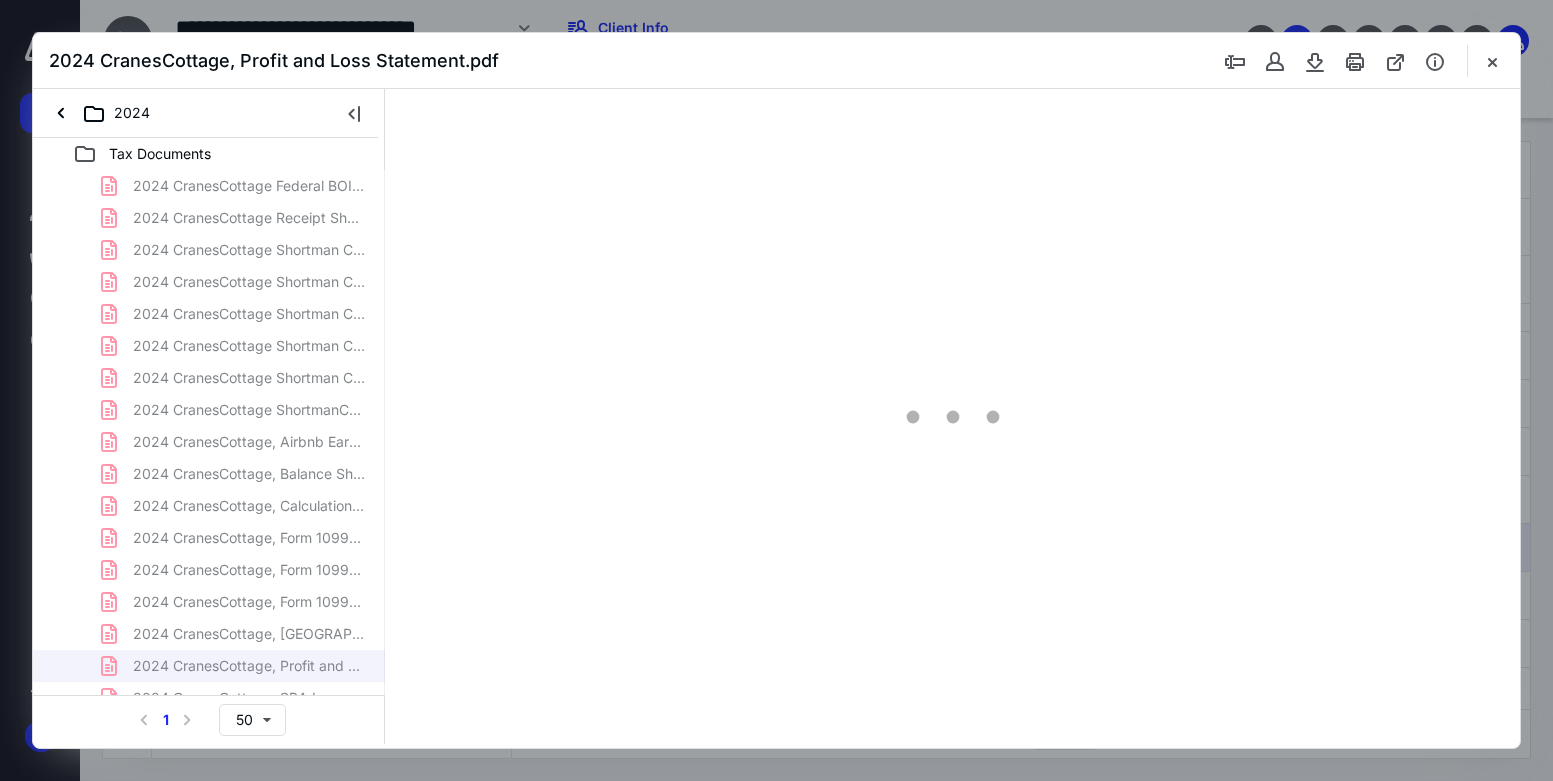 scroll, scrollTop: 0, scrollLeft: 0, axis: both 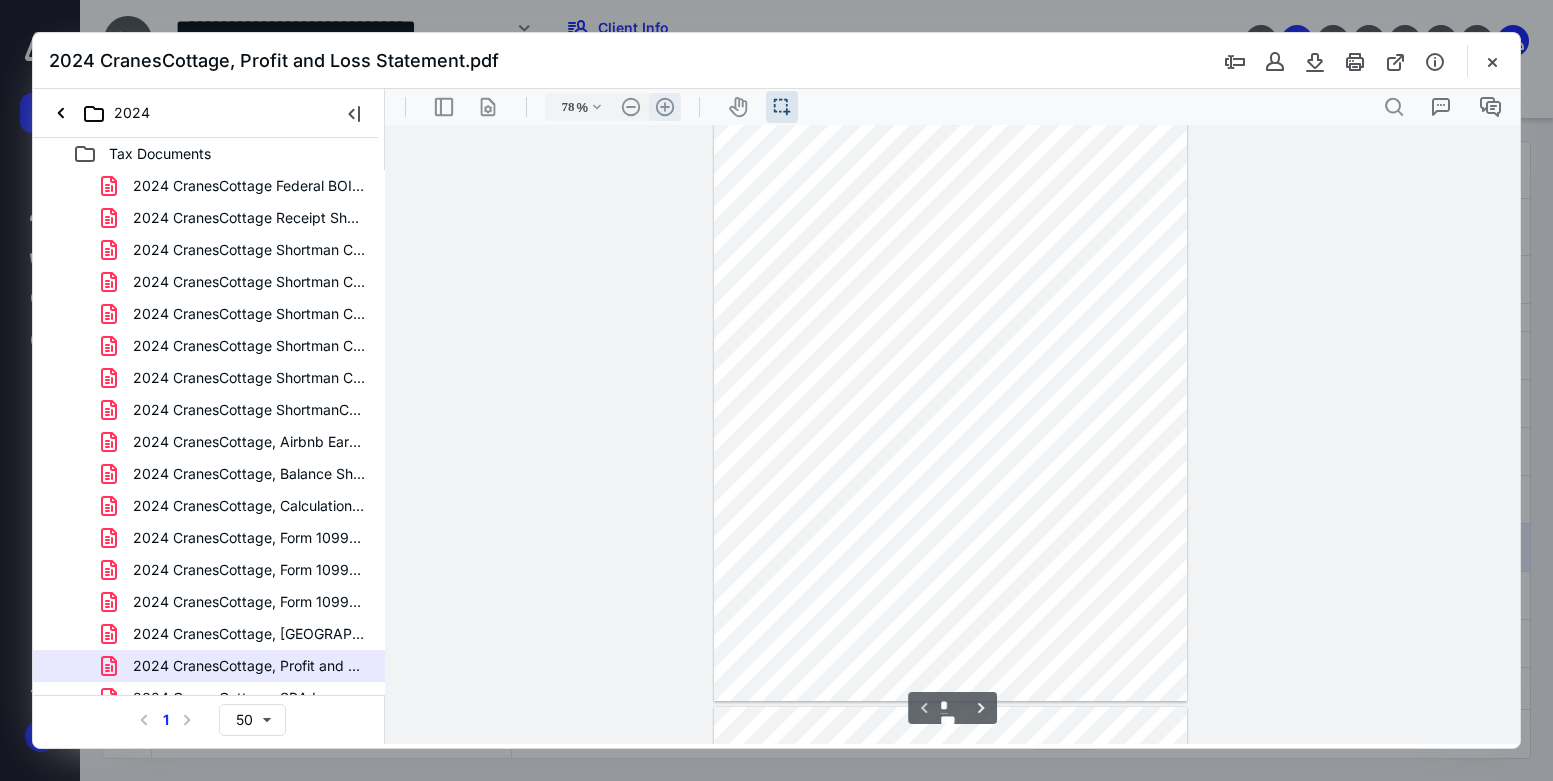 click on ".cls-1{fill:#abb0c4;} icon - header - zoom - in - line" at bounding box center (665, 107) 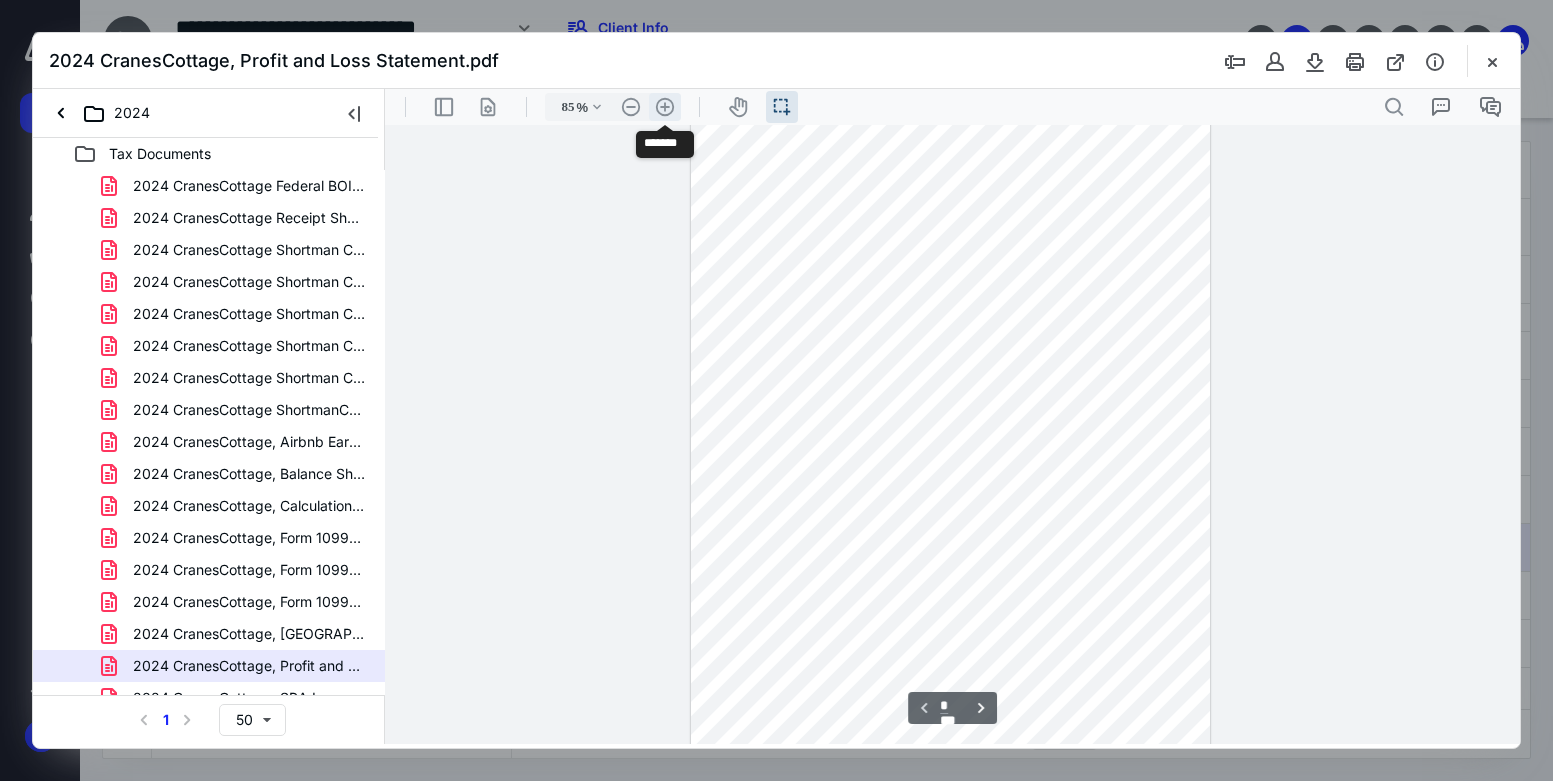 click on ".cls-1{fill:#abb0c4;} icon - header - zoom - in - line" at bounding box center [665, 107] 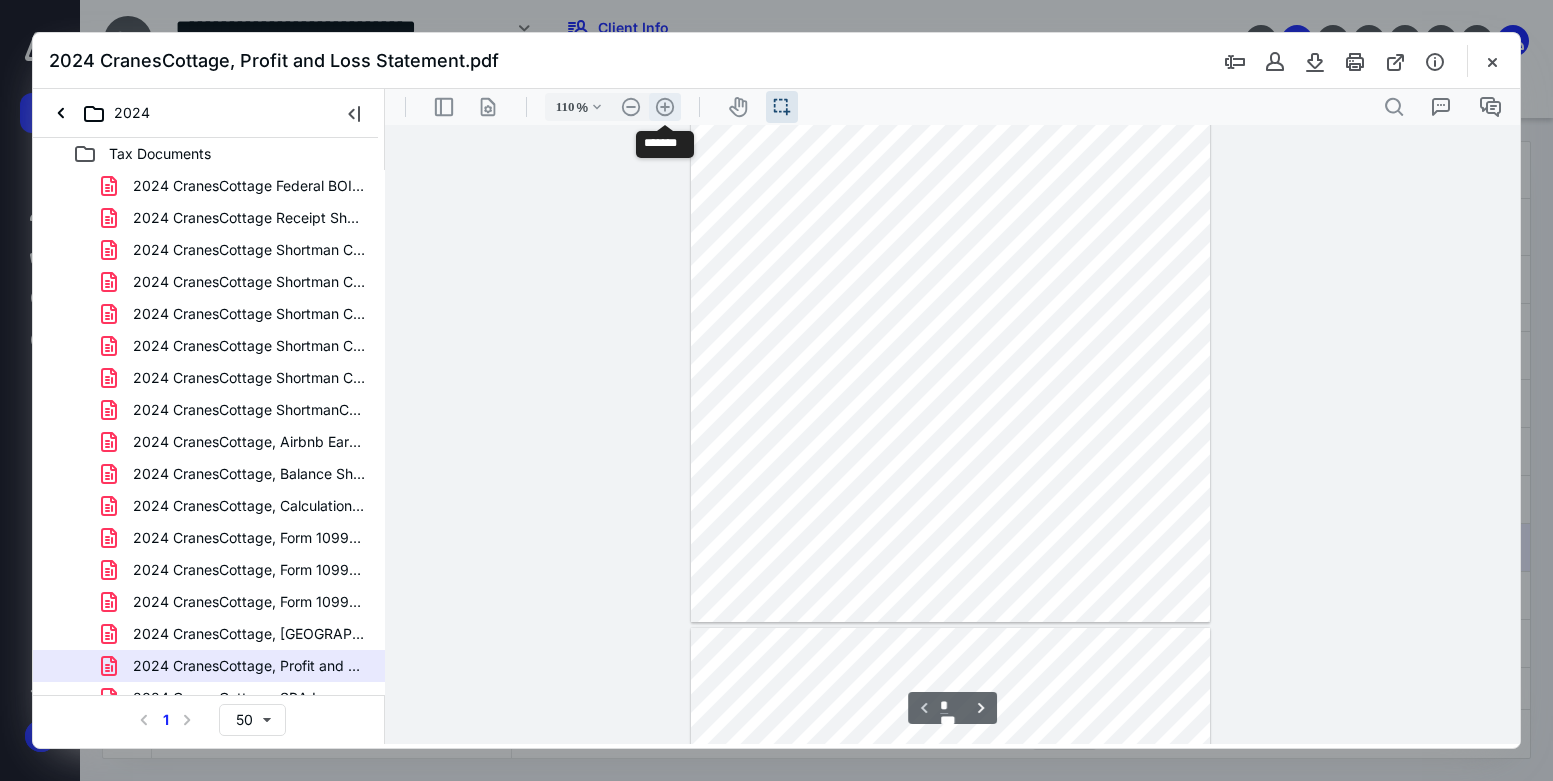click on ".cls-1{fill:#abb0c4;} icon - header - zoom - in - line" at bounding box center (665, 107) 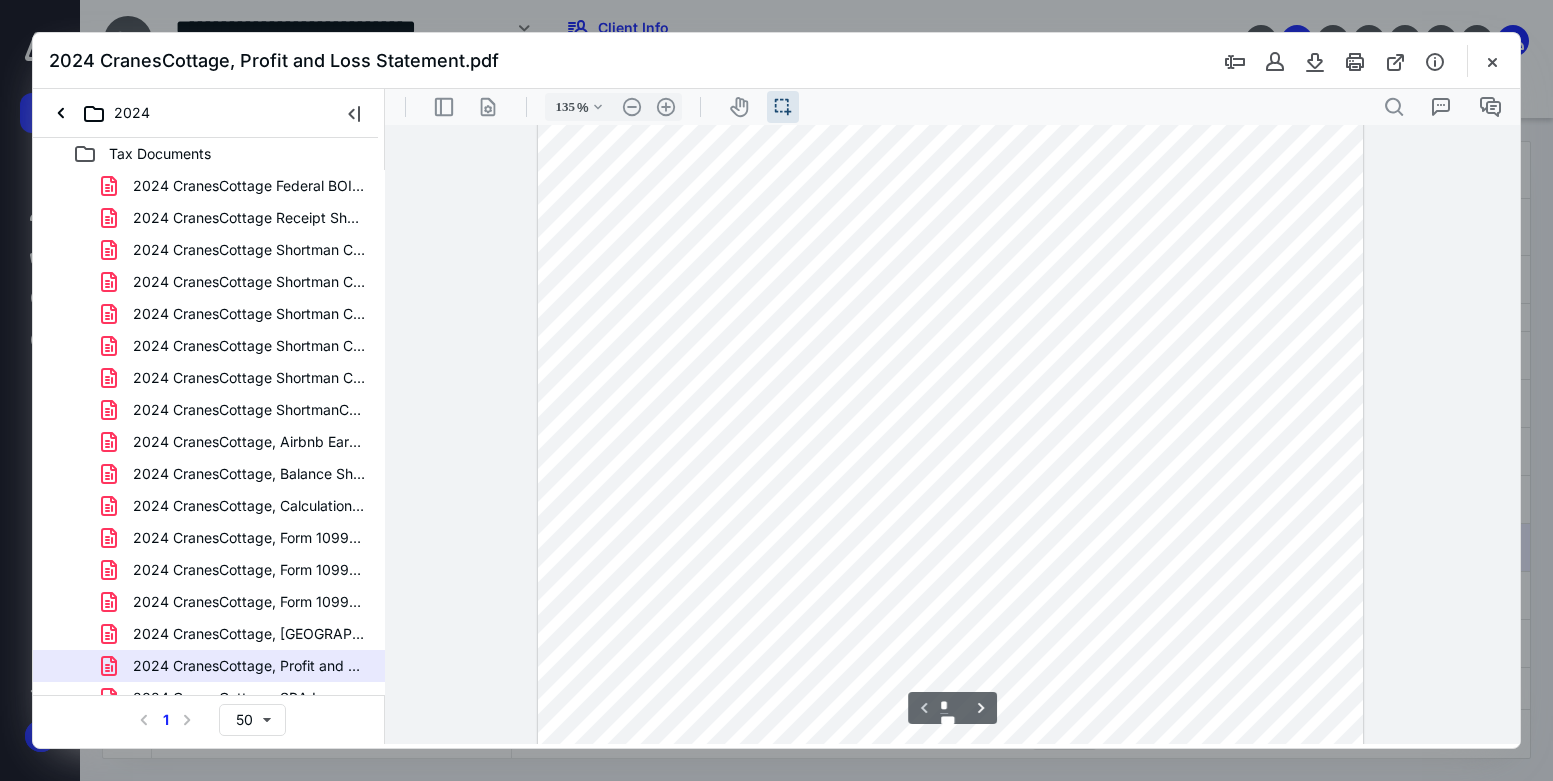 scroll, scrollTop: 500, scrollLeft: 0, axis: vertical 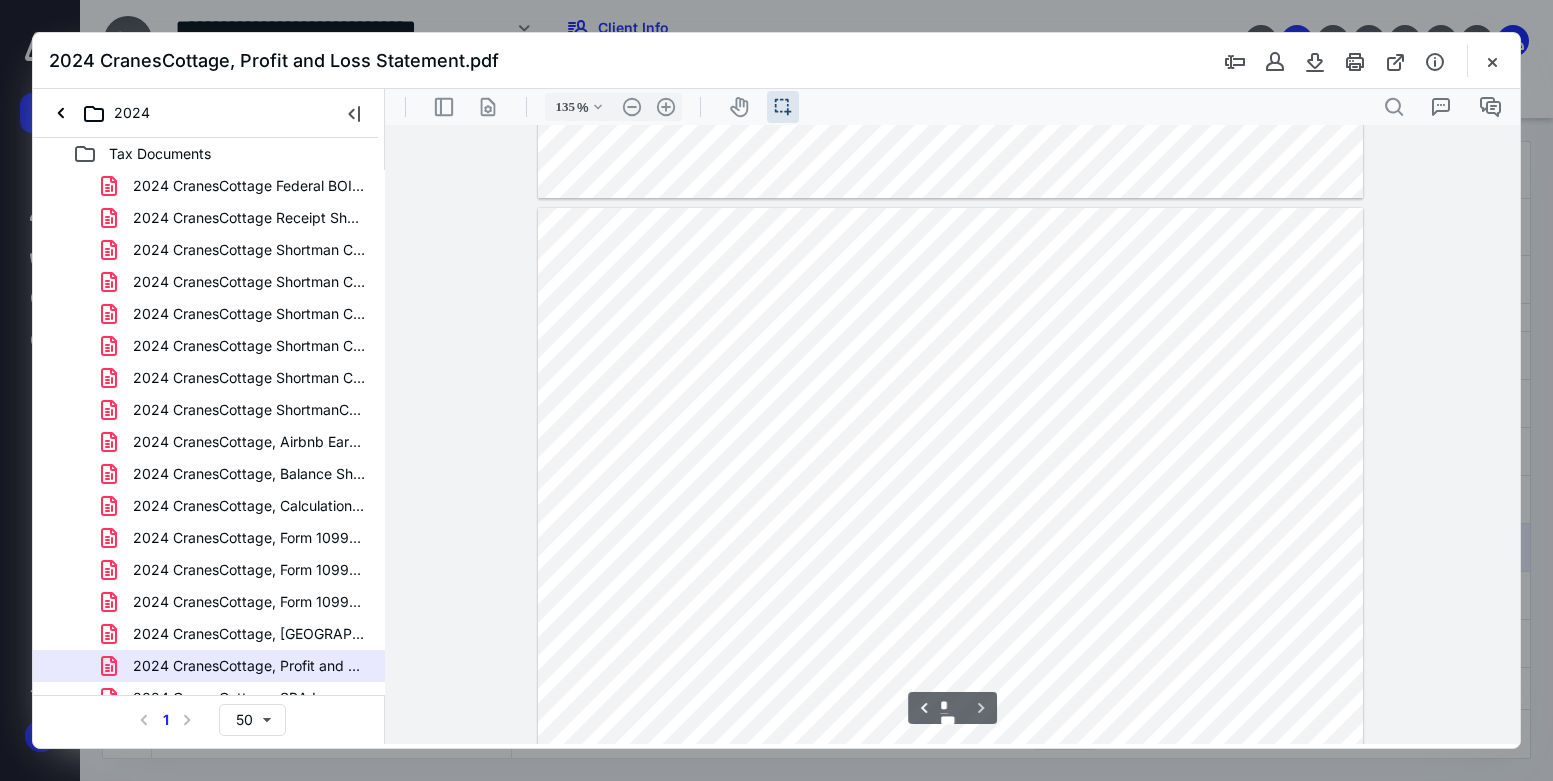 type on "*" 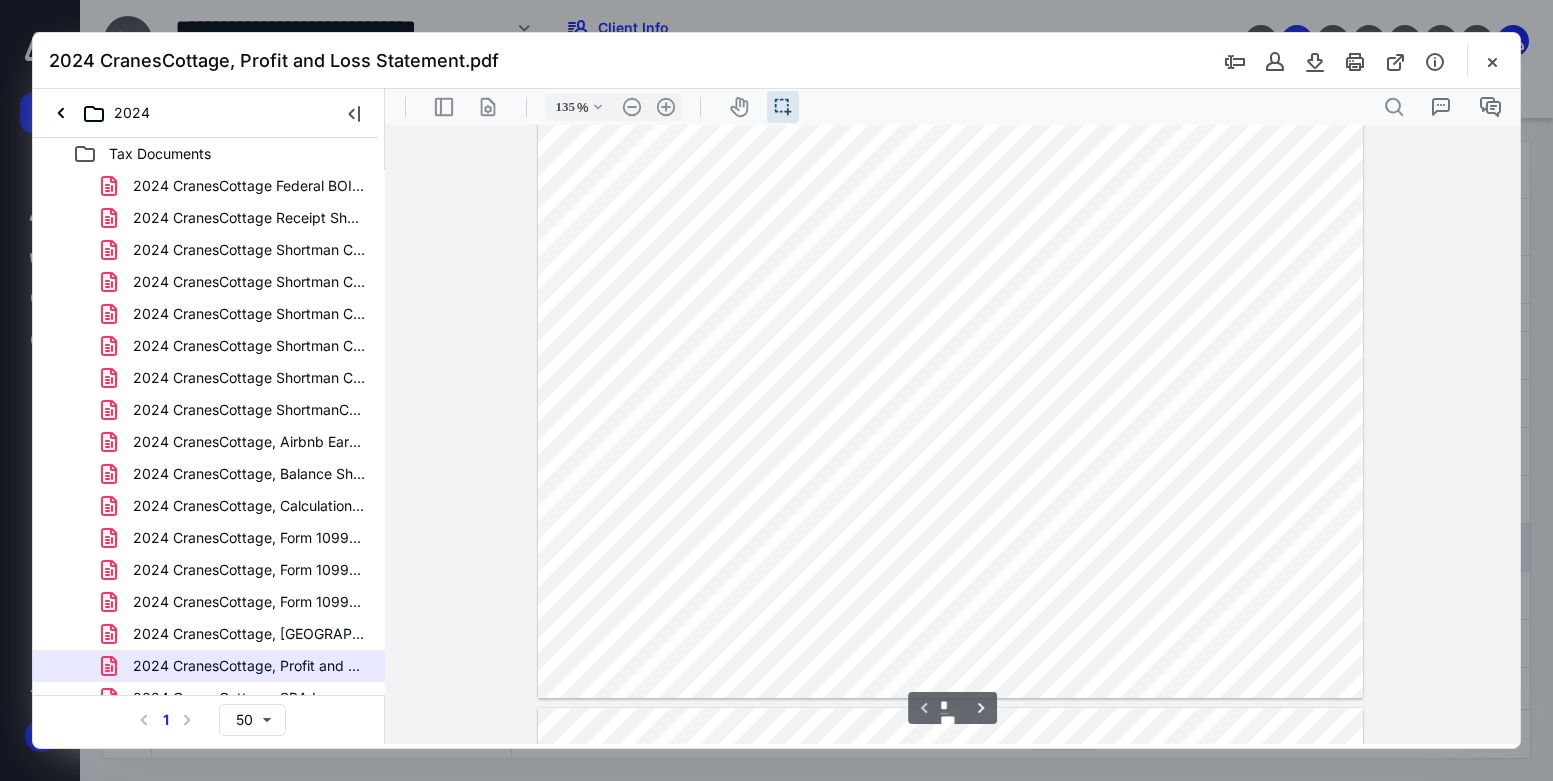 scroll, scrollTop: 0, scrollLeft: 0, axis: both 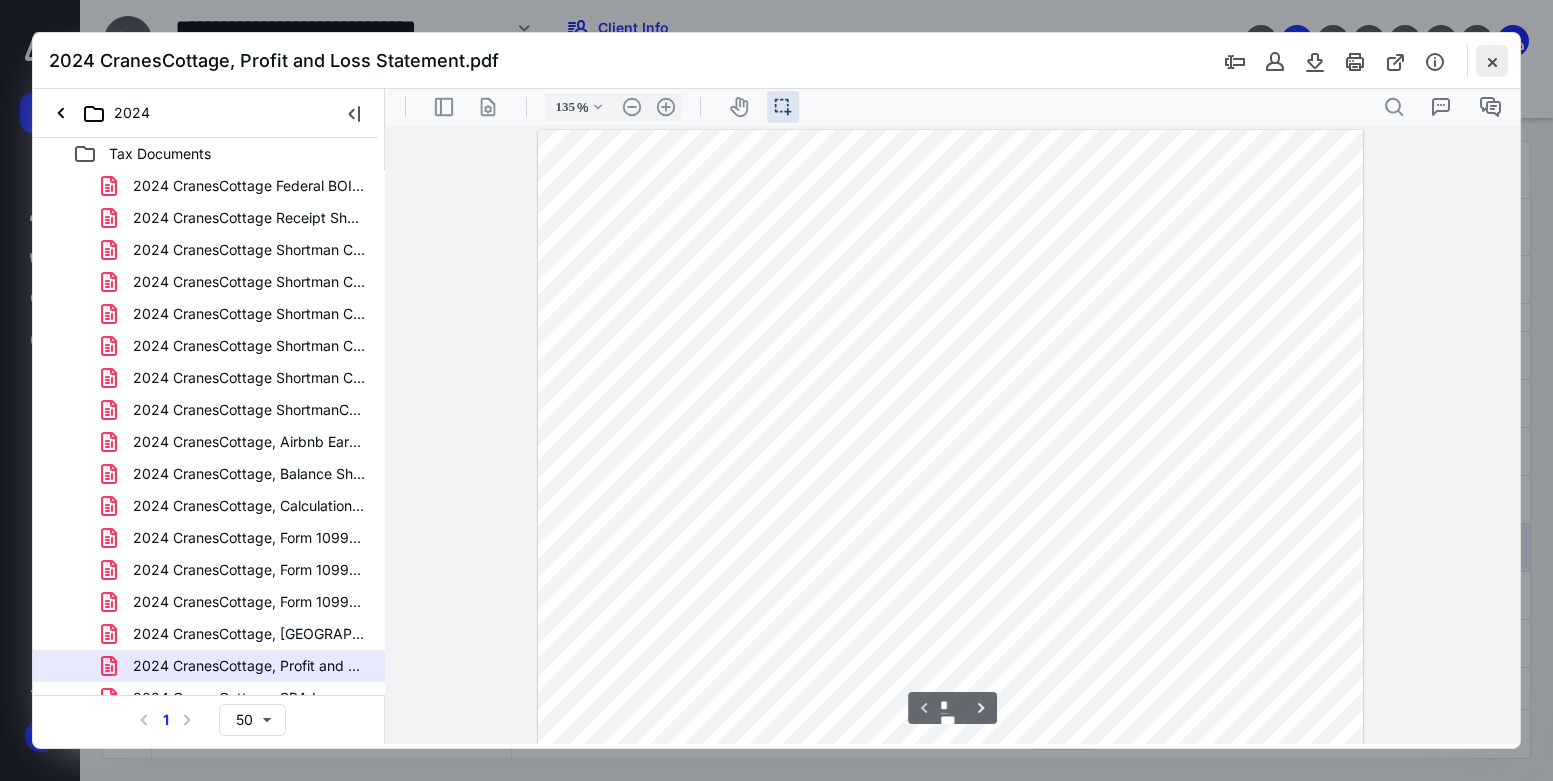 click at bounding box center [1492, 61] 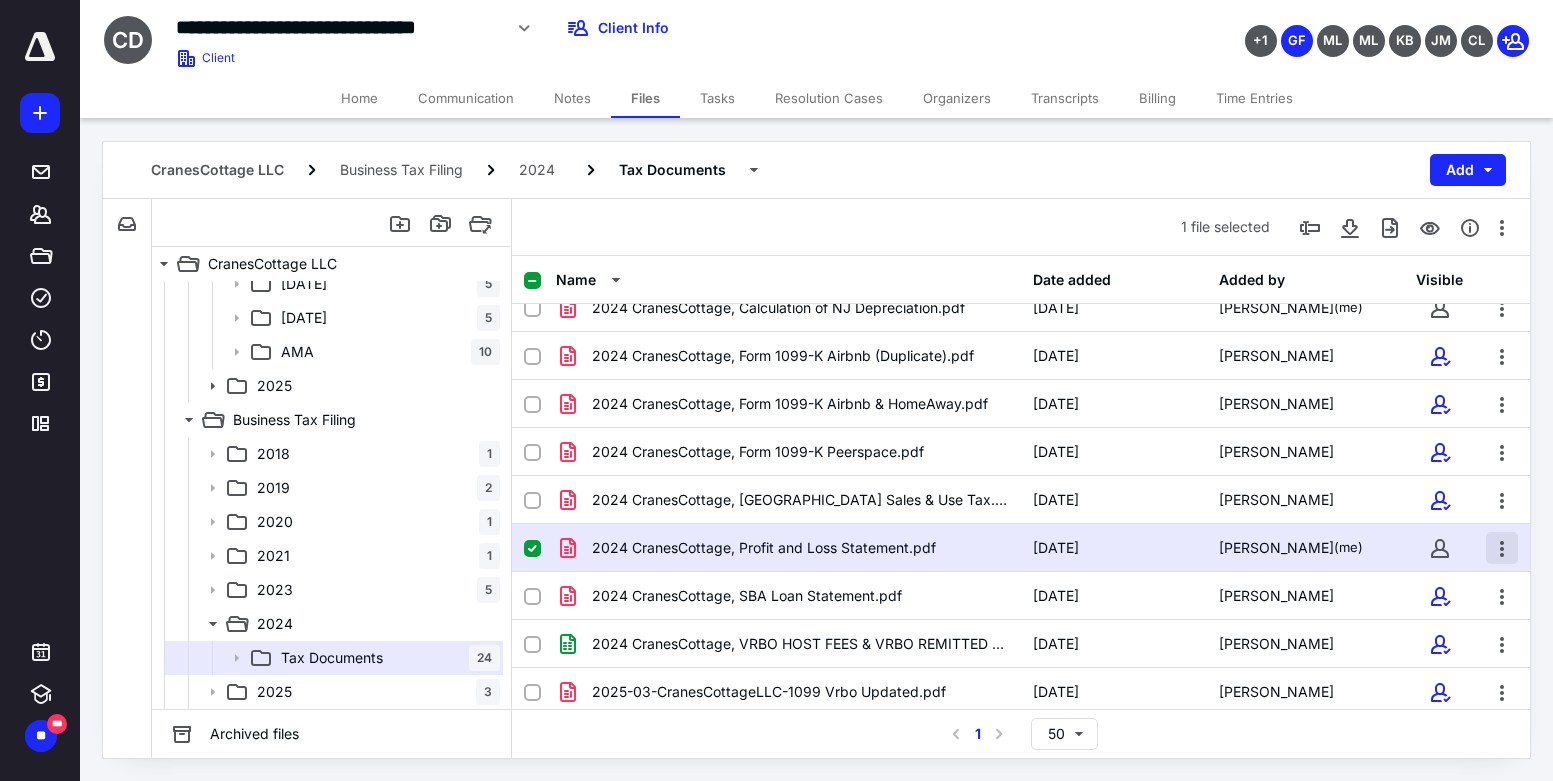 click at bounding box center [1502, 548] 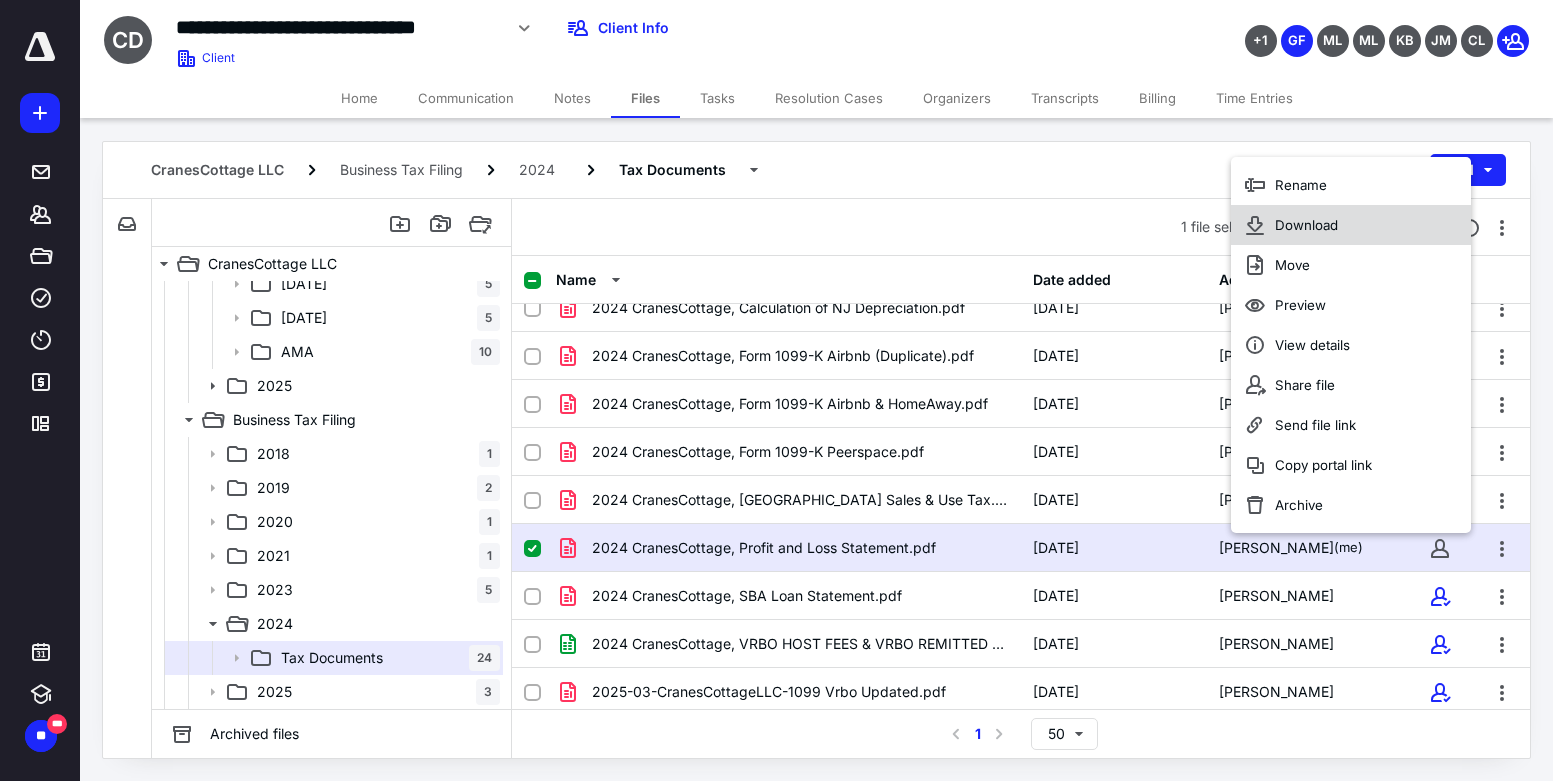 click on "Download" at bounding box center [1351, 225] 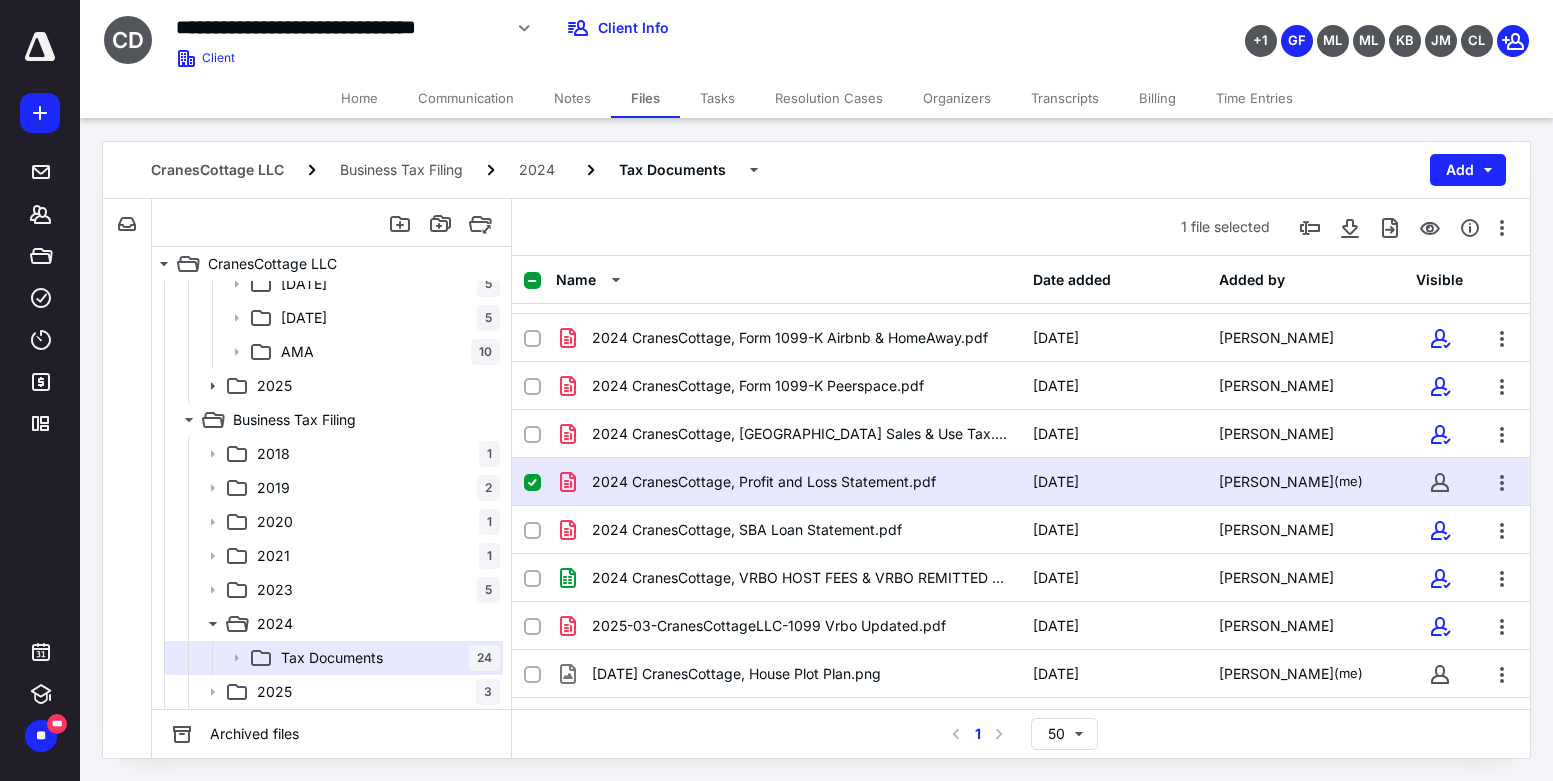 scroll, scrollTop: 600, scrollLeft: 0, axis: vertical 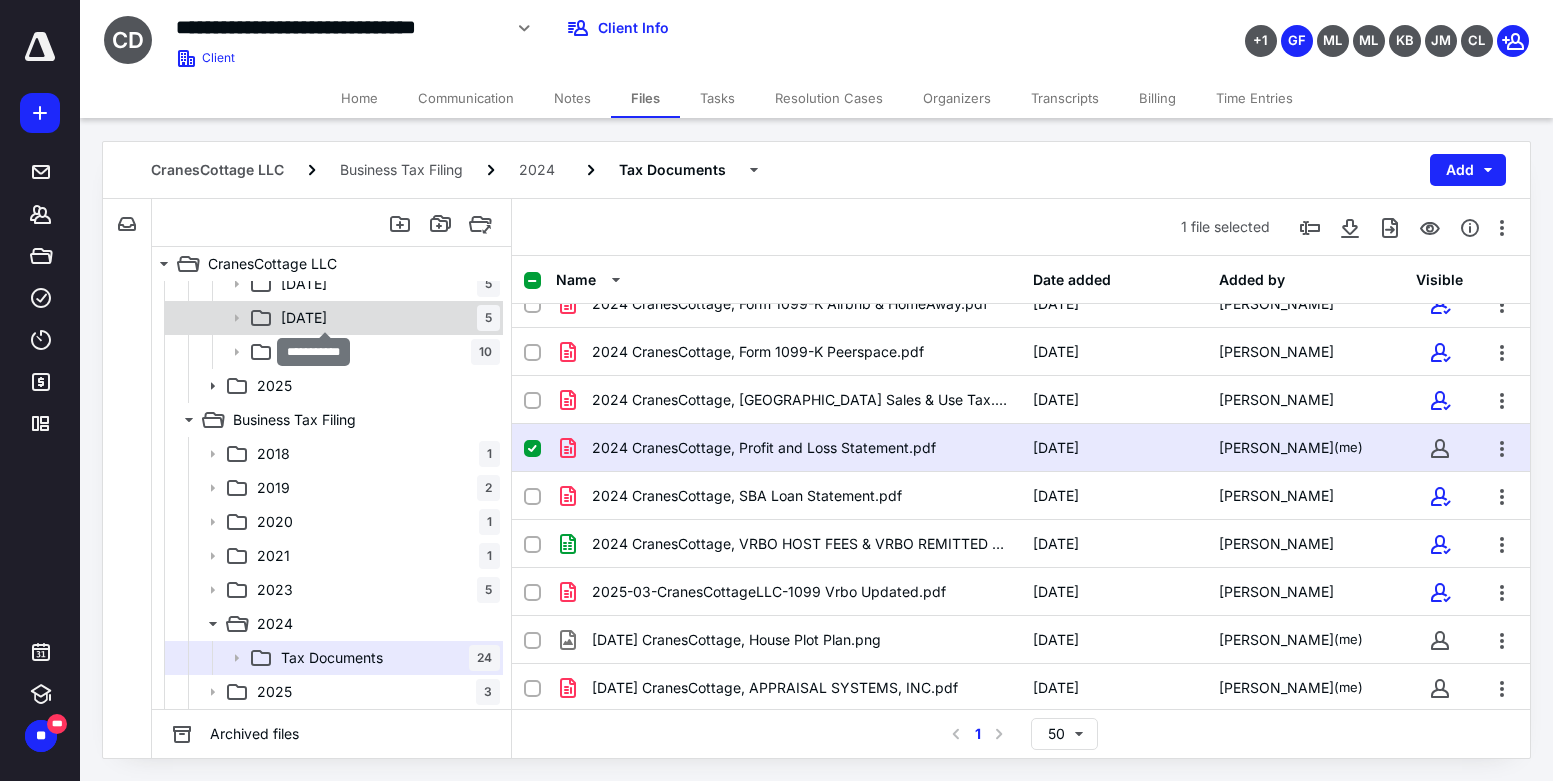 click on "[DATE]" at bounding box center [304, 318] 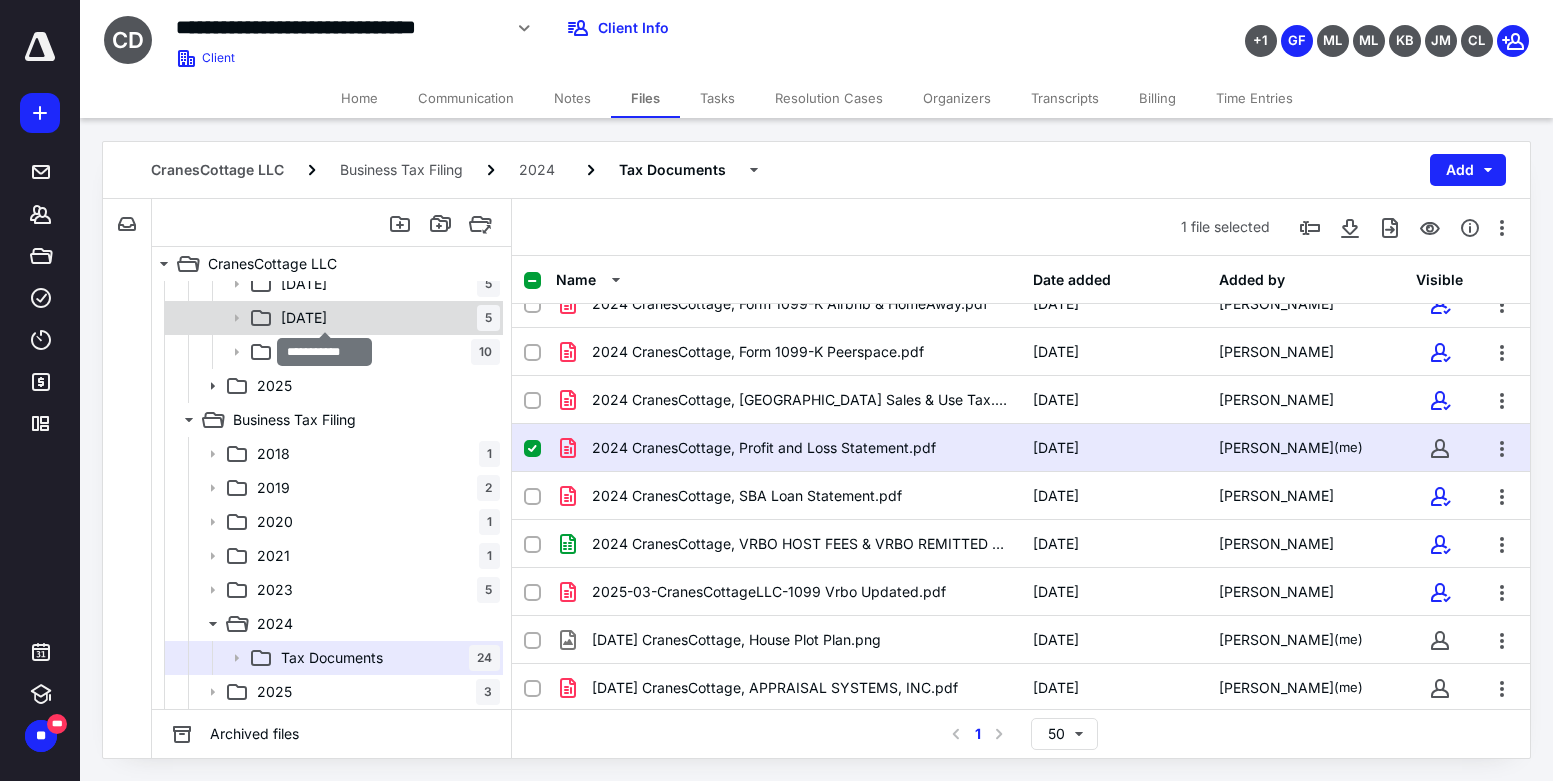 scroll, scrollTop: 0, scrollLeft: 0, axis: both 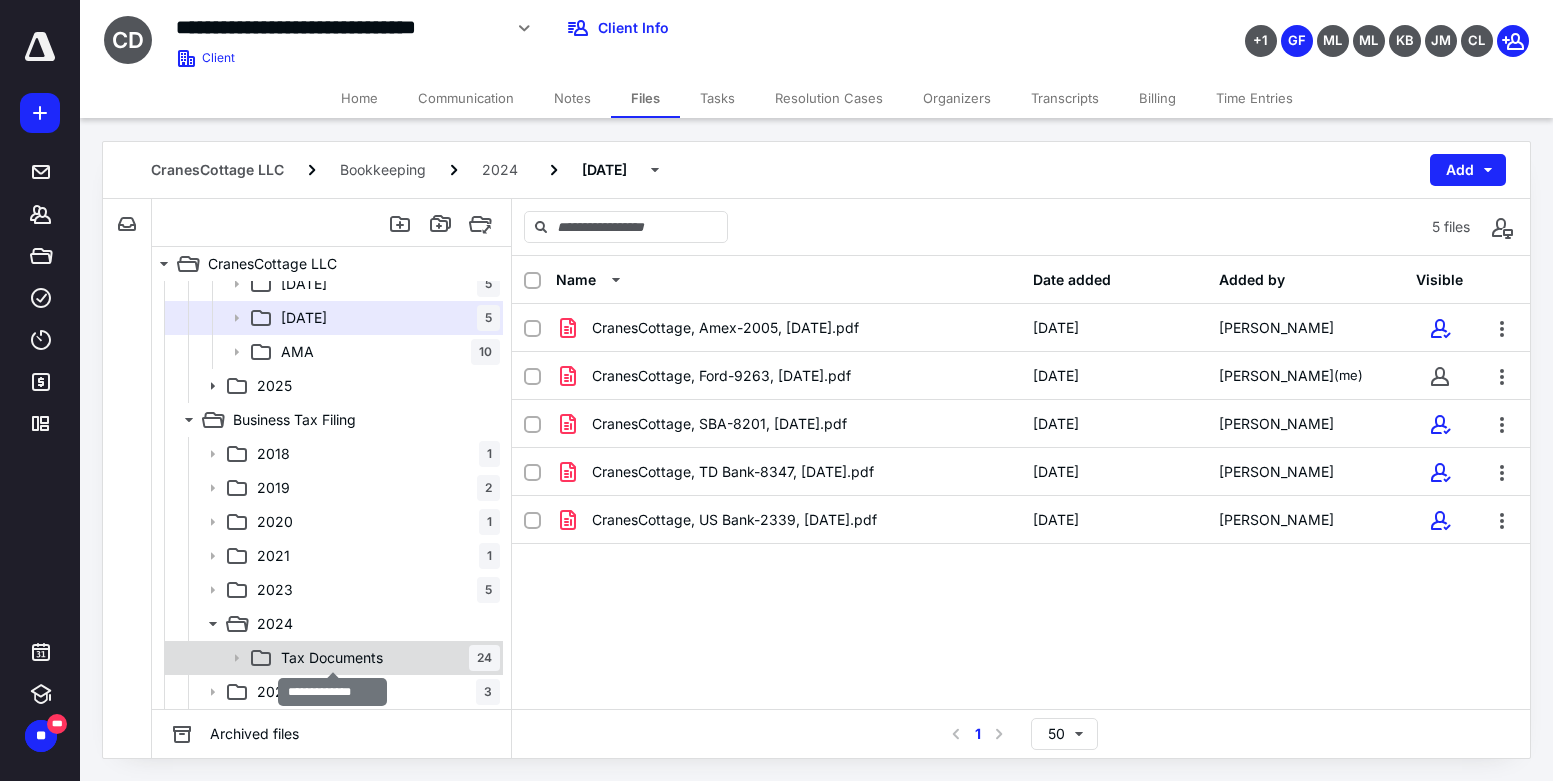 click on "Tax Documents" at bounding box center [332, 658] 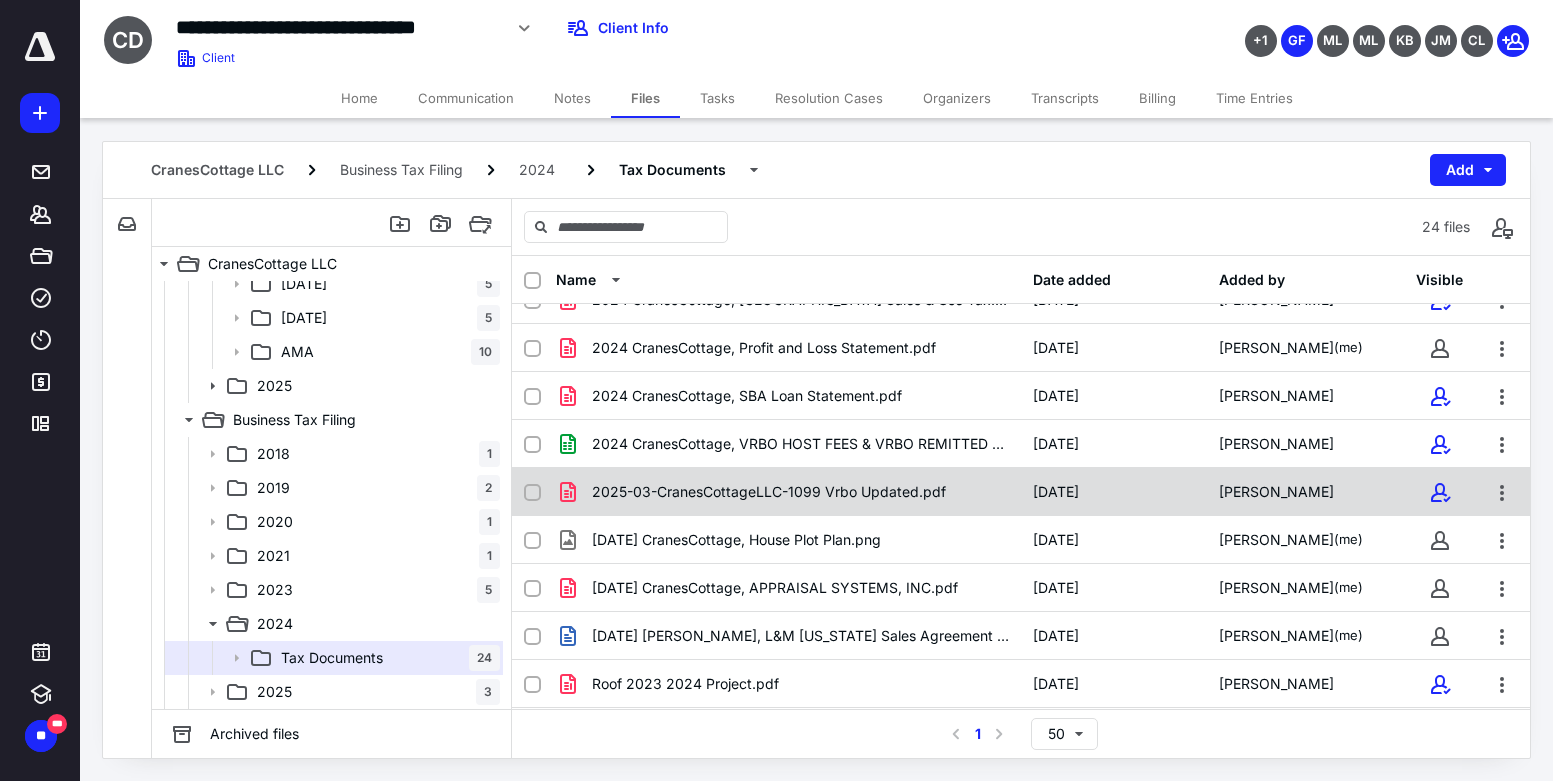 scroll, scrollTop: 747, scrollLeft: 0, axis: vertical 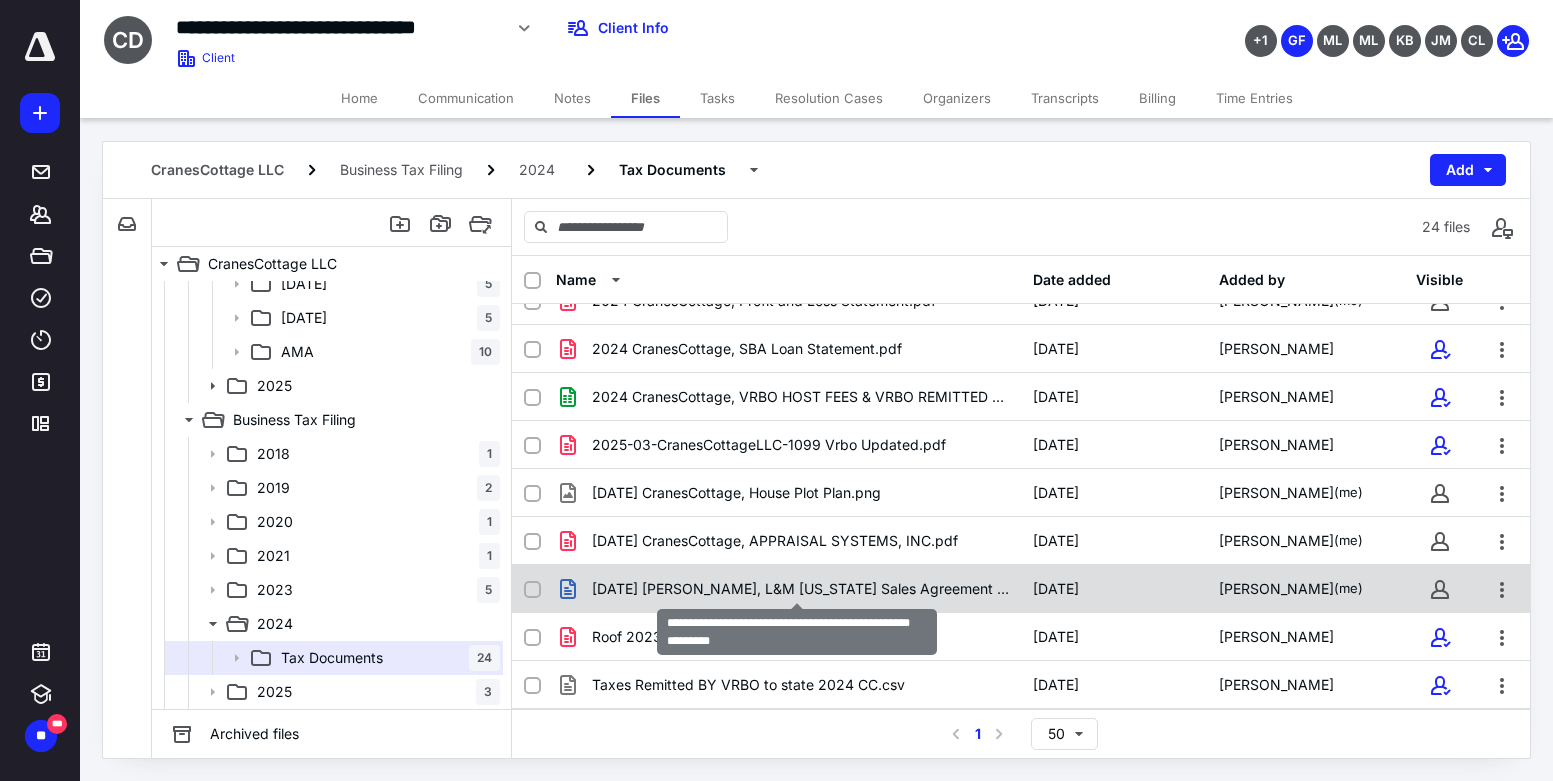 click on "[DATE] [PERSON_NAME], L&M [US_STATE] Sales Agreement - DRAFT.docx" at bounding box center [800, 589] 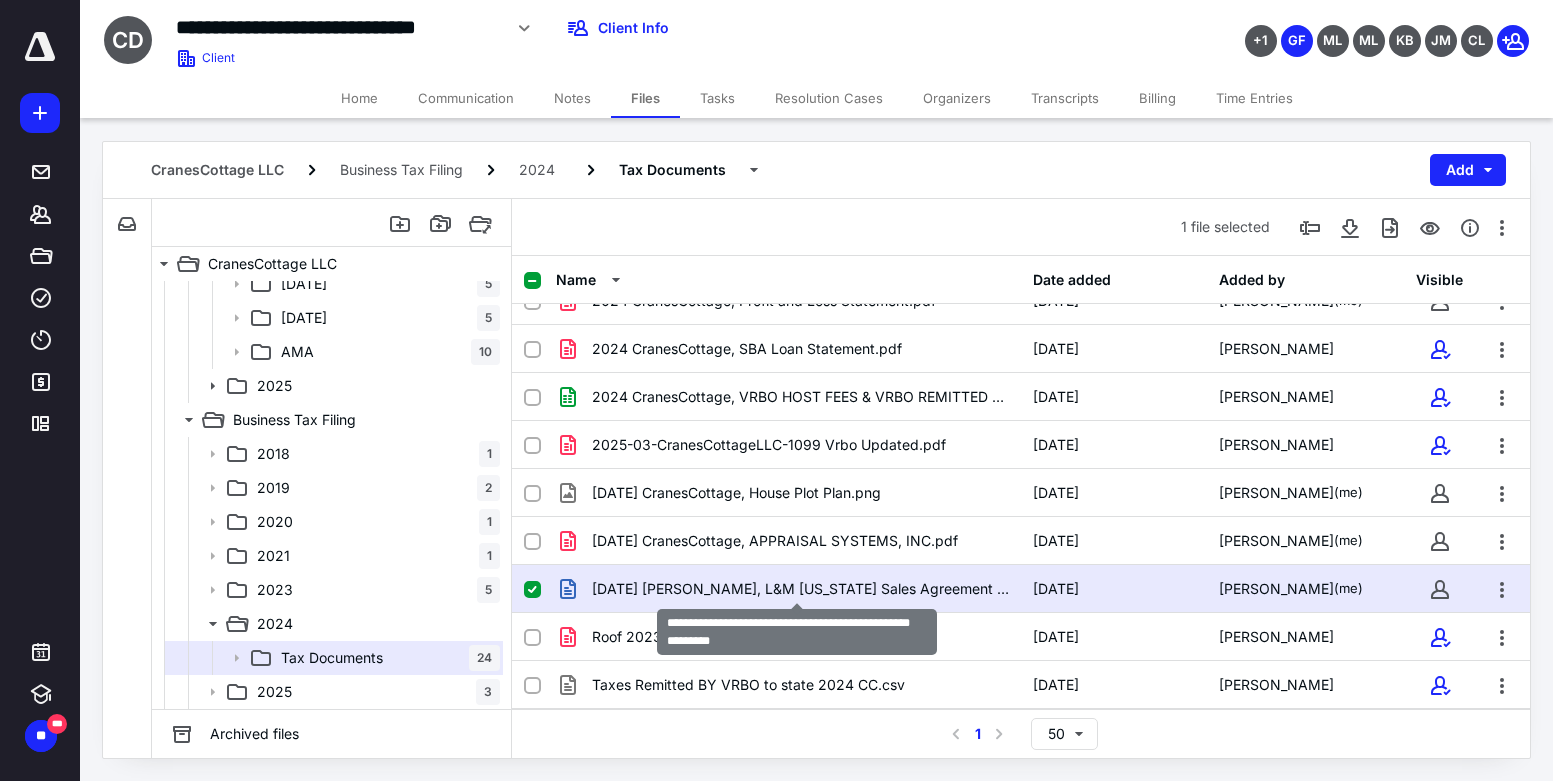 click on "[DATE] [PERSON_NAME], L&M [US_STATE] Sales Agreement - DRAFT.docx" at bounding box center [800, 589] 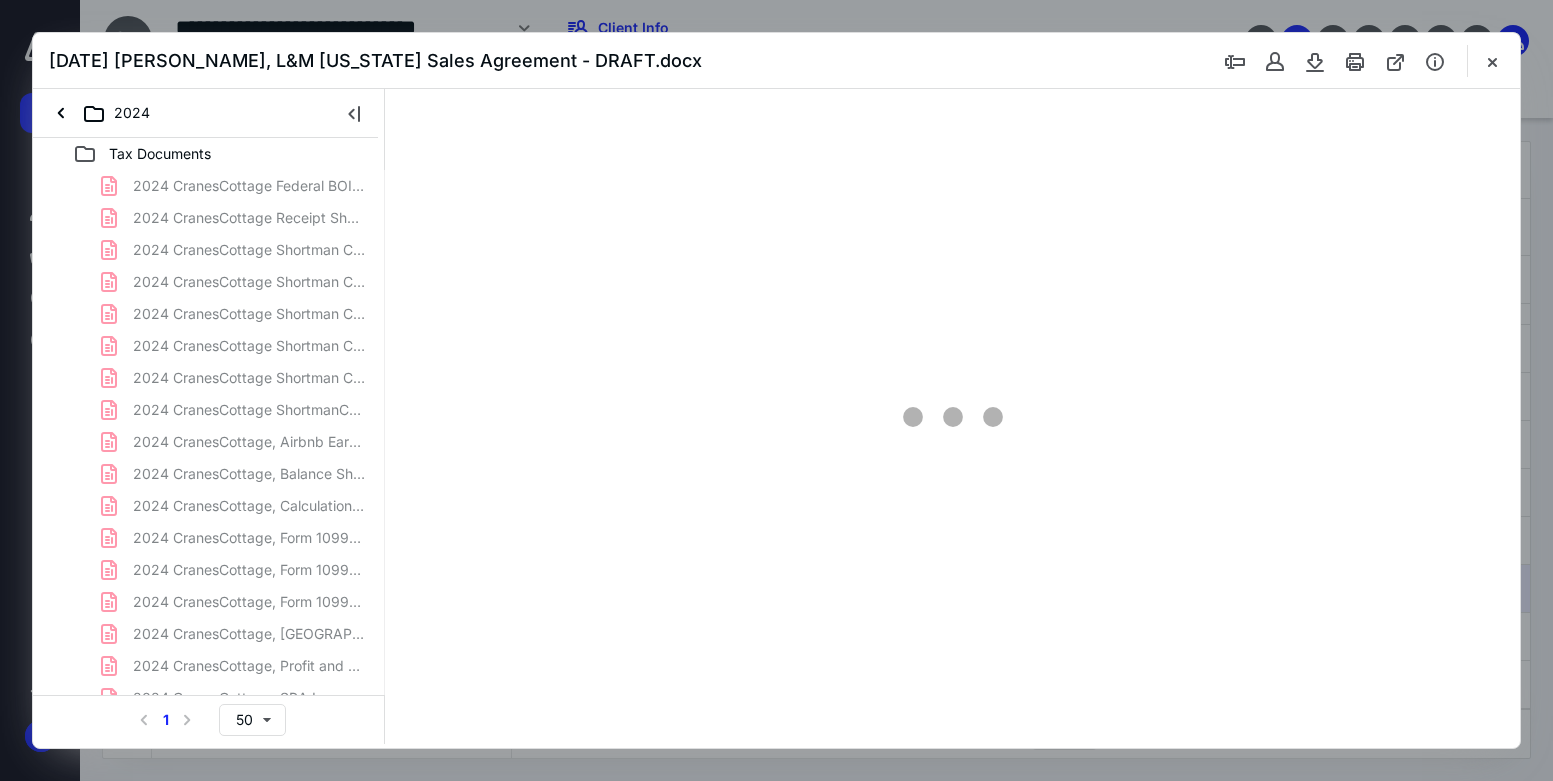 scroll, scrollTop: 0, scrollLeft: 0, axis: both 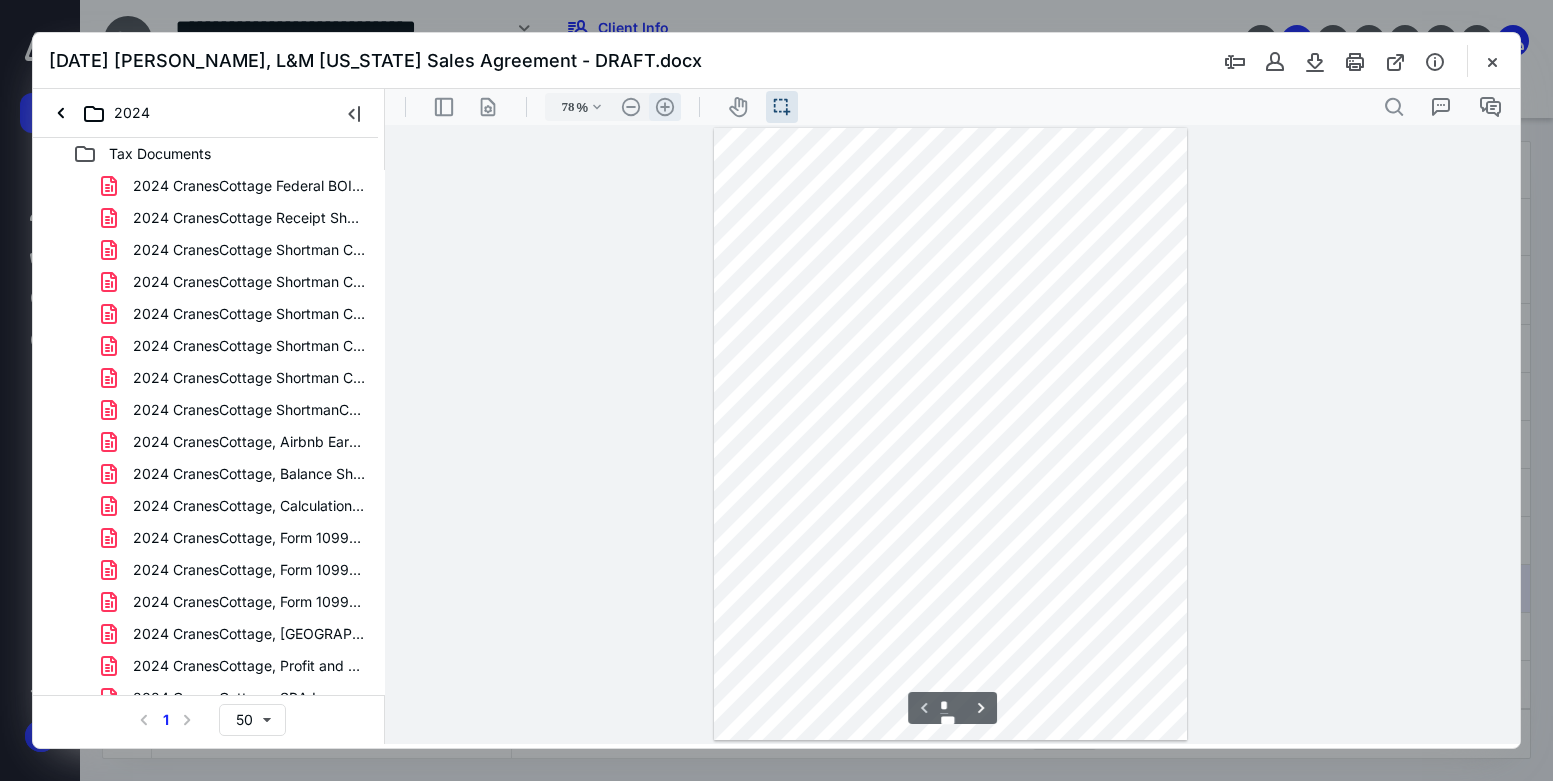 click on ".cls-1{fill:#abb0c4;} icon - header - zoom - in - line" at bounding box center [665, 107] 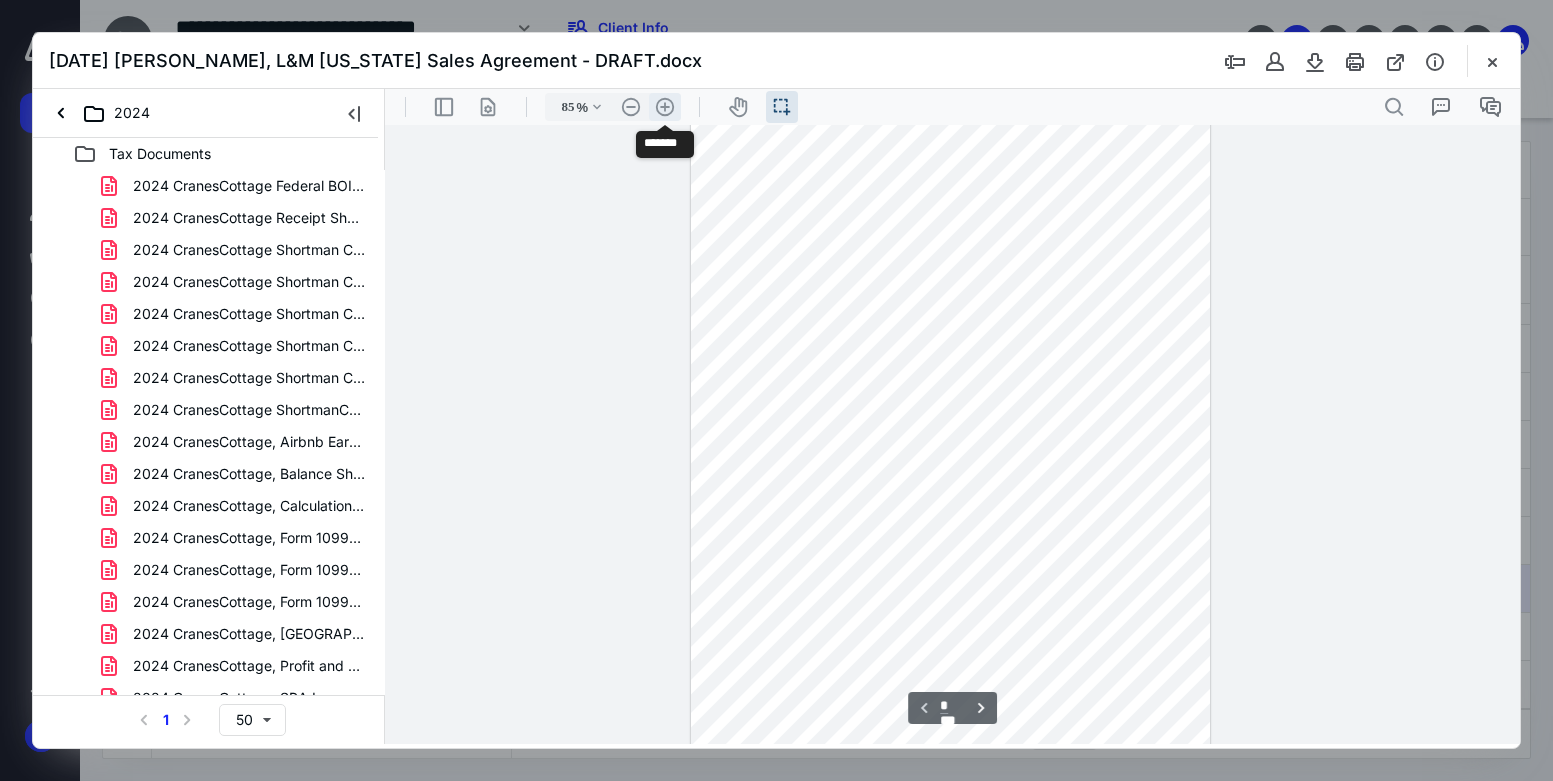 click on ".cls-1{fill:#abb0c4;} icon - header - zoom - in - line" at bounding box center [665, 107] 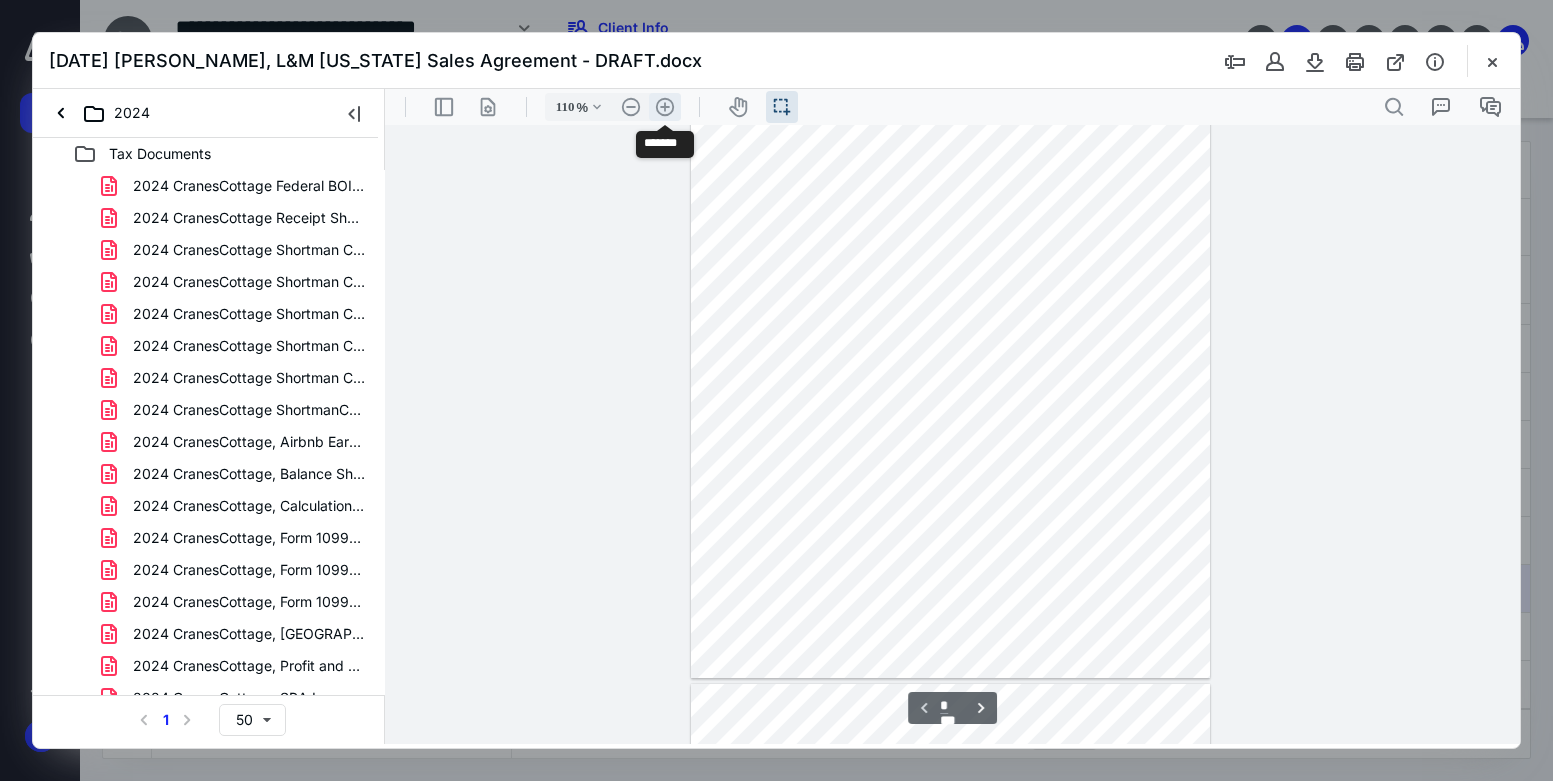 click on ".cls-1{fill:#abb0c4;} icon - header - zoom - in - line" at bounding box center [665, 107] 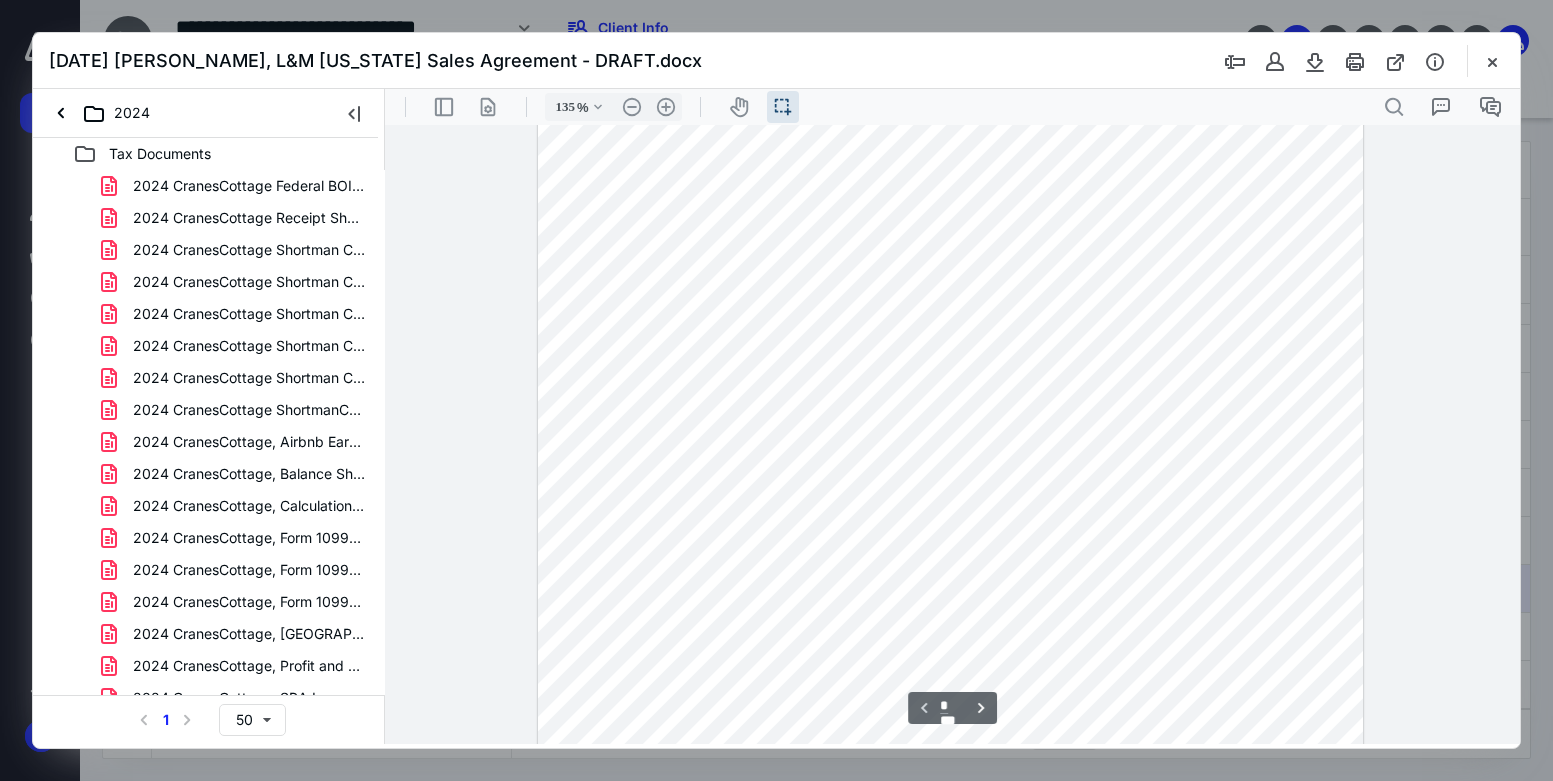 scroll, scrollTop: 300, scrollLeft: 0, axis: vertical 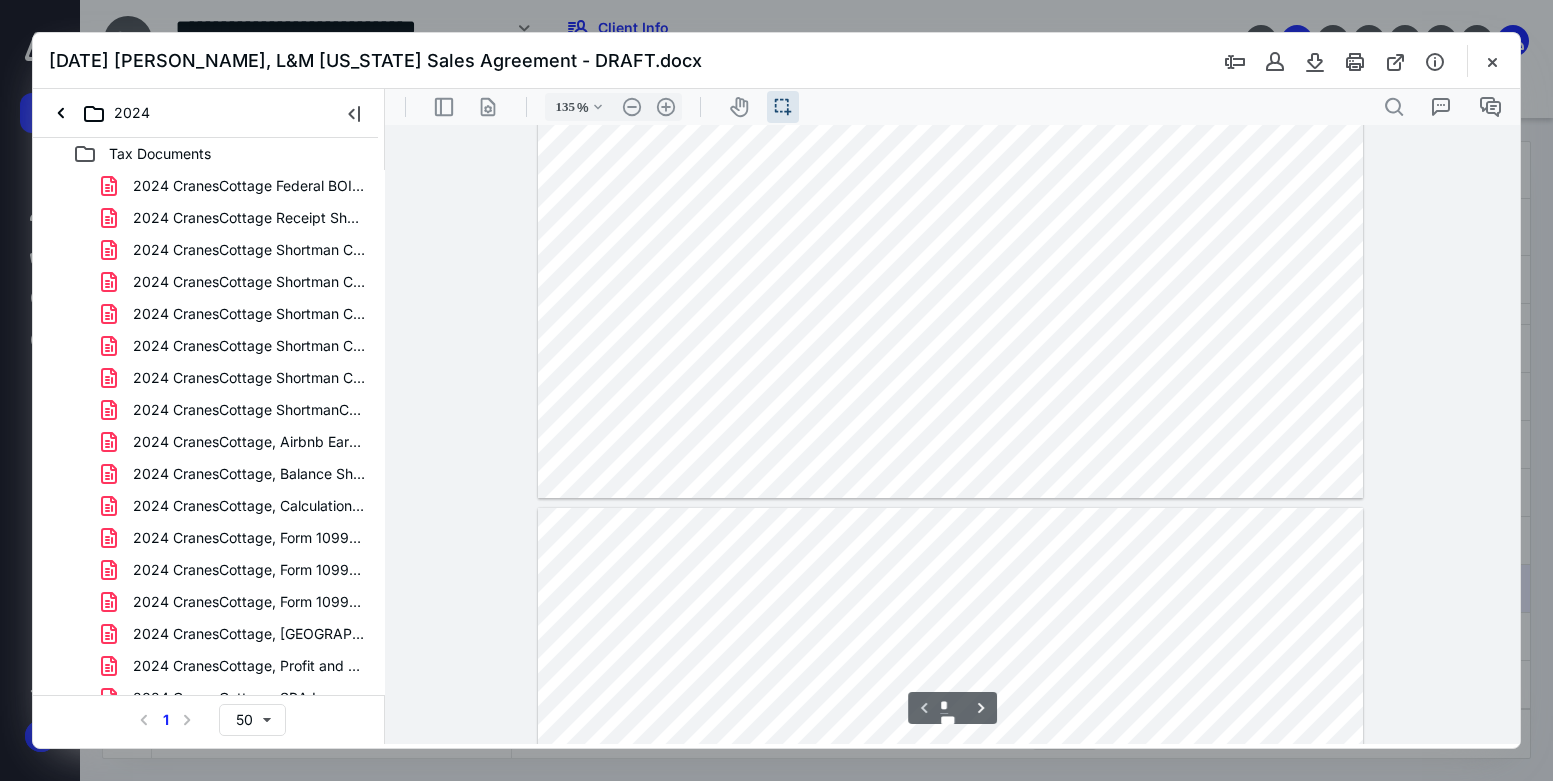 type on "*" 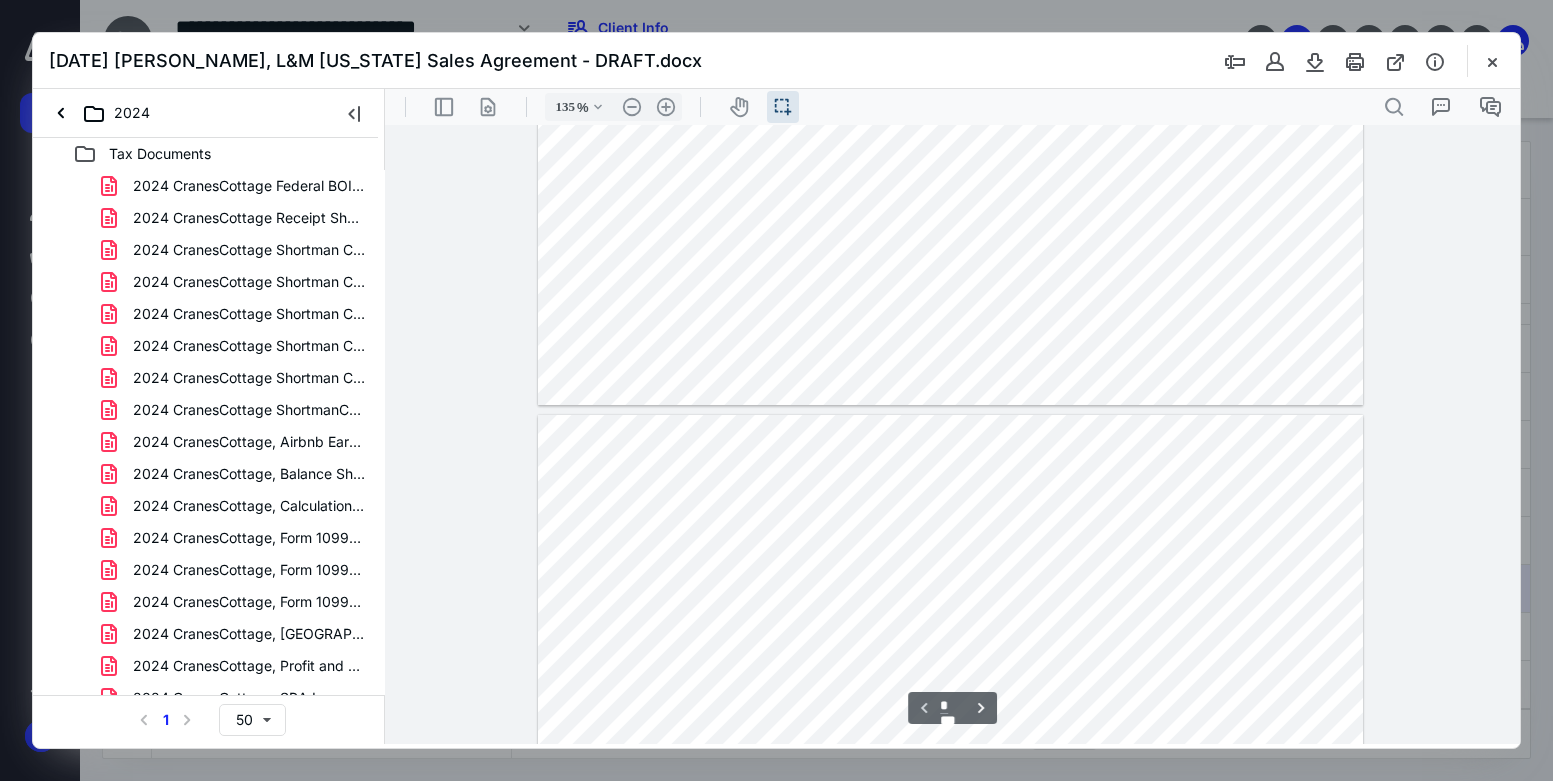 scroll, scrollTop: 1100, scrollLeft: 0, axis: vertical 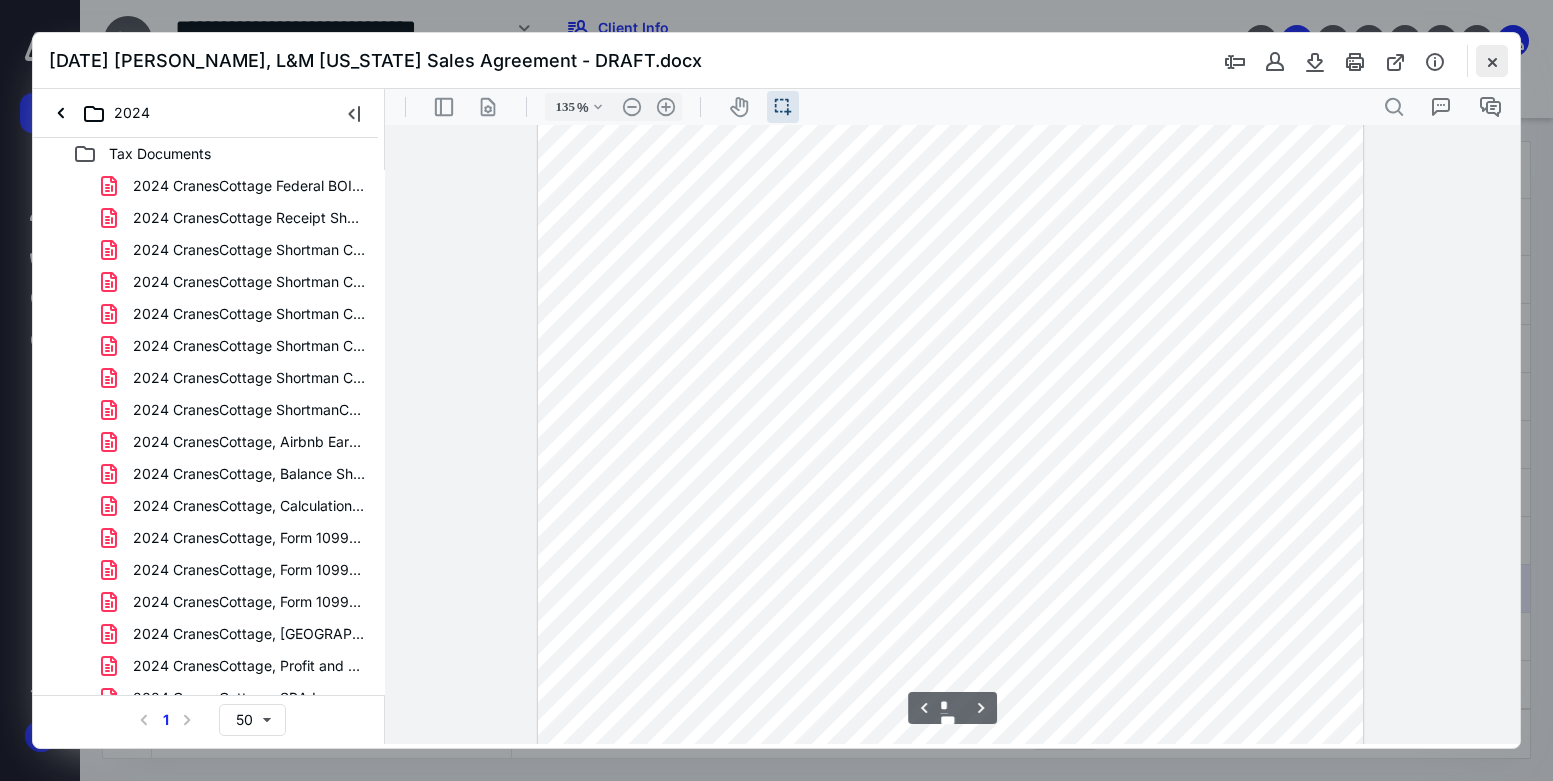 click at bounding box center (1492, 61) 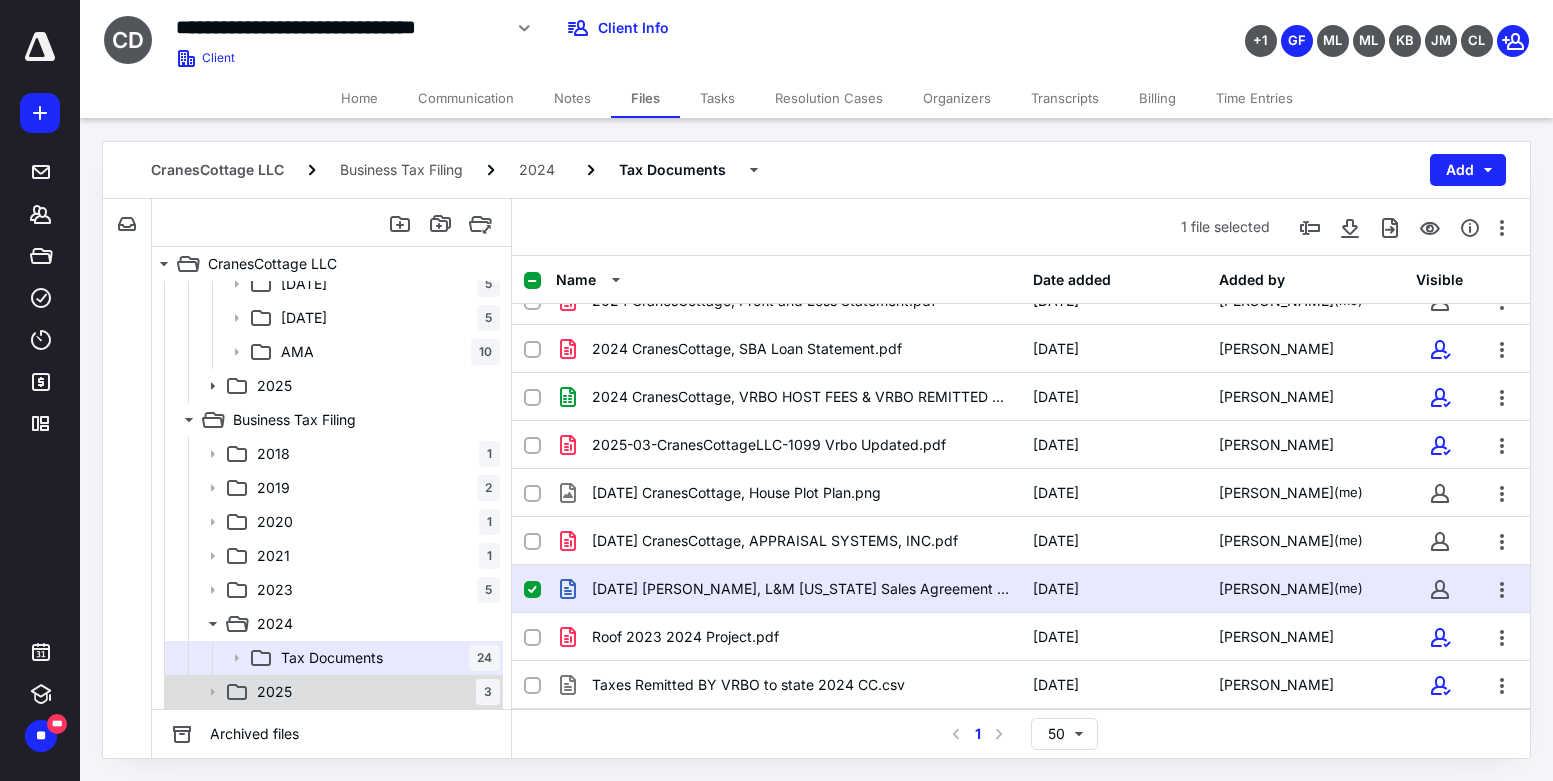 click on "2025" at bounding box center [274, 692] 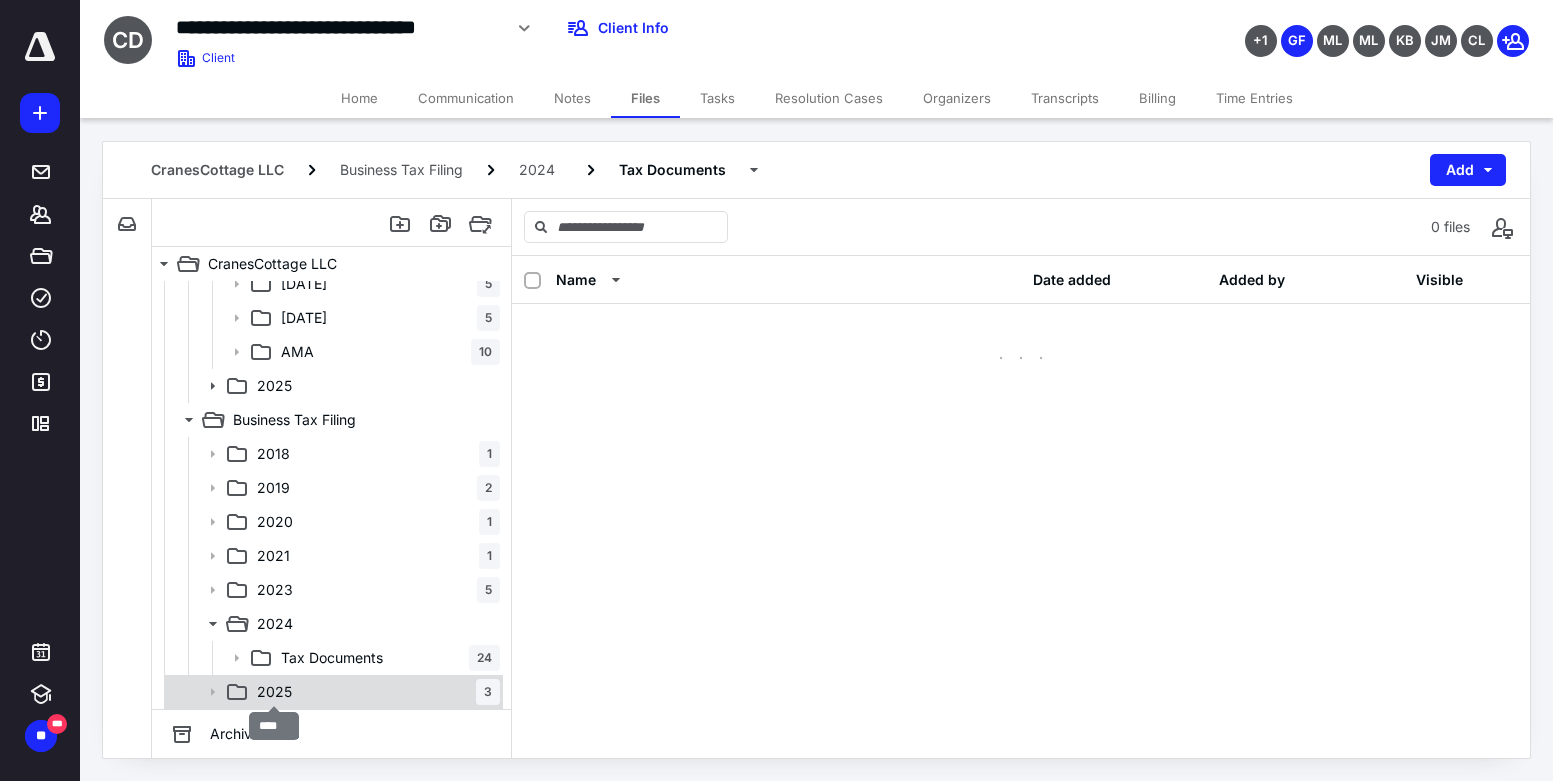scroll, scrollTop: 0, scrollLeft: 0, axis: both 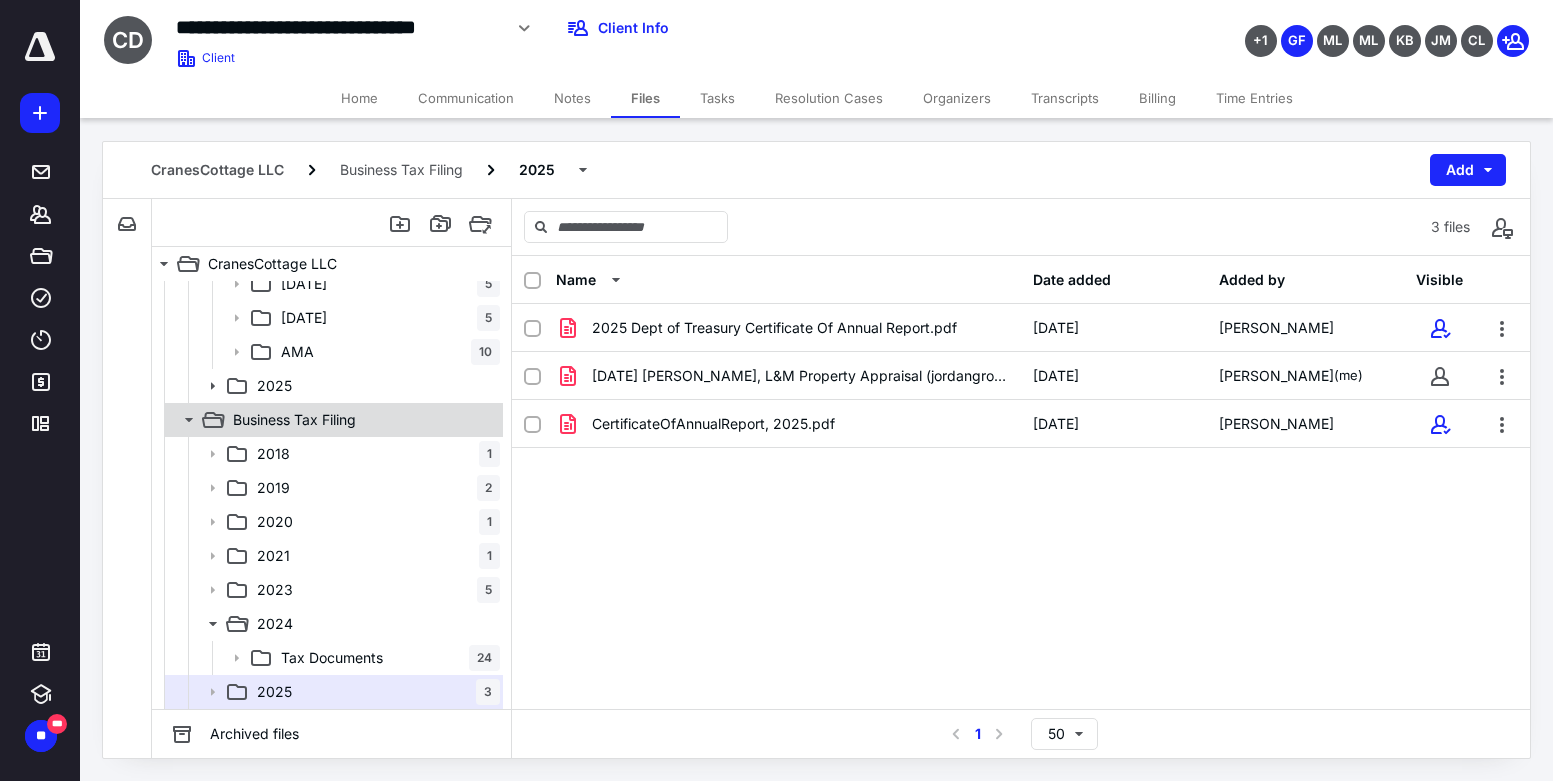 click 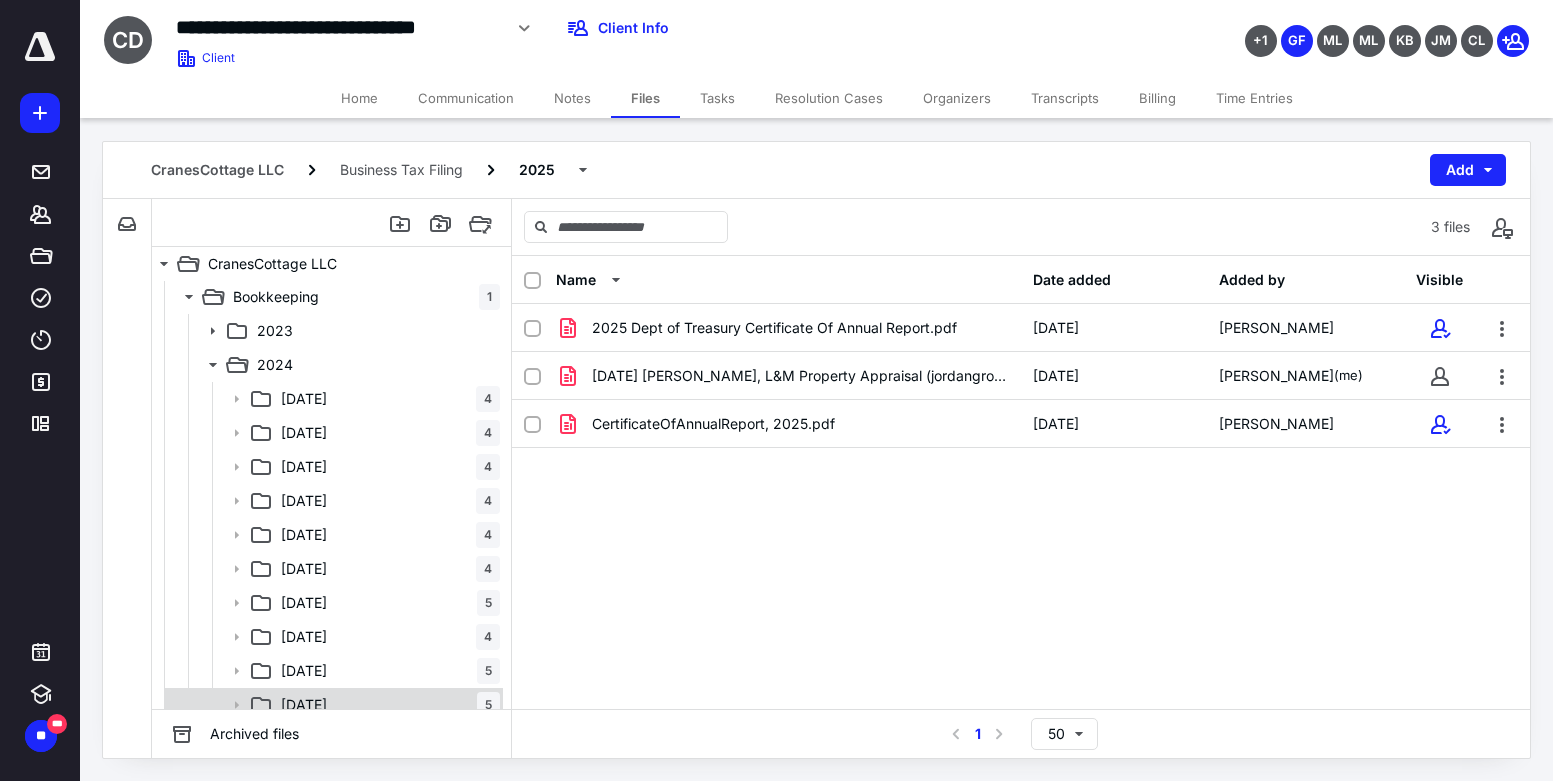 scroll, scrollTop: 0, scrollLeft: 0, axis: both 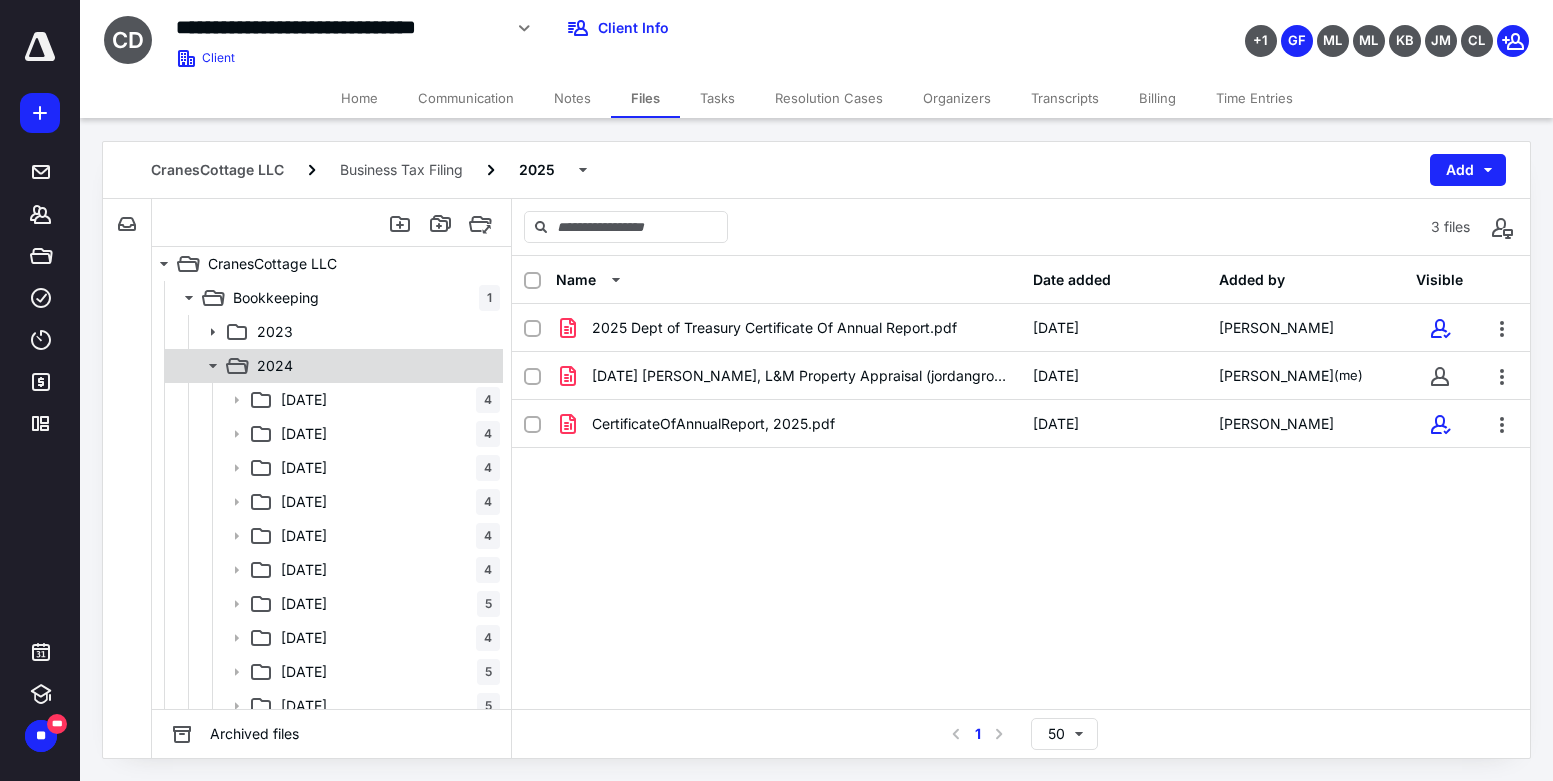 click 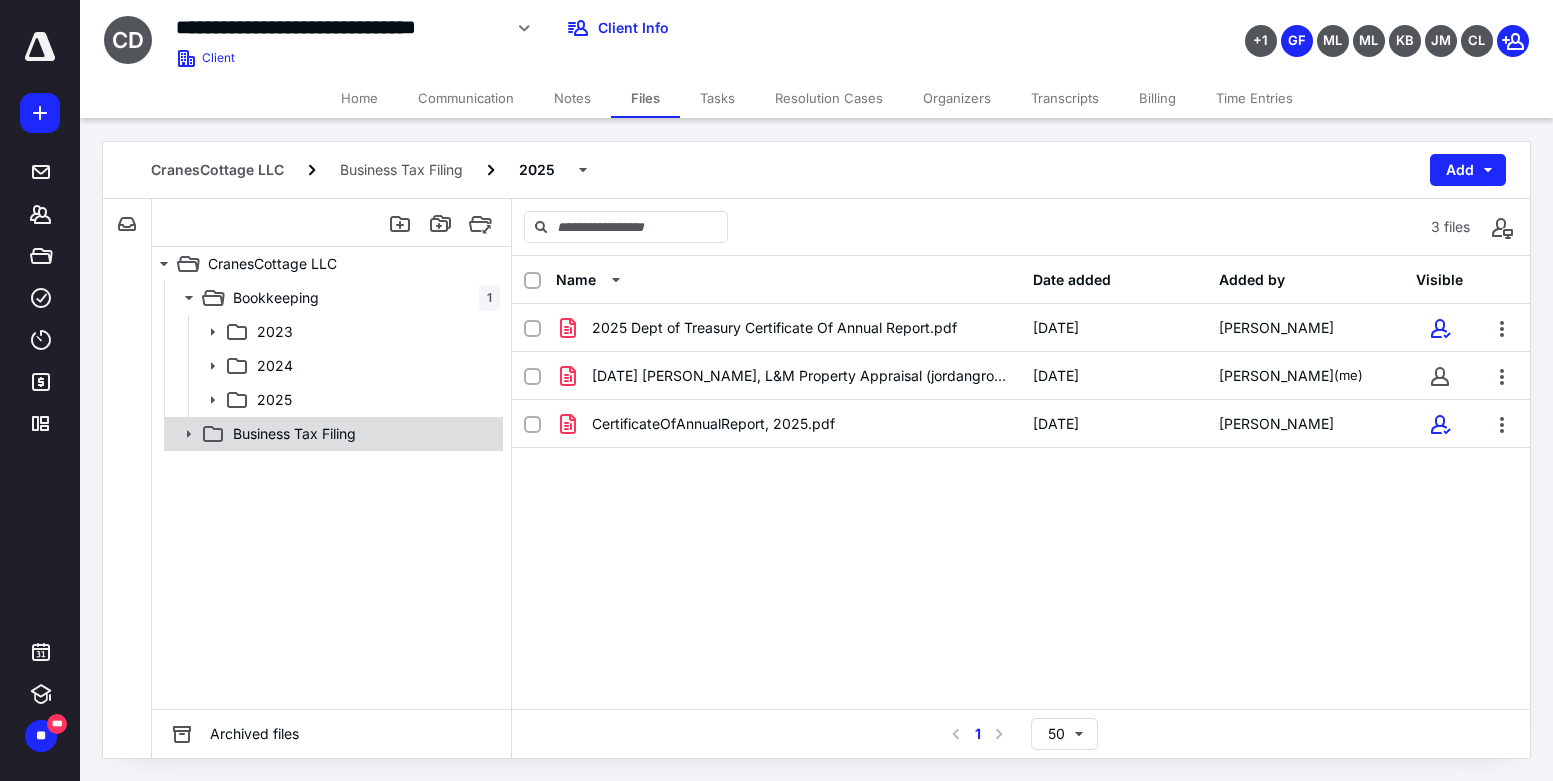 click 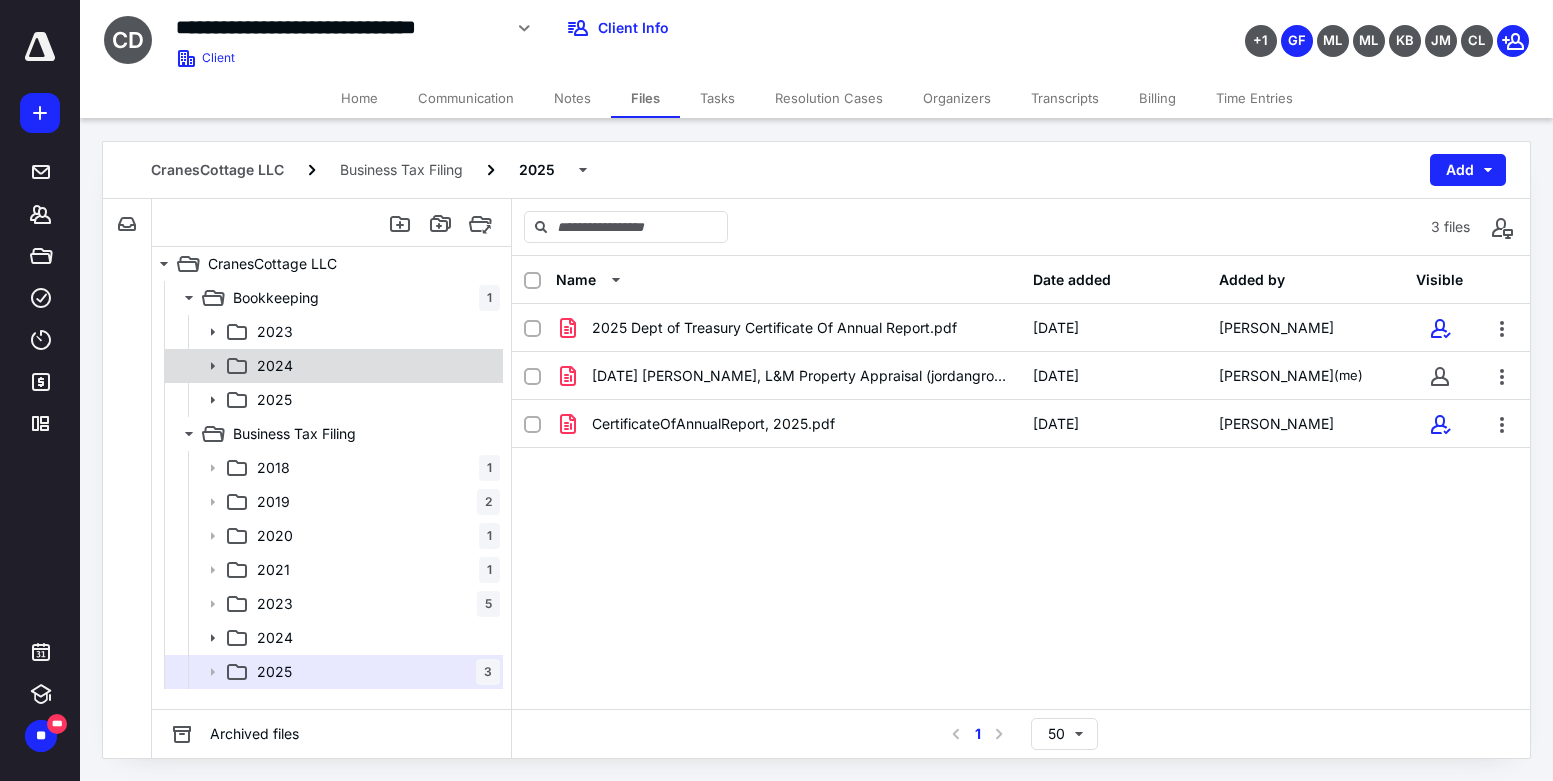 click 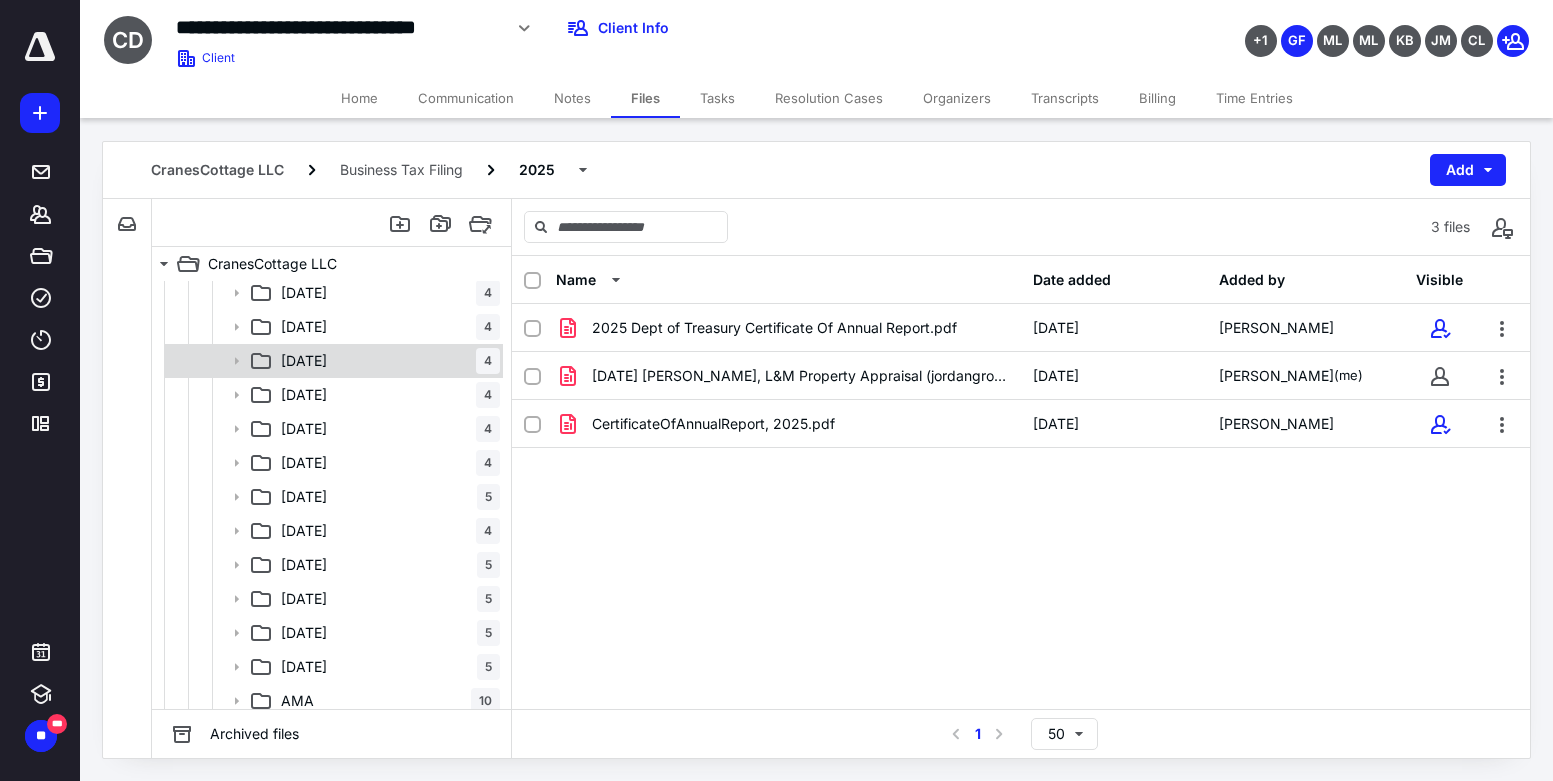 scroll, scrollTop: 300, scrollLeft: 0, axis: vertical 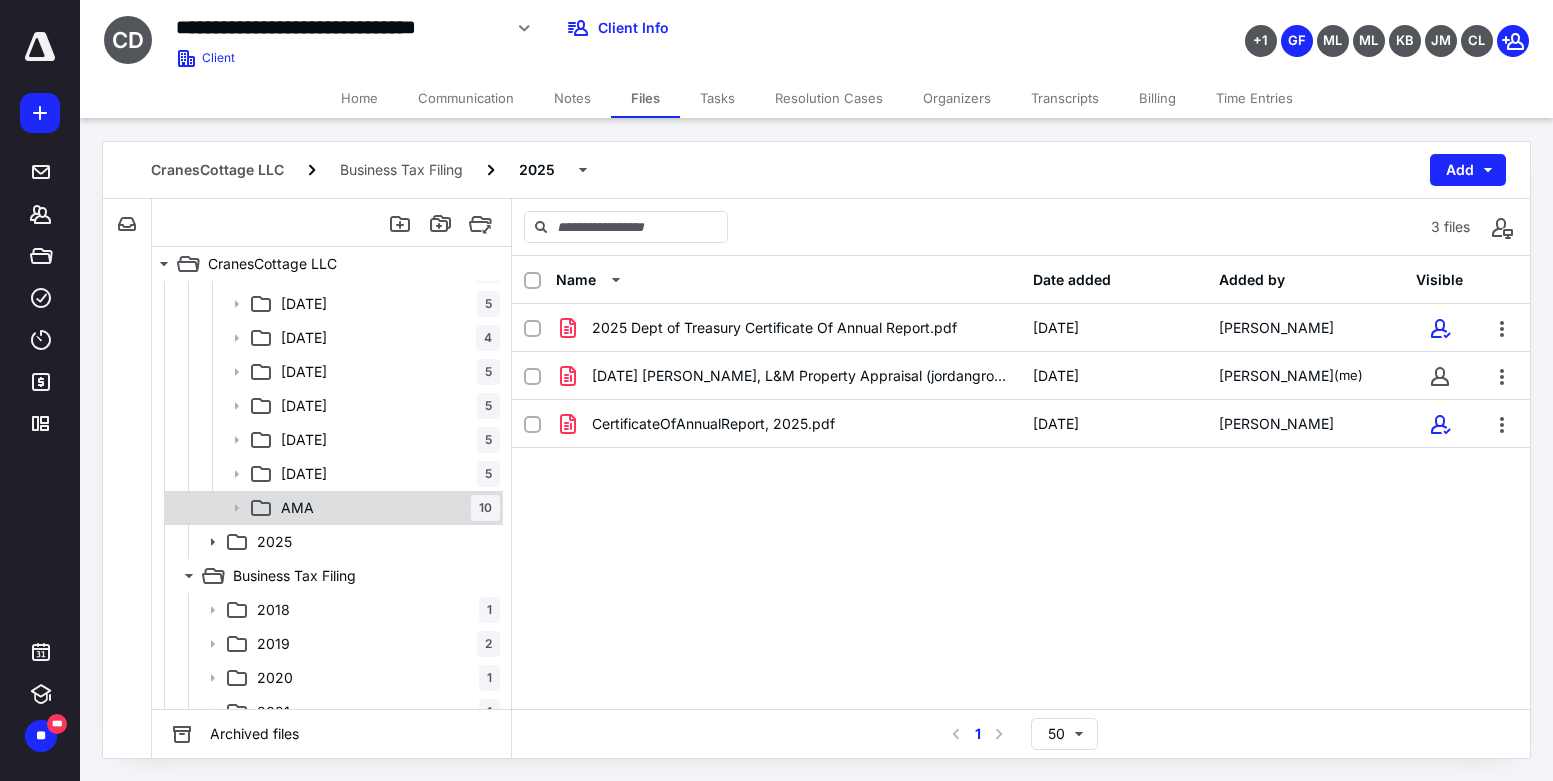click on "AMA 10" at bounding box center [386, 508] 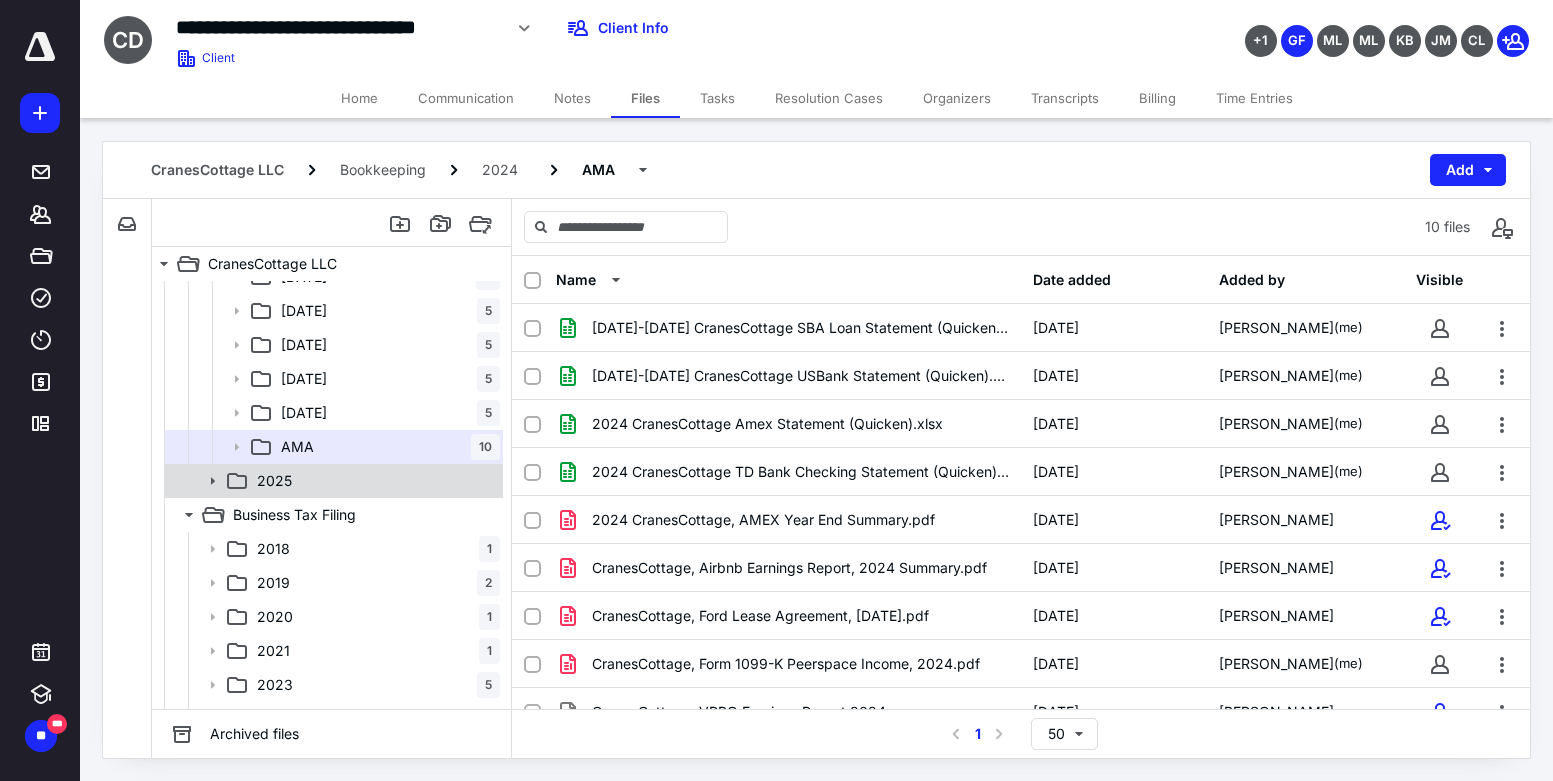scroll, scrollTop: 422, scrollLeft: 0, axis: vertical 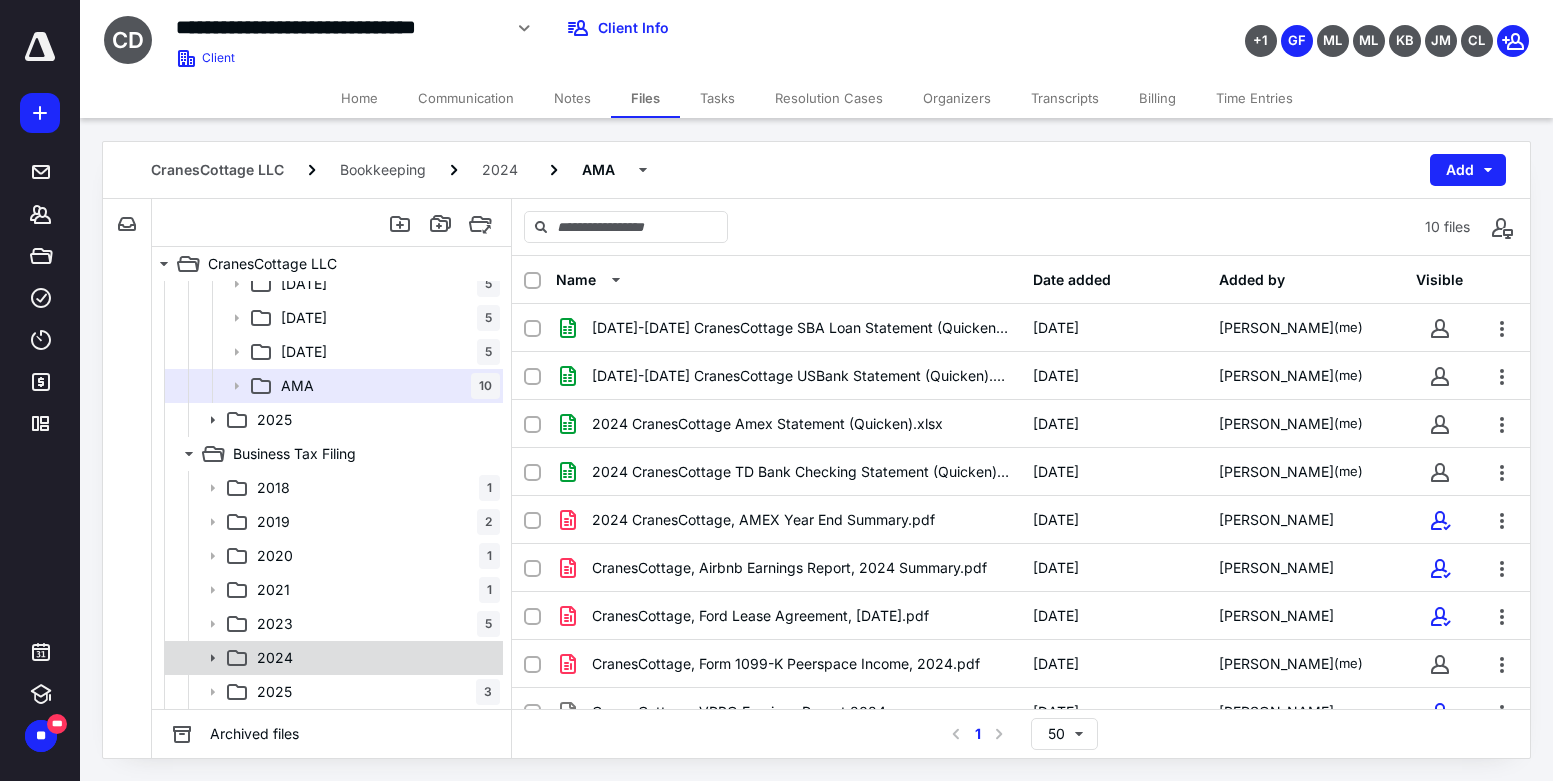 click on "2024" at bounding box center [275, 658] 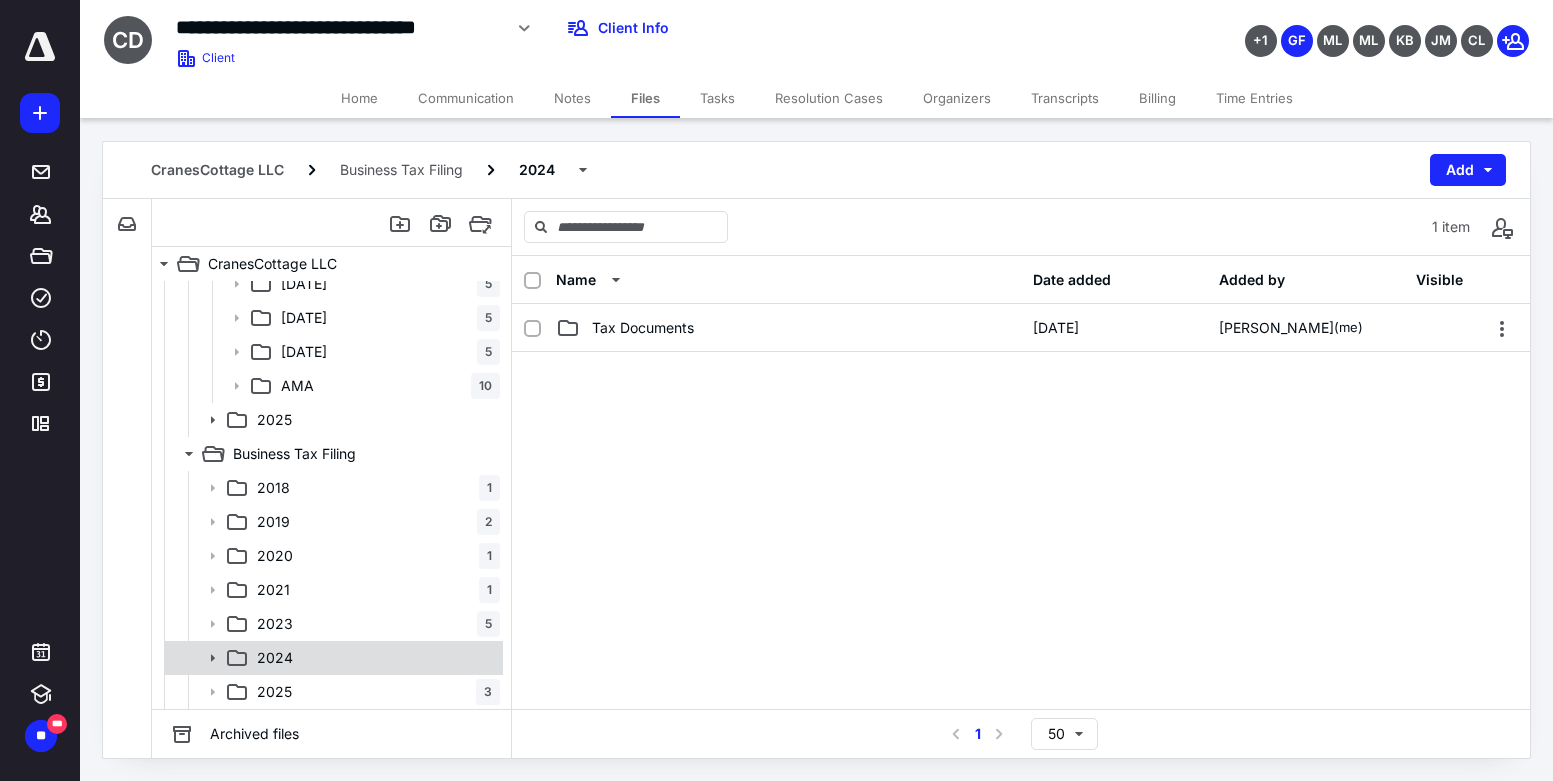 click 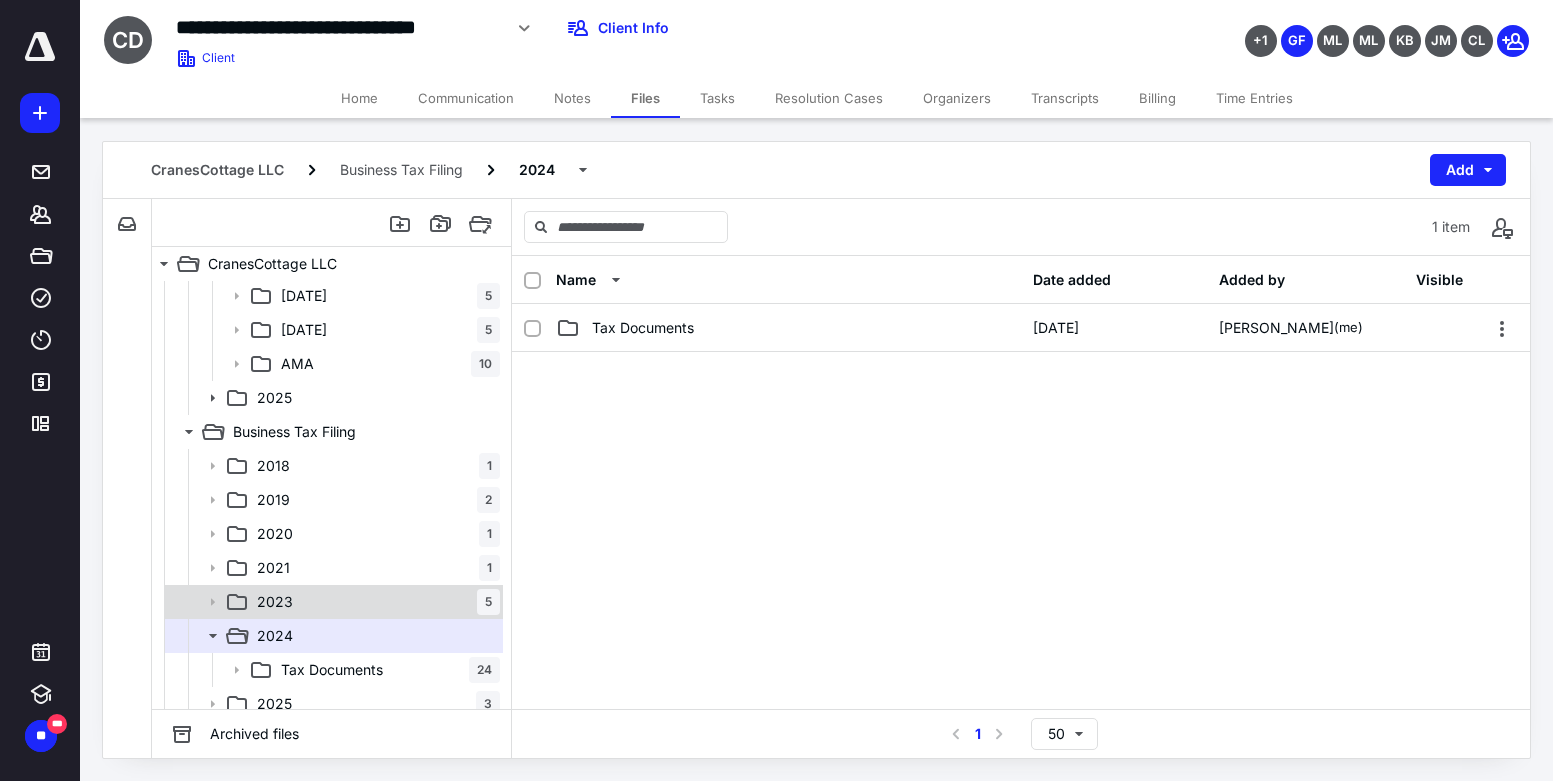 scroll, scrollTop: 456, scrollLeft: 0, axis: vertical 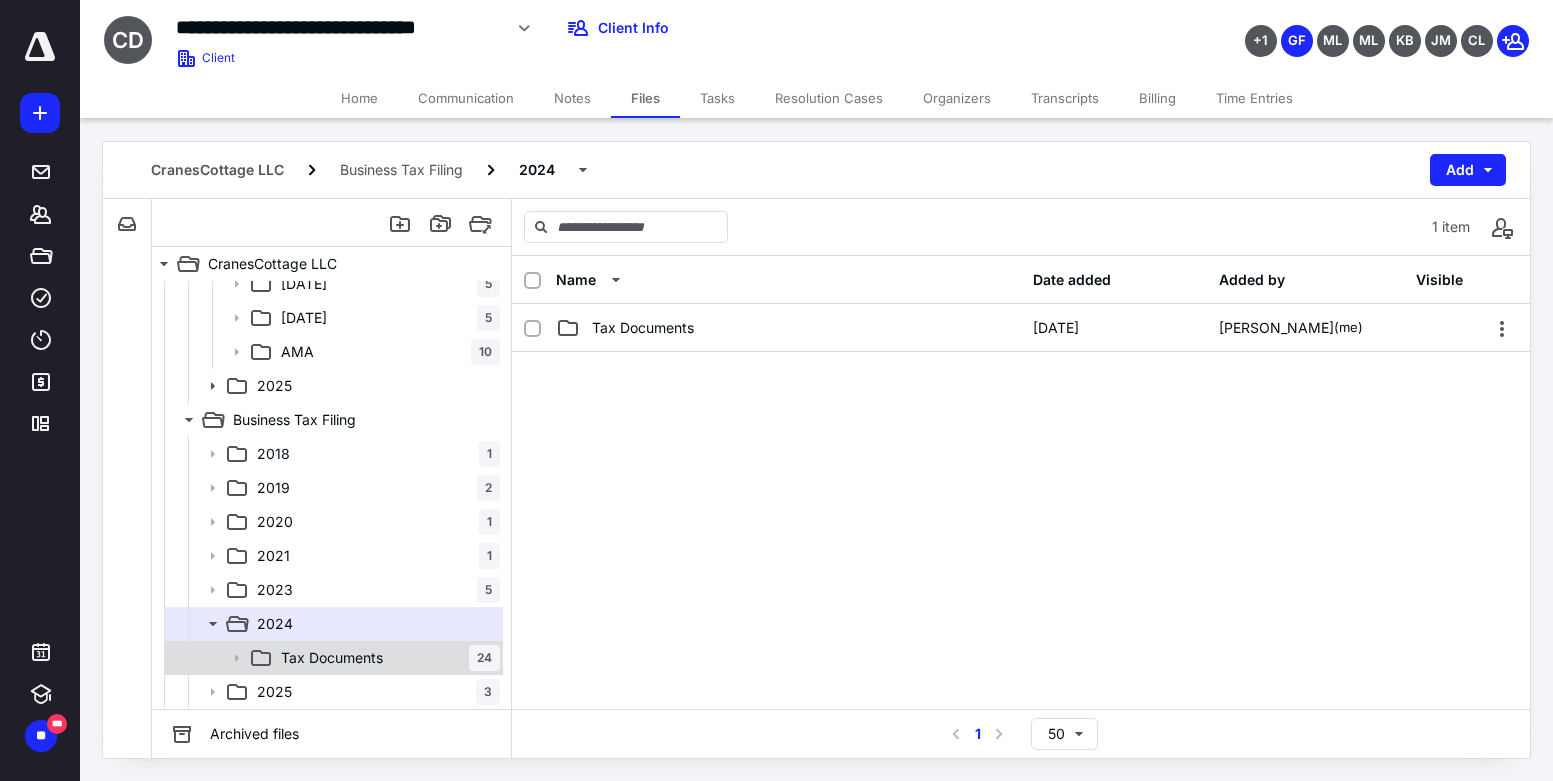 click on "Tax Documents" at bounding box center [332, 658] 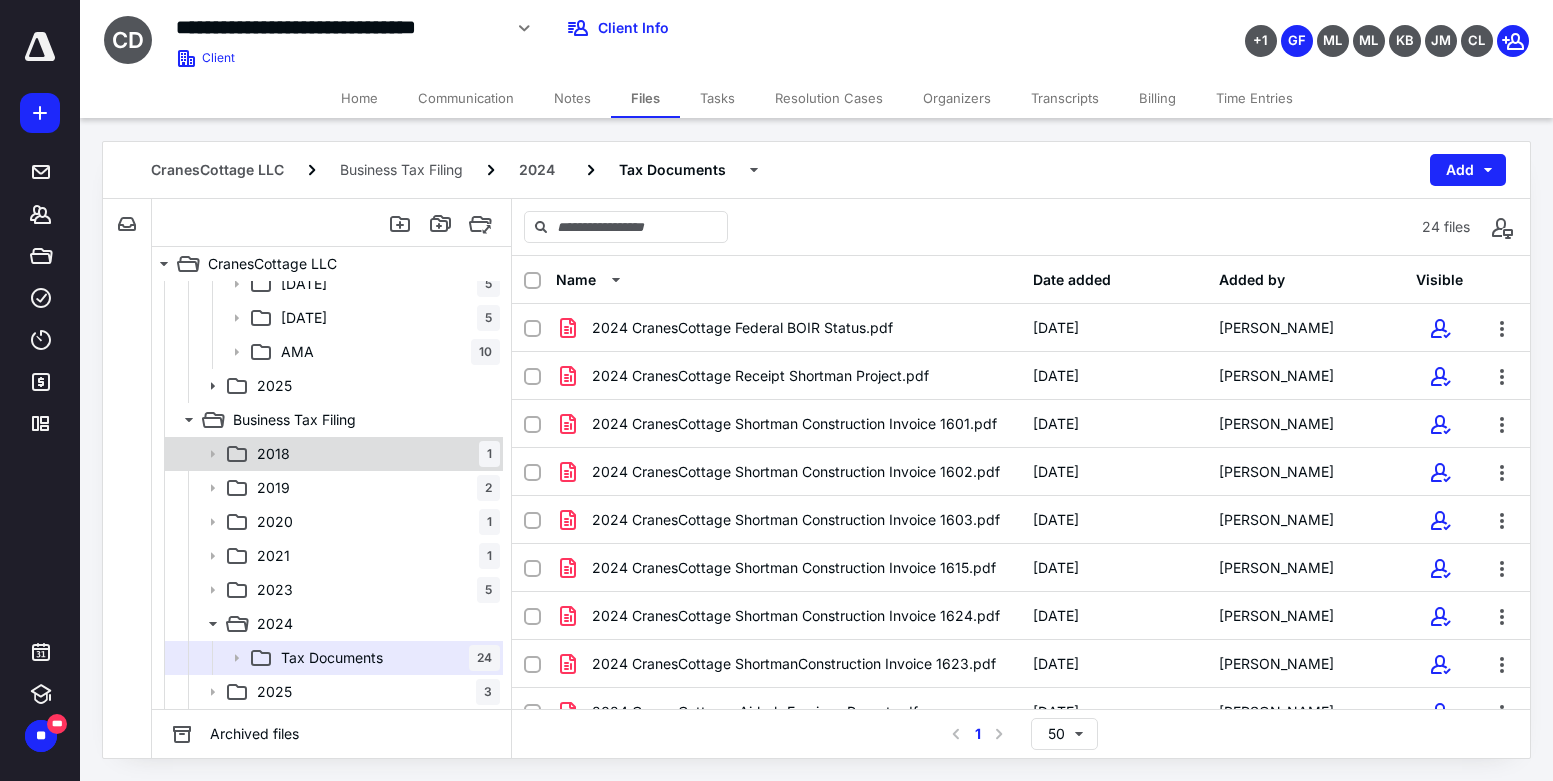 scroll, scrollTop: 356, scrollLeft: 0, axis: vertical 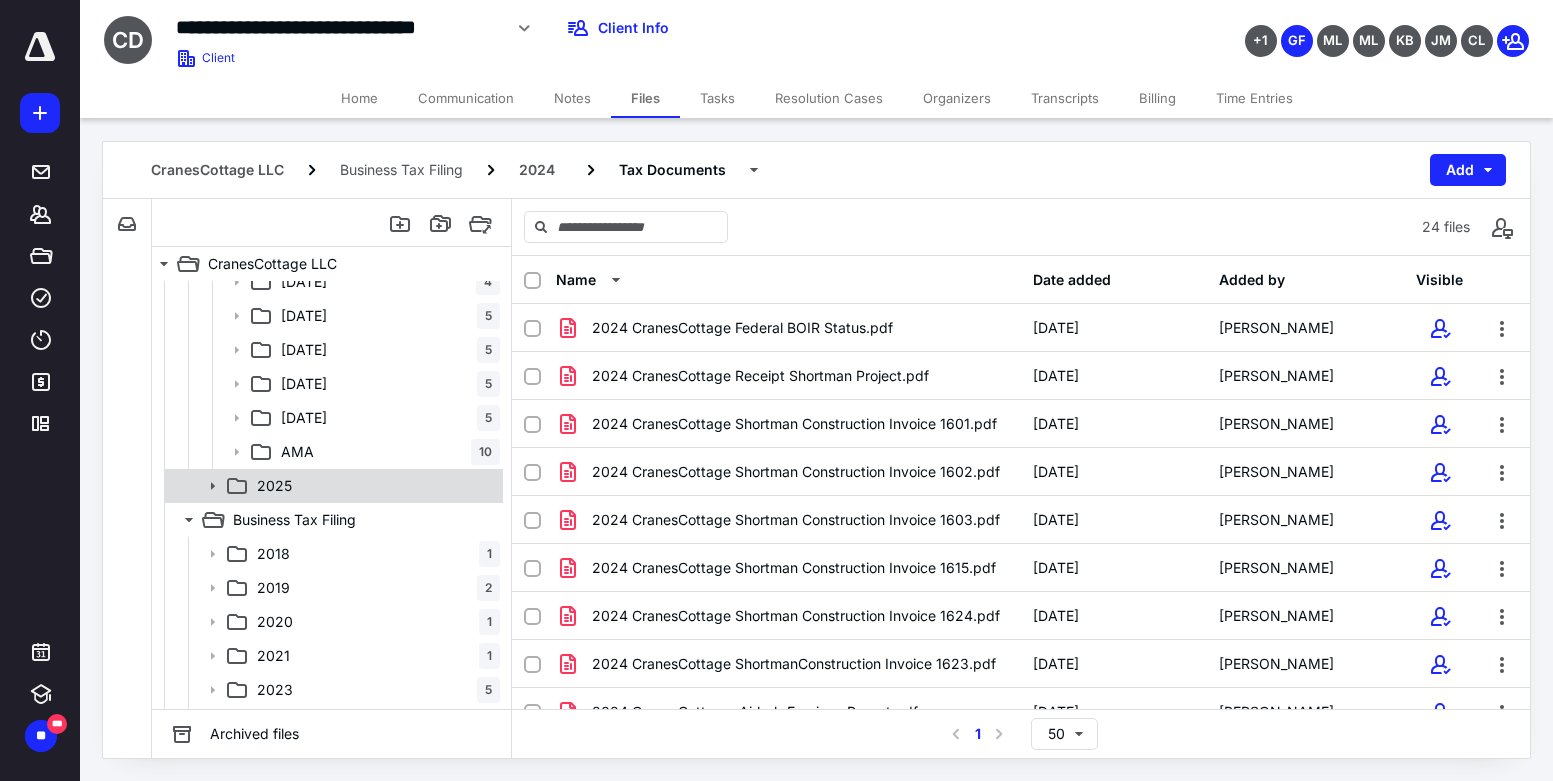 click 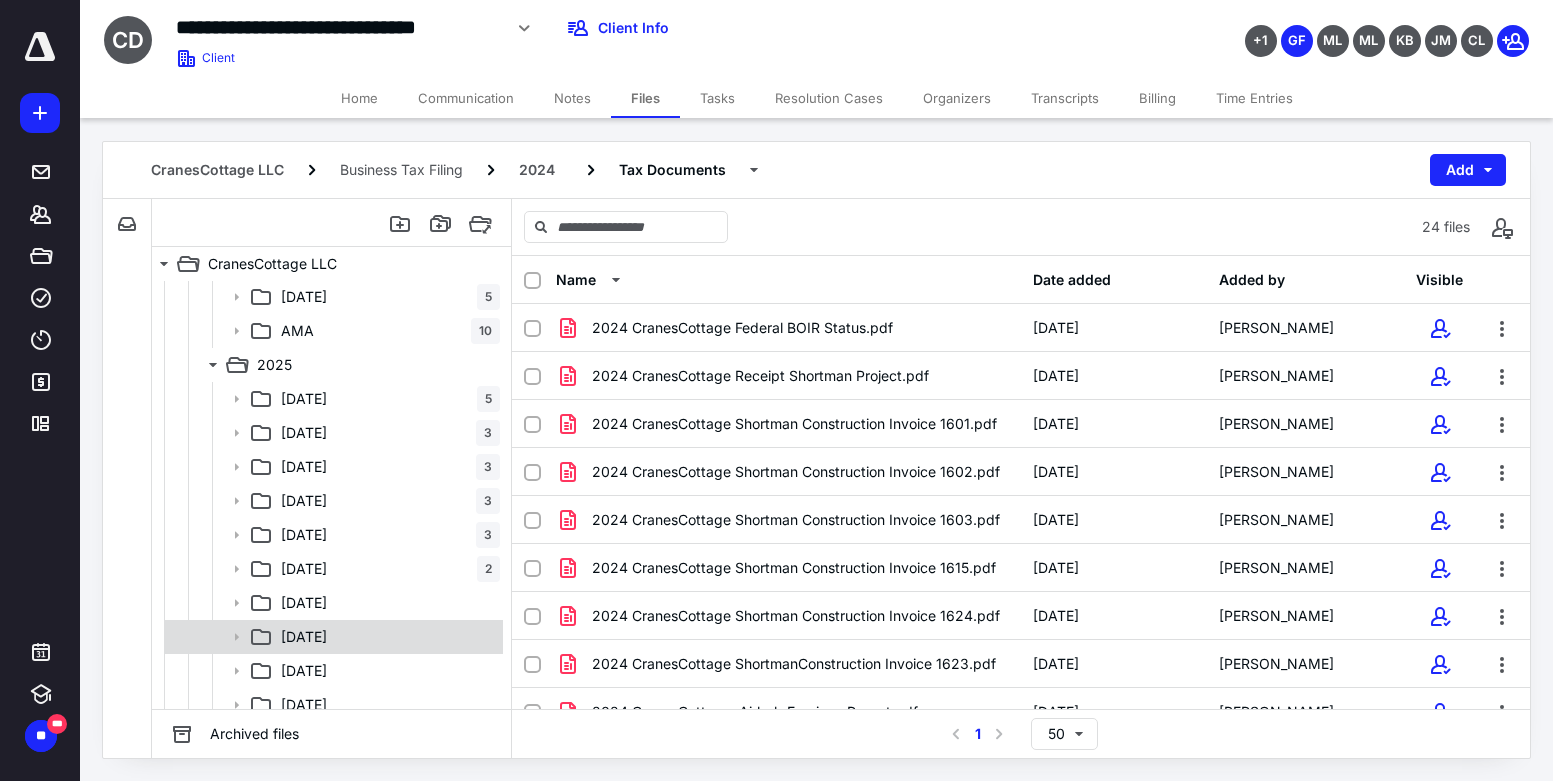 scroll, scrollTop: 556, scrollLeft: 0, axis: vertical 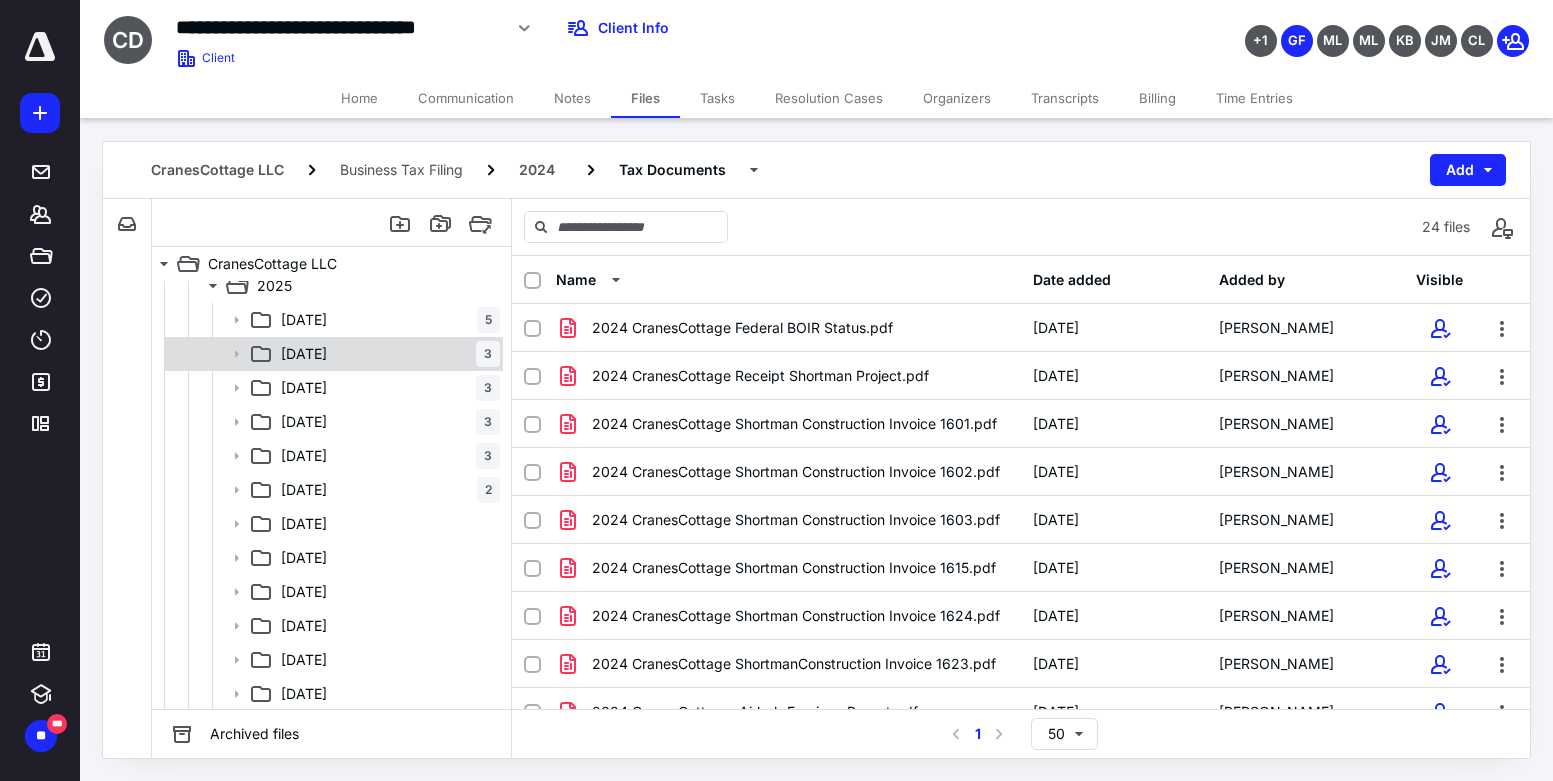 click on "[DATE]" at bounding box center (304, 354) 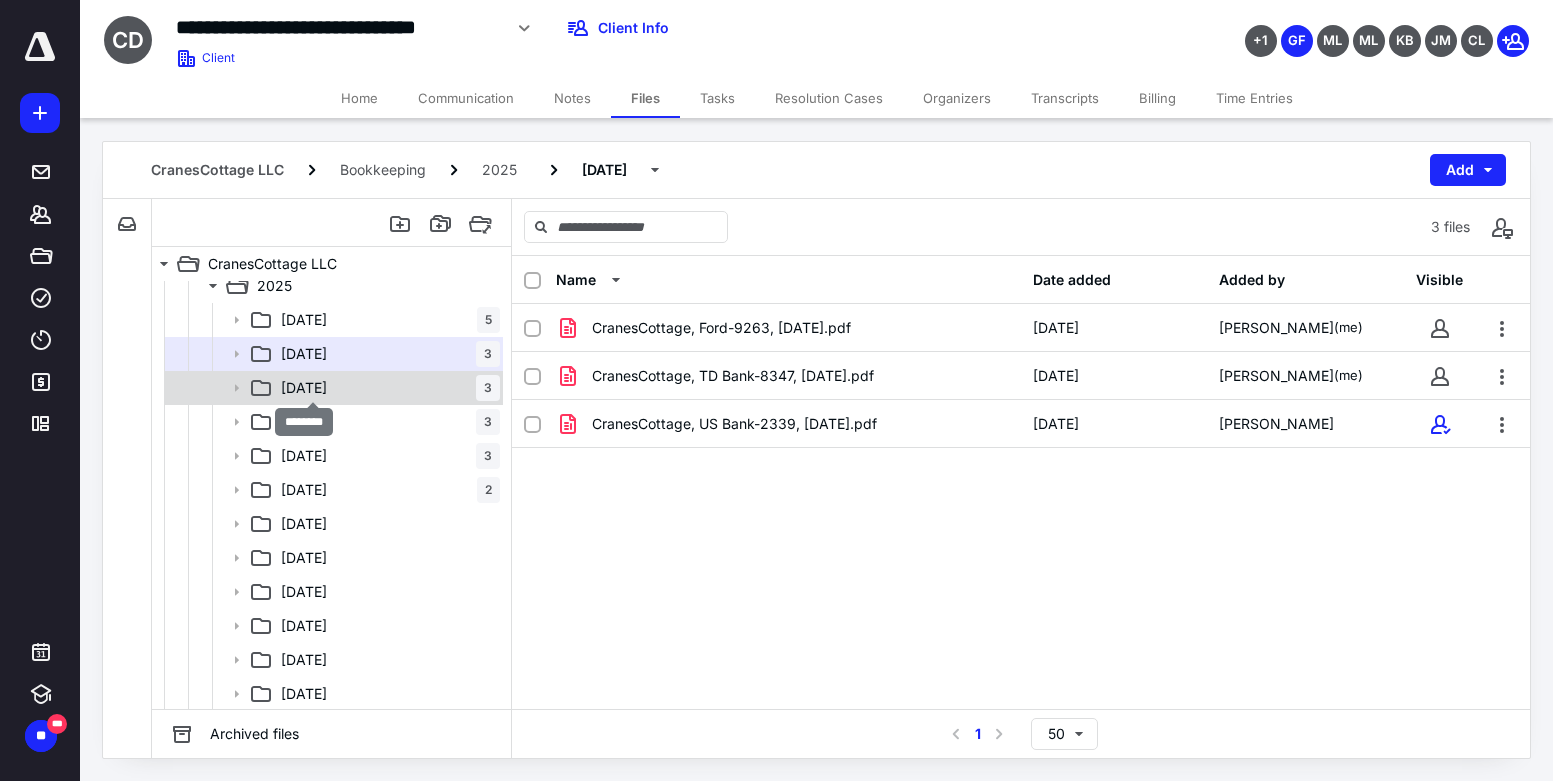 click on "[DATE]" at bounding box center [304, 388] 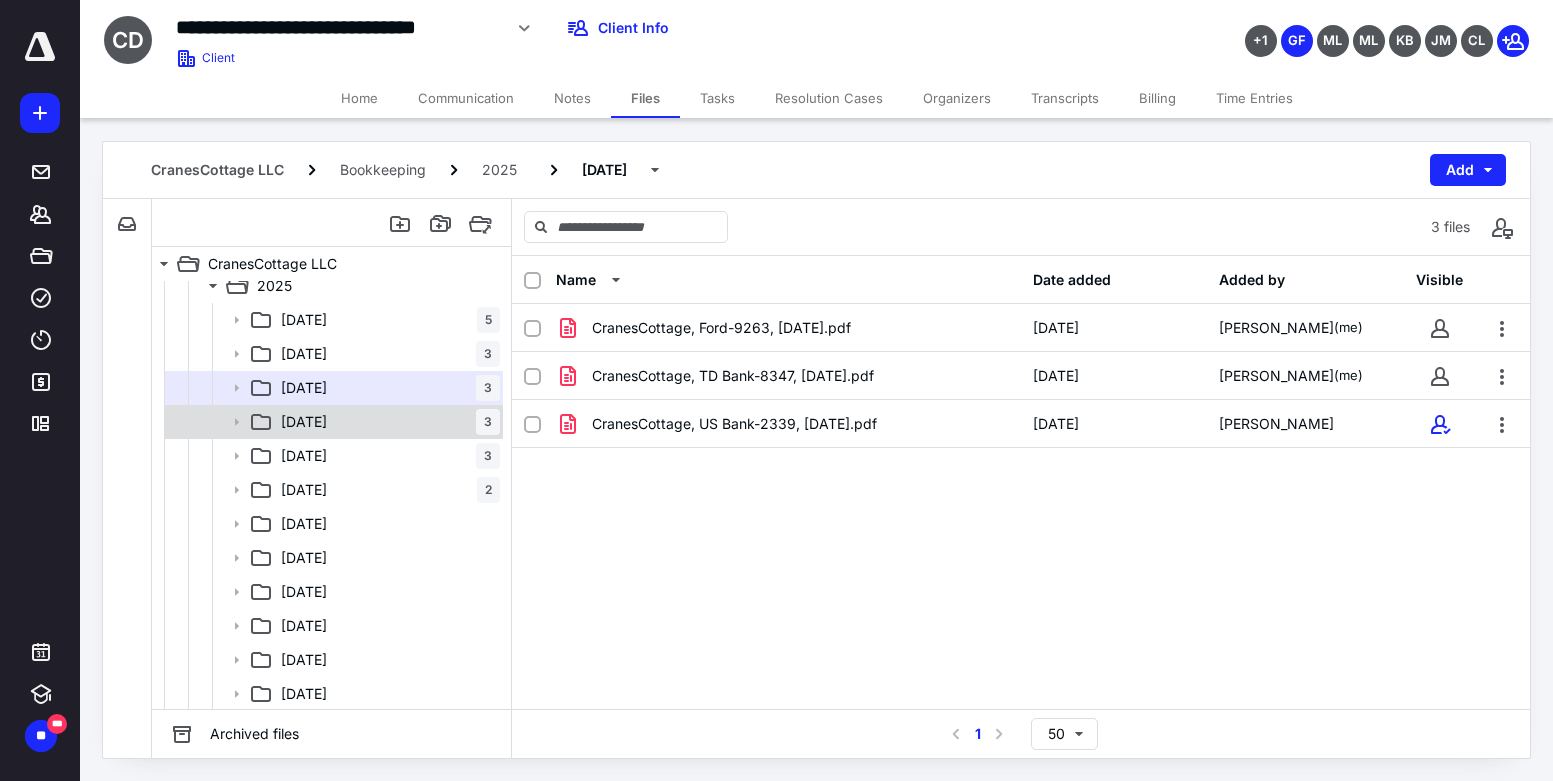 click on "[DATE] 3" at bounding box center (386, 422) 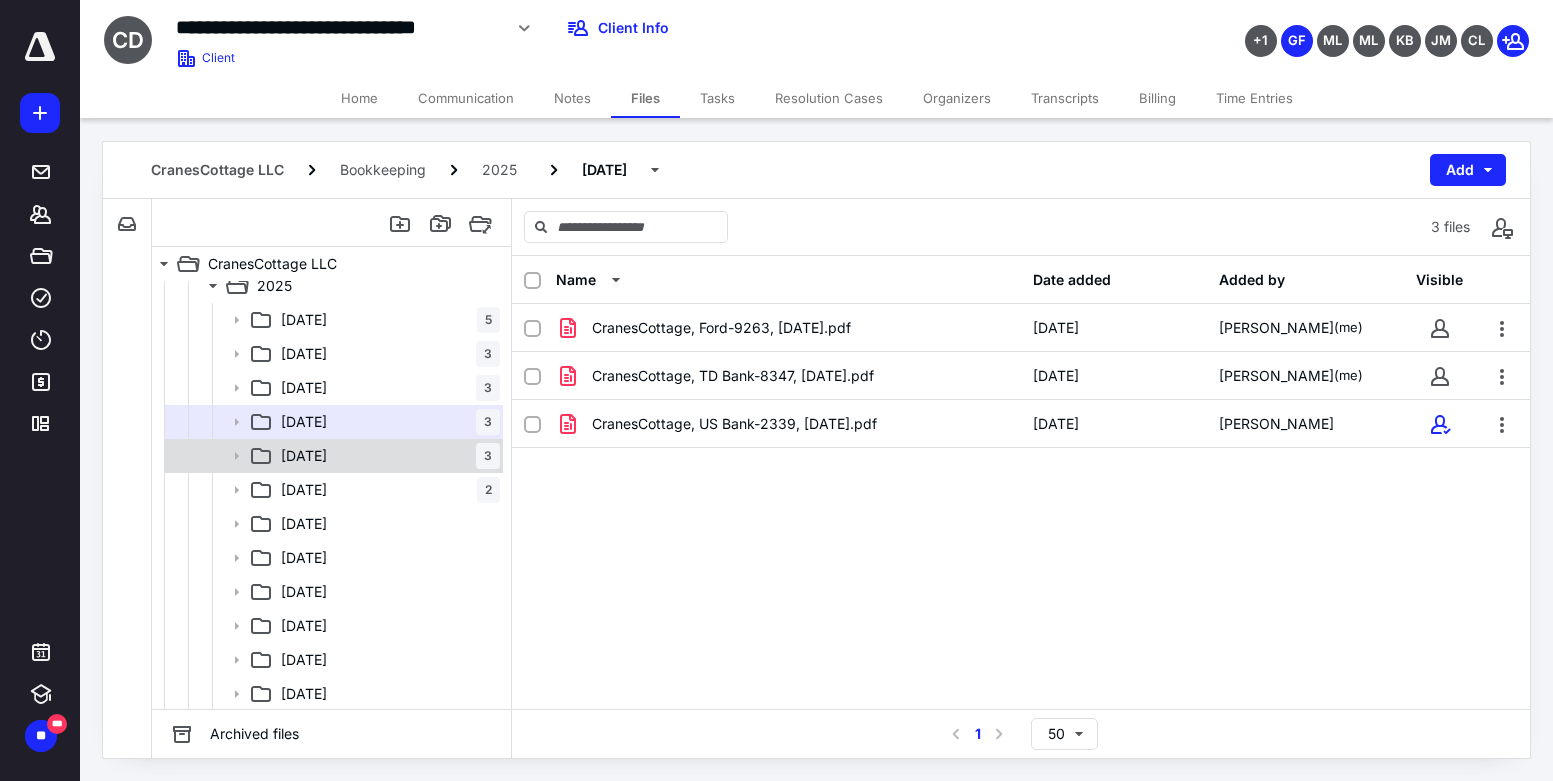 click on "[DATE]" at bounding box center (304, 456) 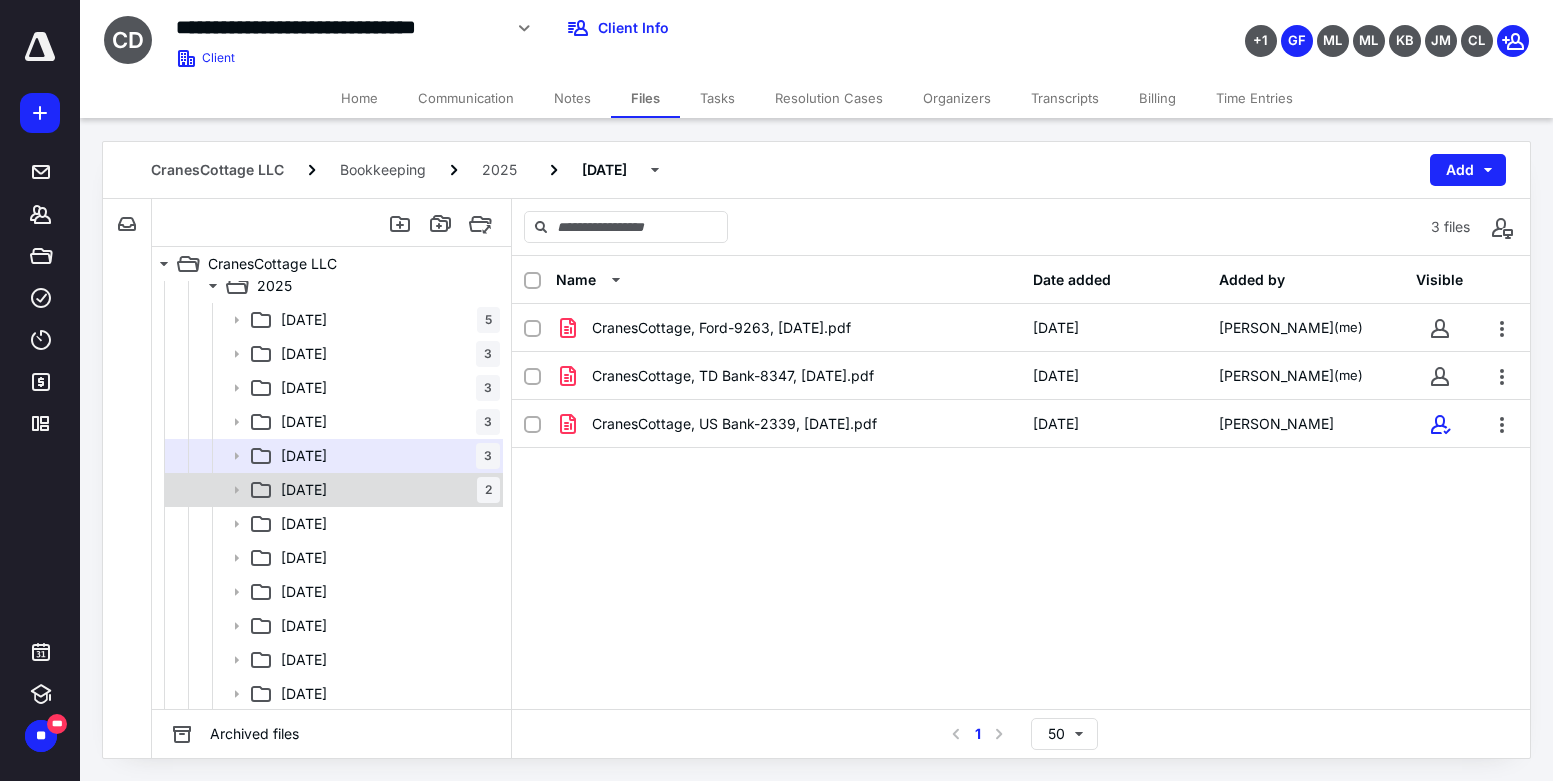 click on "[DATE] 2" at bounding box center (386, 490) 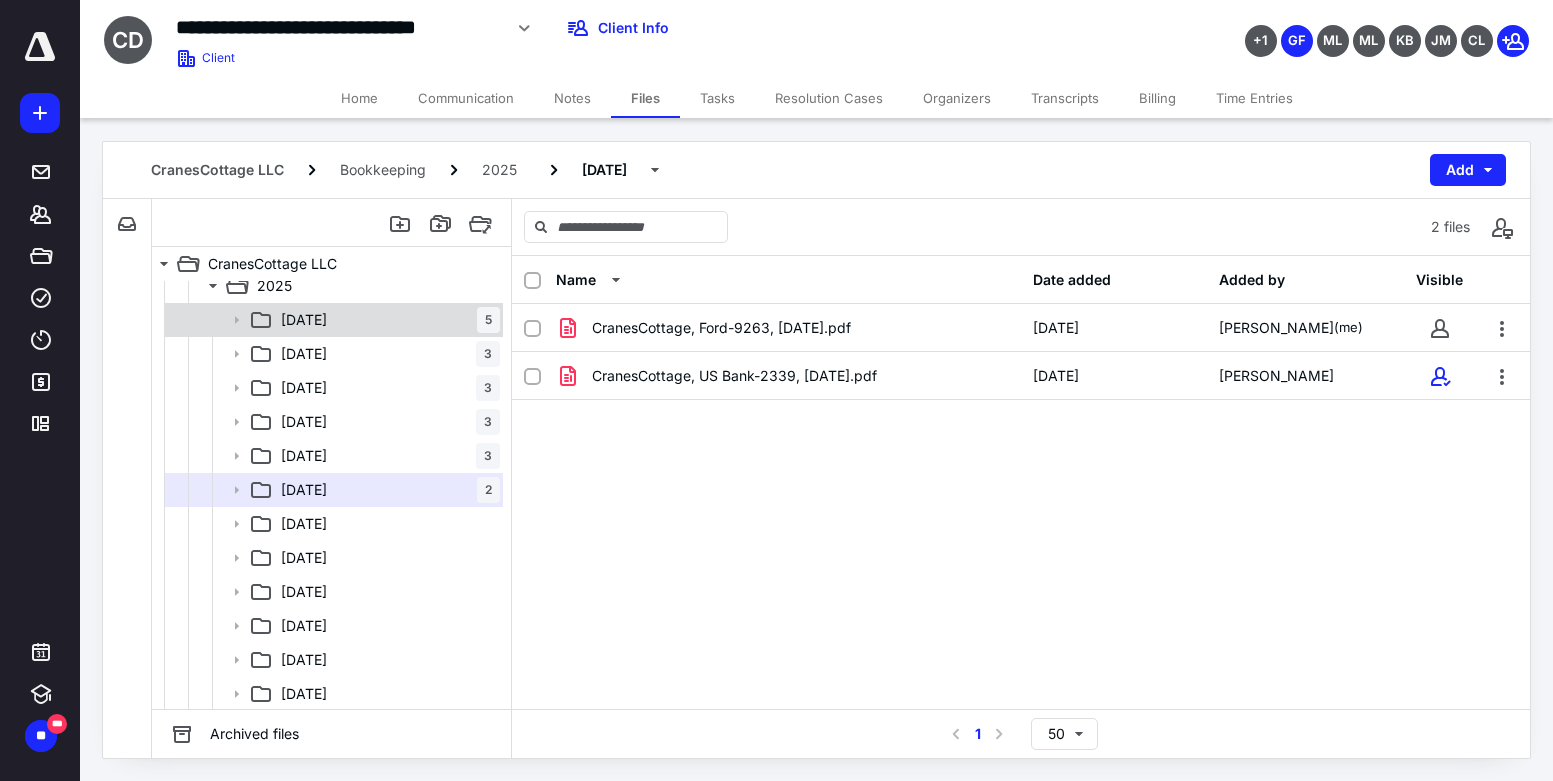 click on "[DATE]" at bounding box center [304, 320] 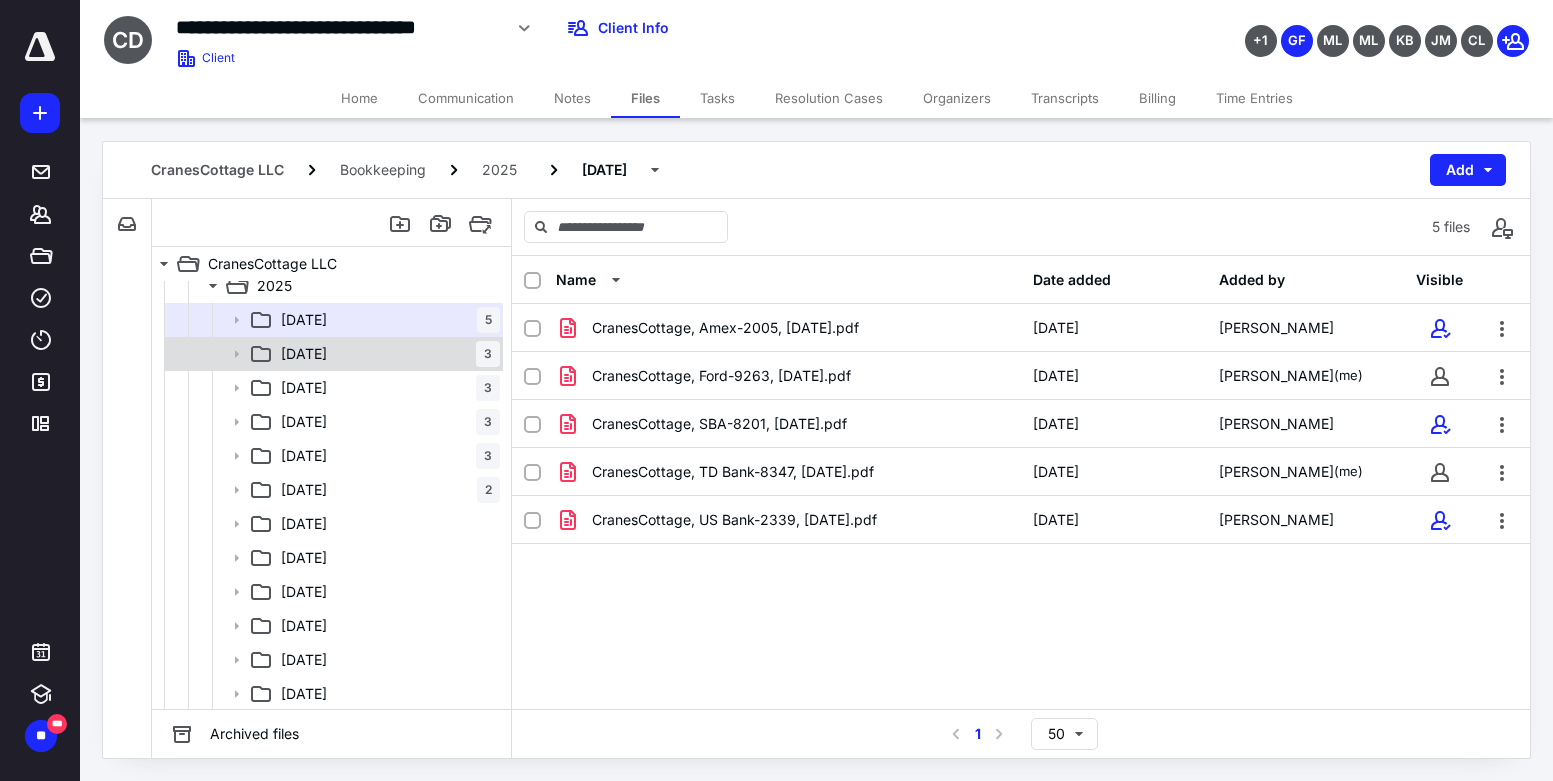 click on "[DATE]" at bounding box center (304, 354) 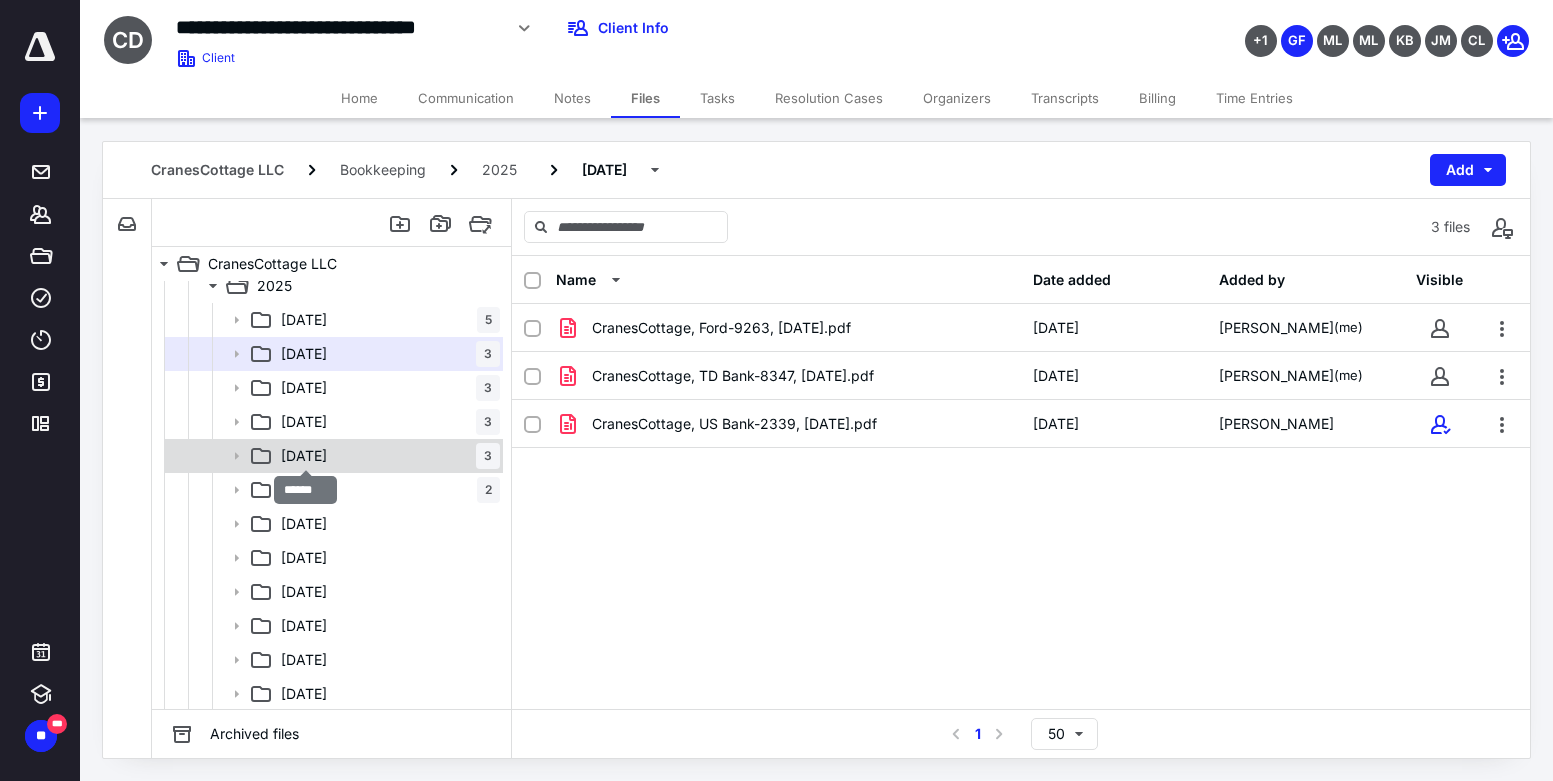 click on "[DATE]" at bounding box center [304, 456] 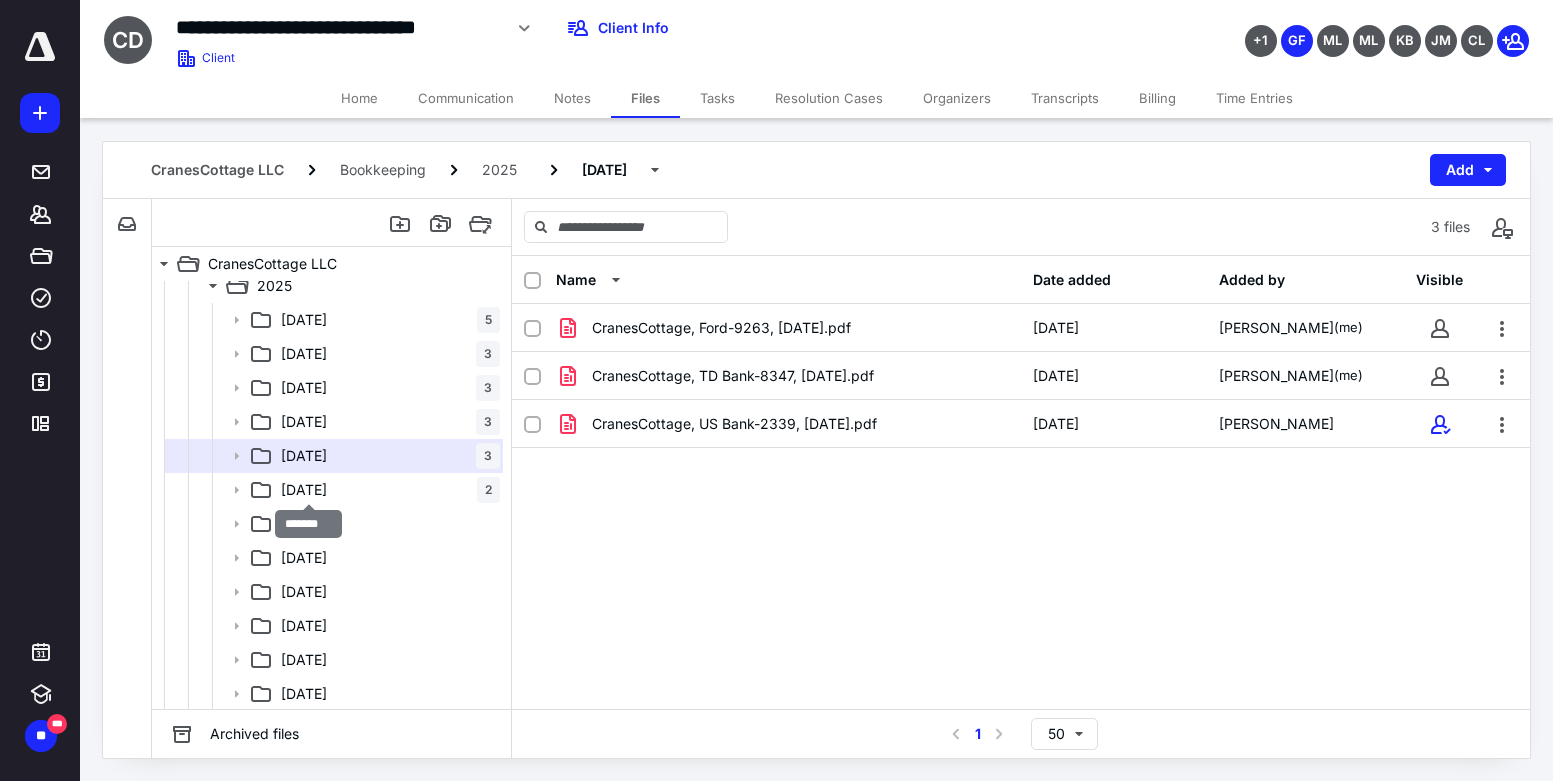 click on "[DATE]" at bounding box center [304, 490] 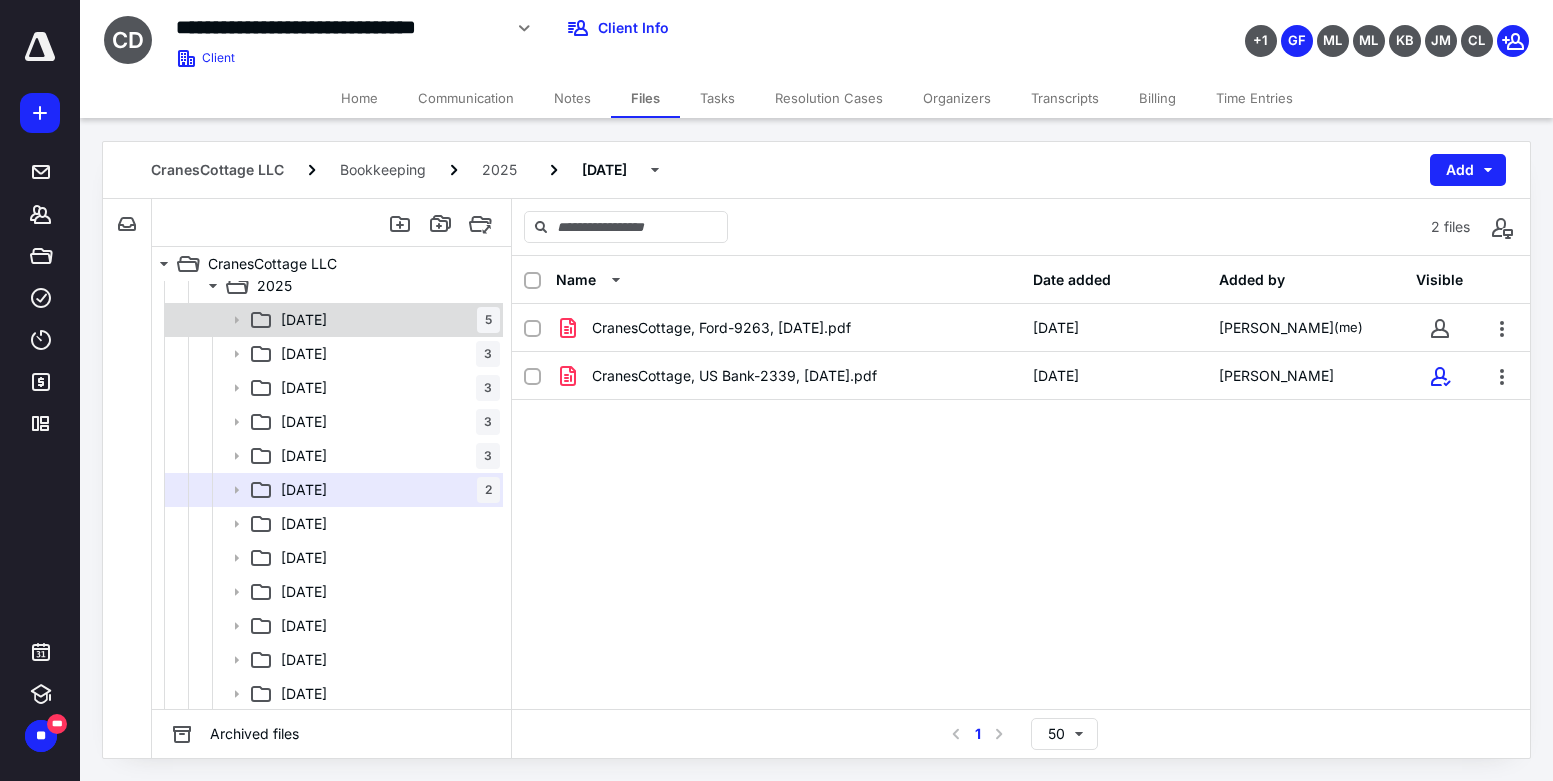 click on "[DATE]" at bounding box center (304, 320) 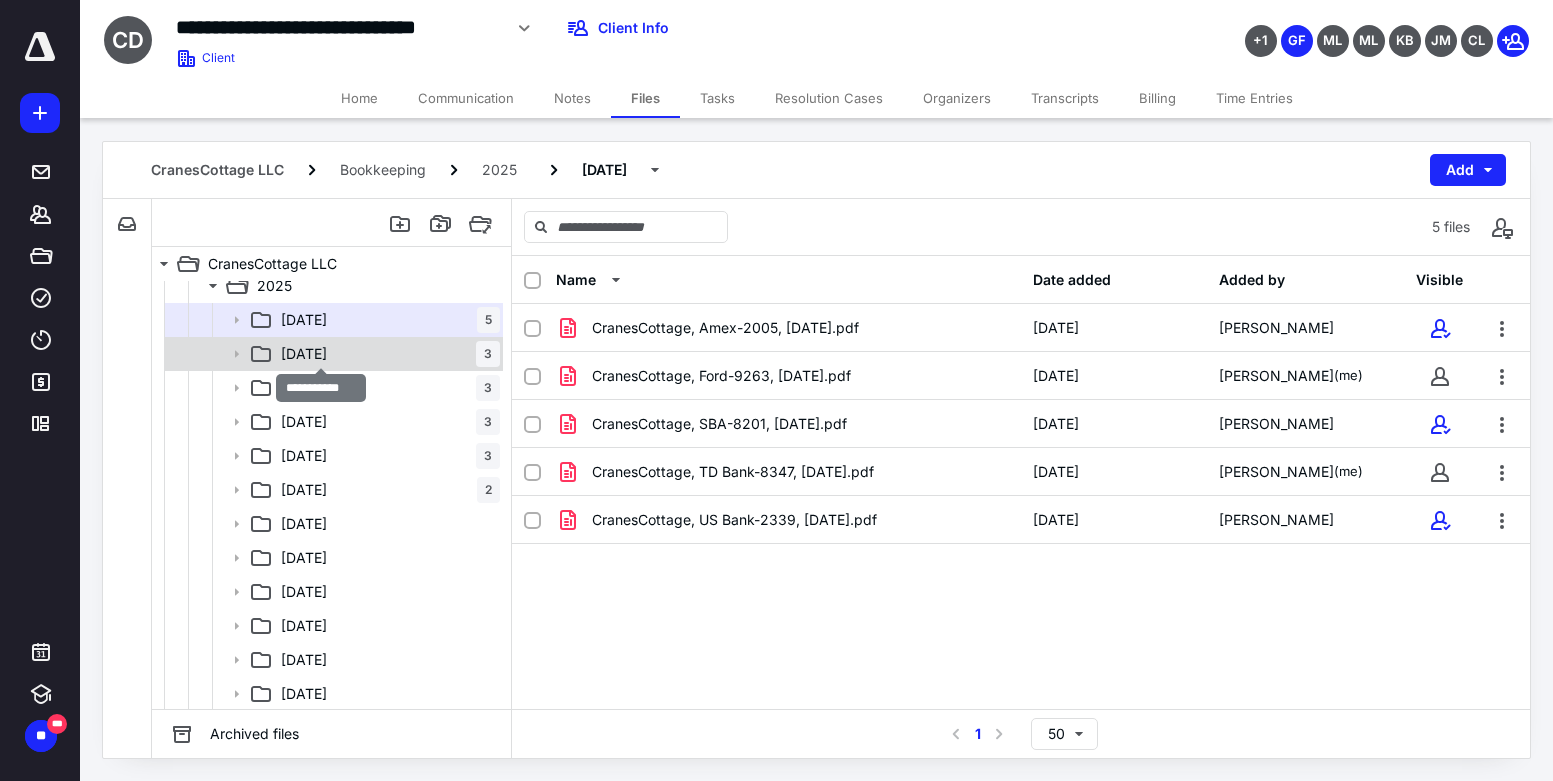 click on "[DATE]" at bounding box center (304, 354) 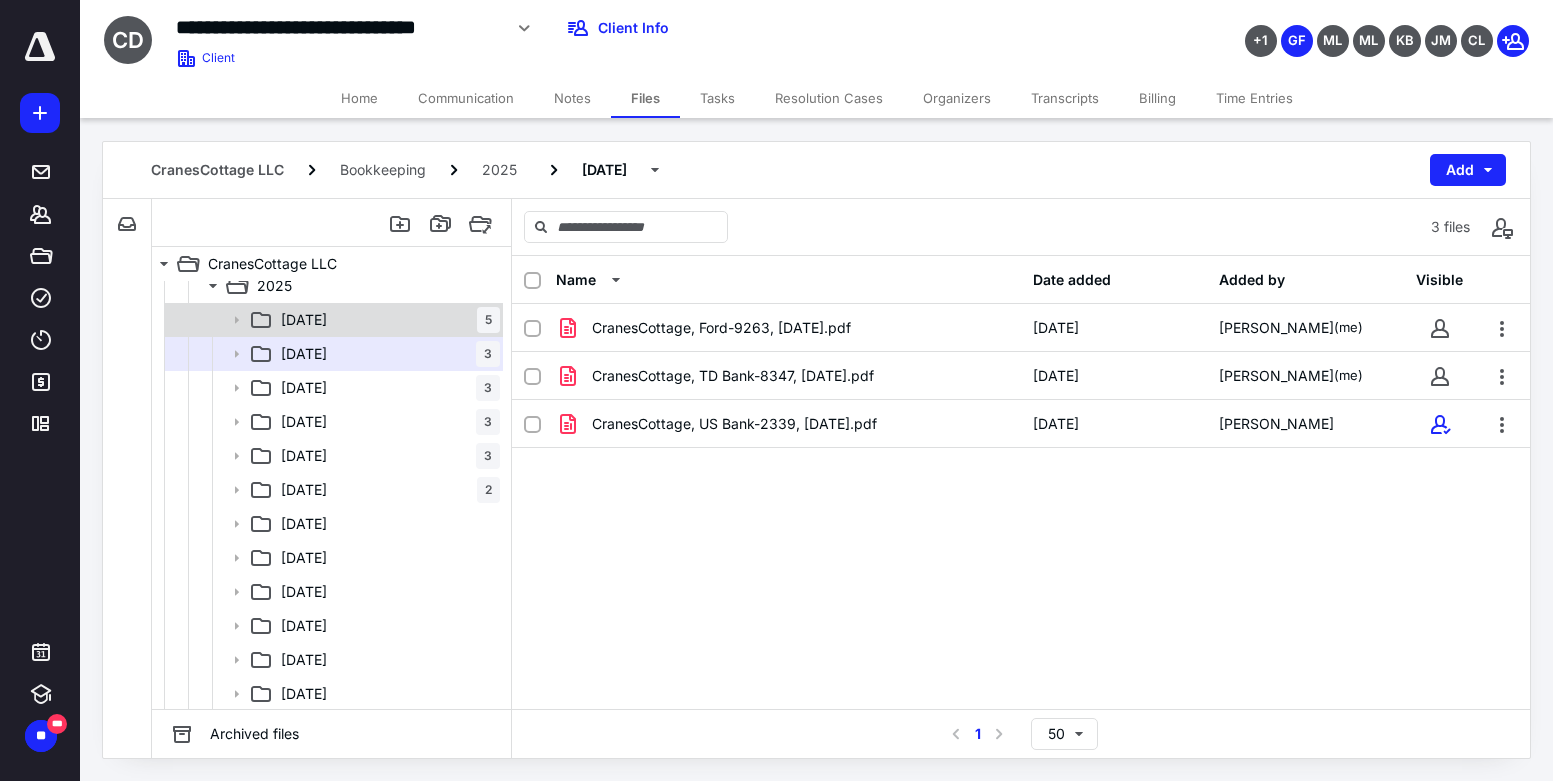 click on "[DATE]" at bounding box center (304, 320) 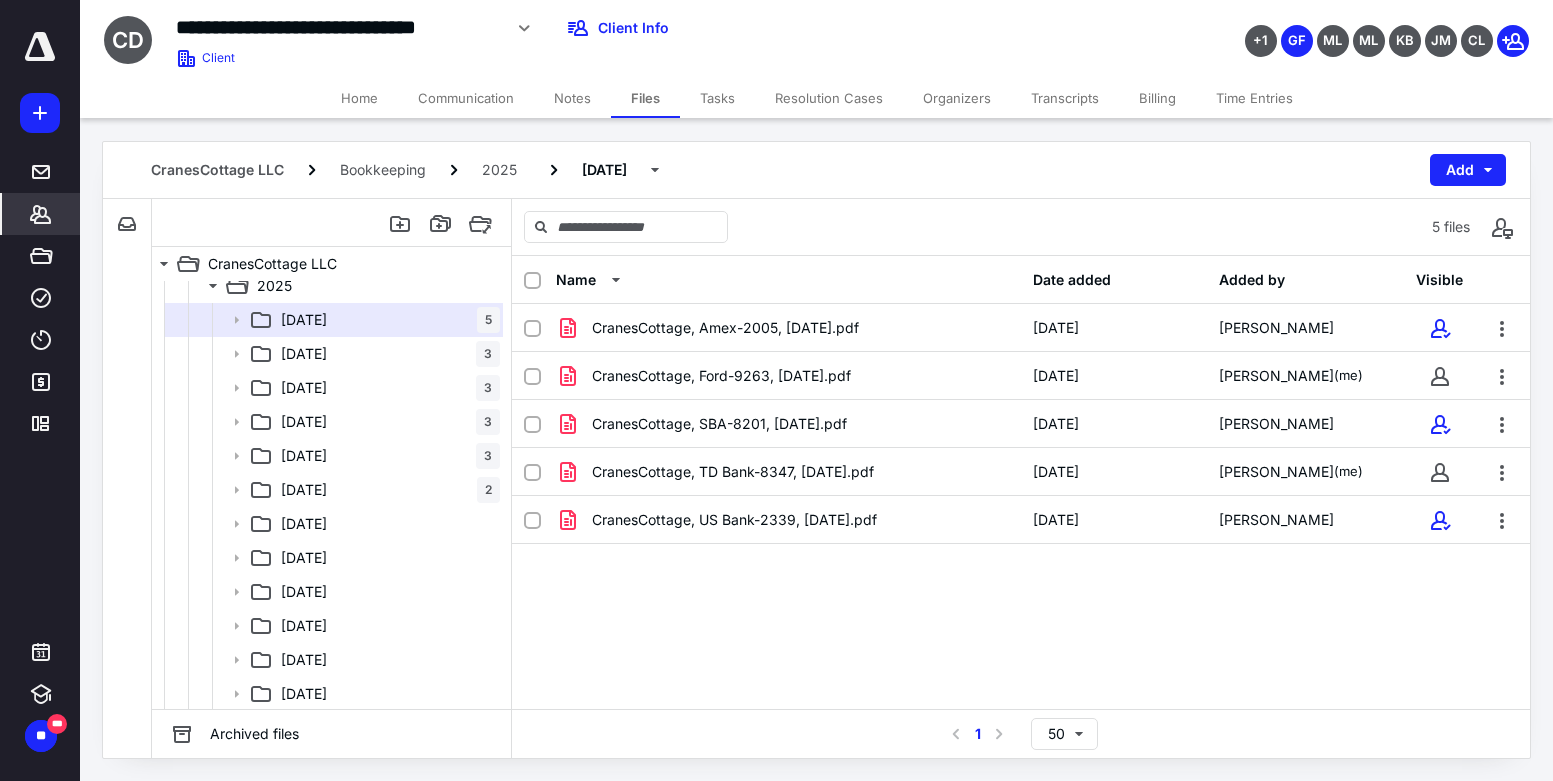 click 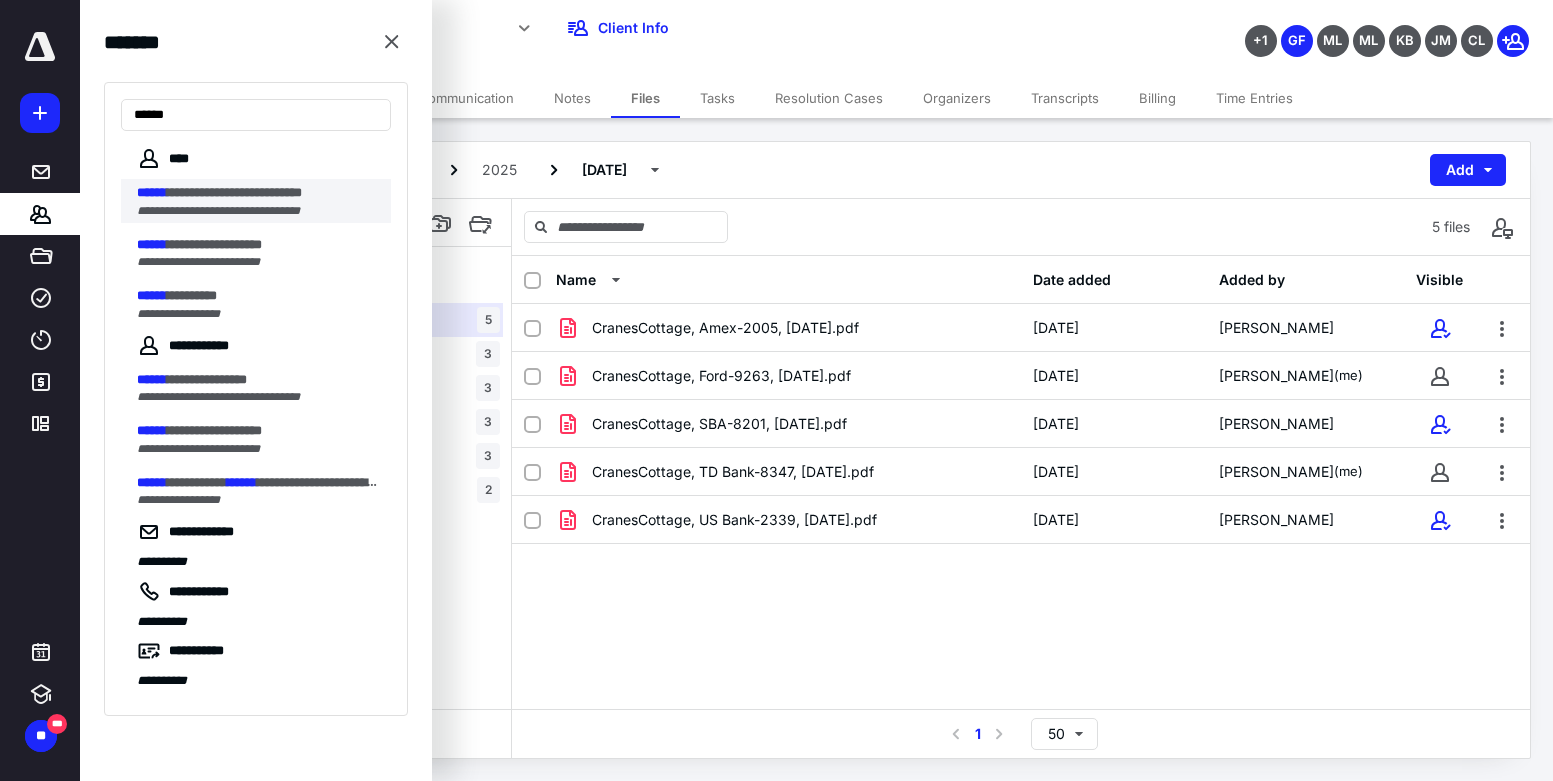 type on "******" 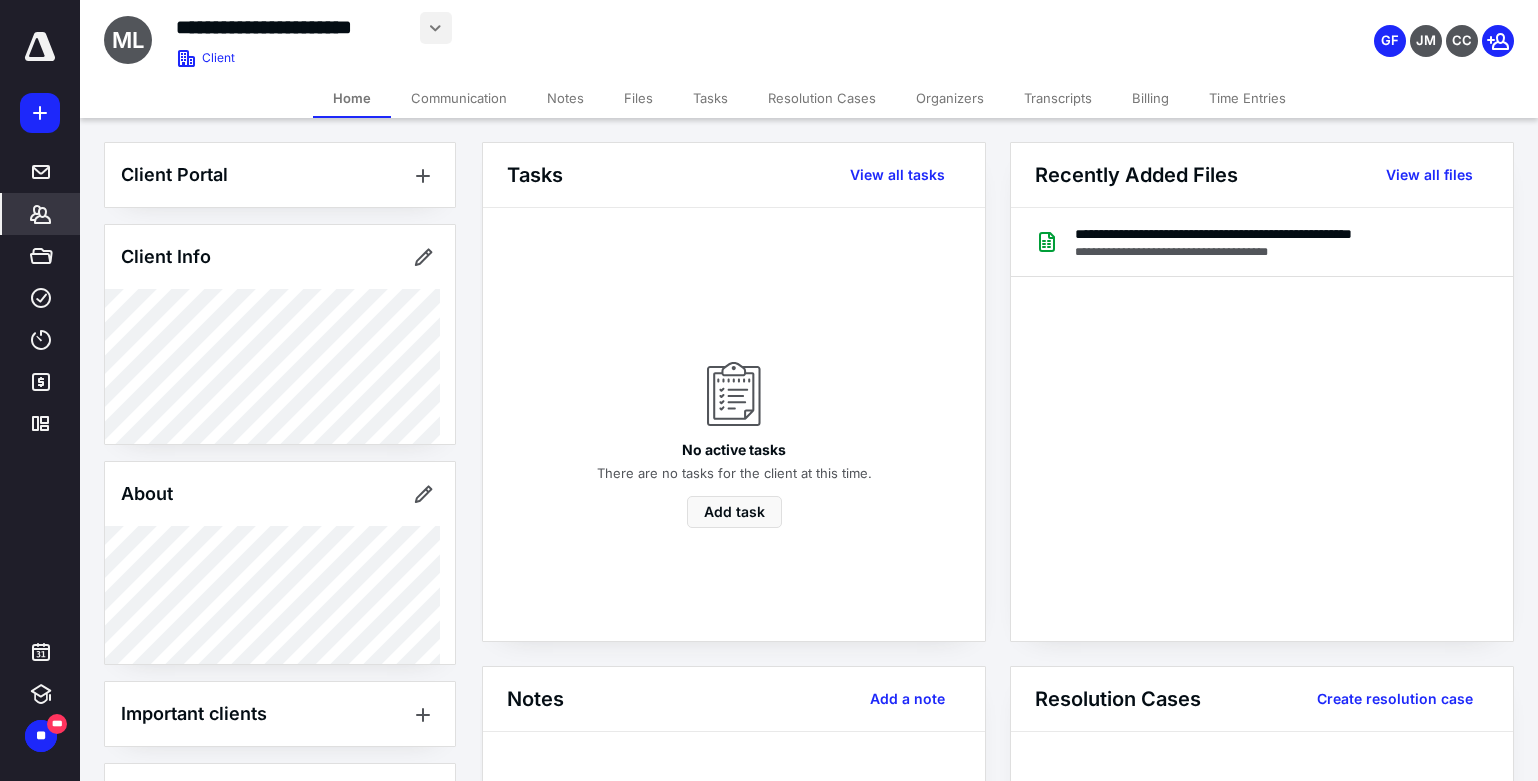 click at bounding box center (436, 28) 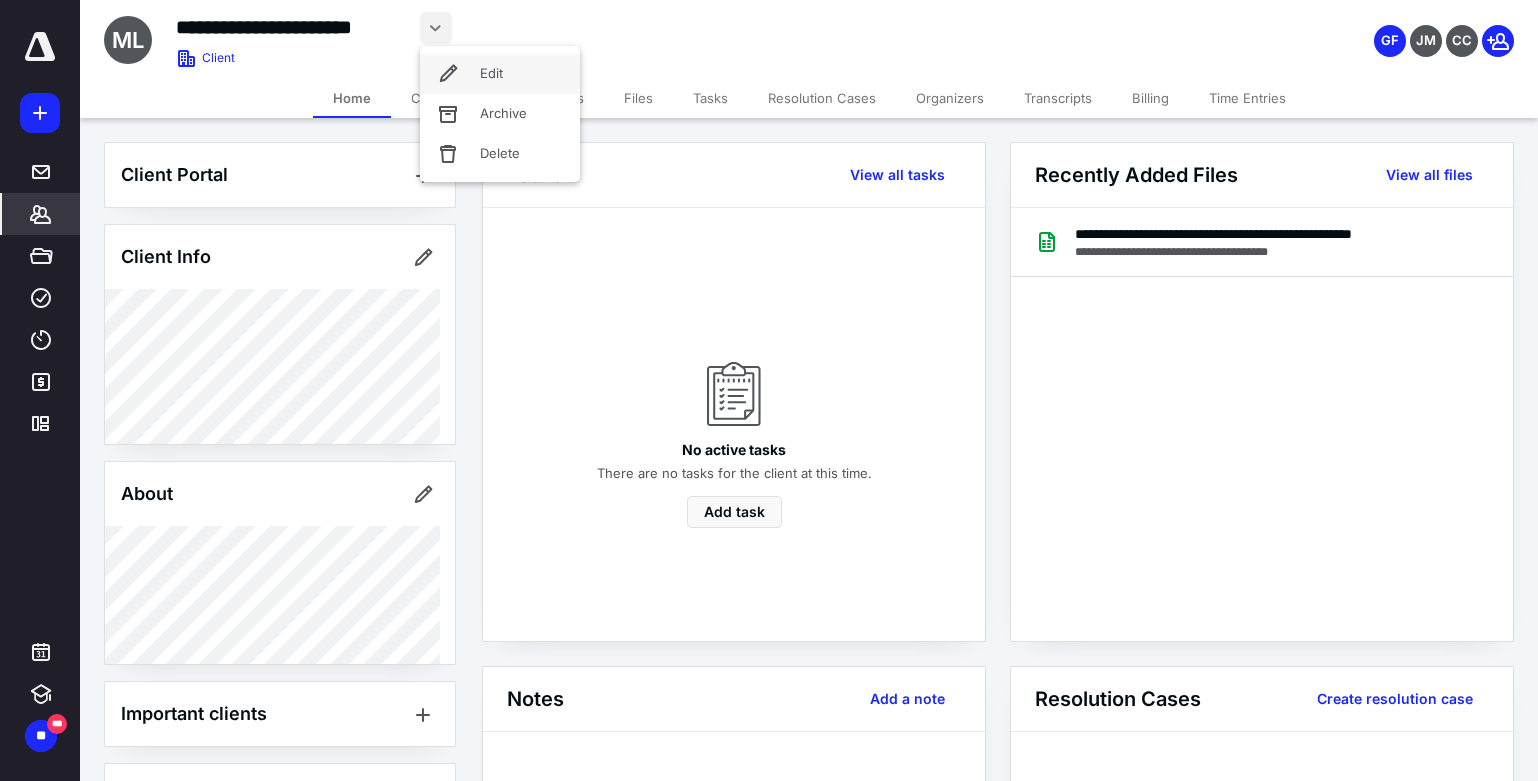 click on "Edit" at bounding box center [500, 74] 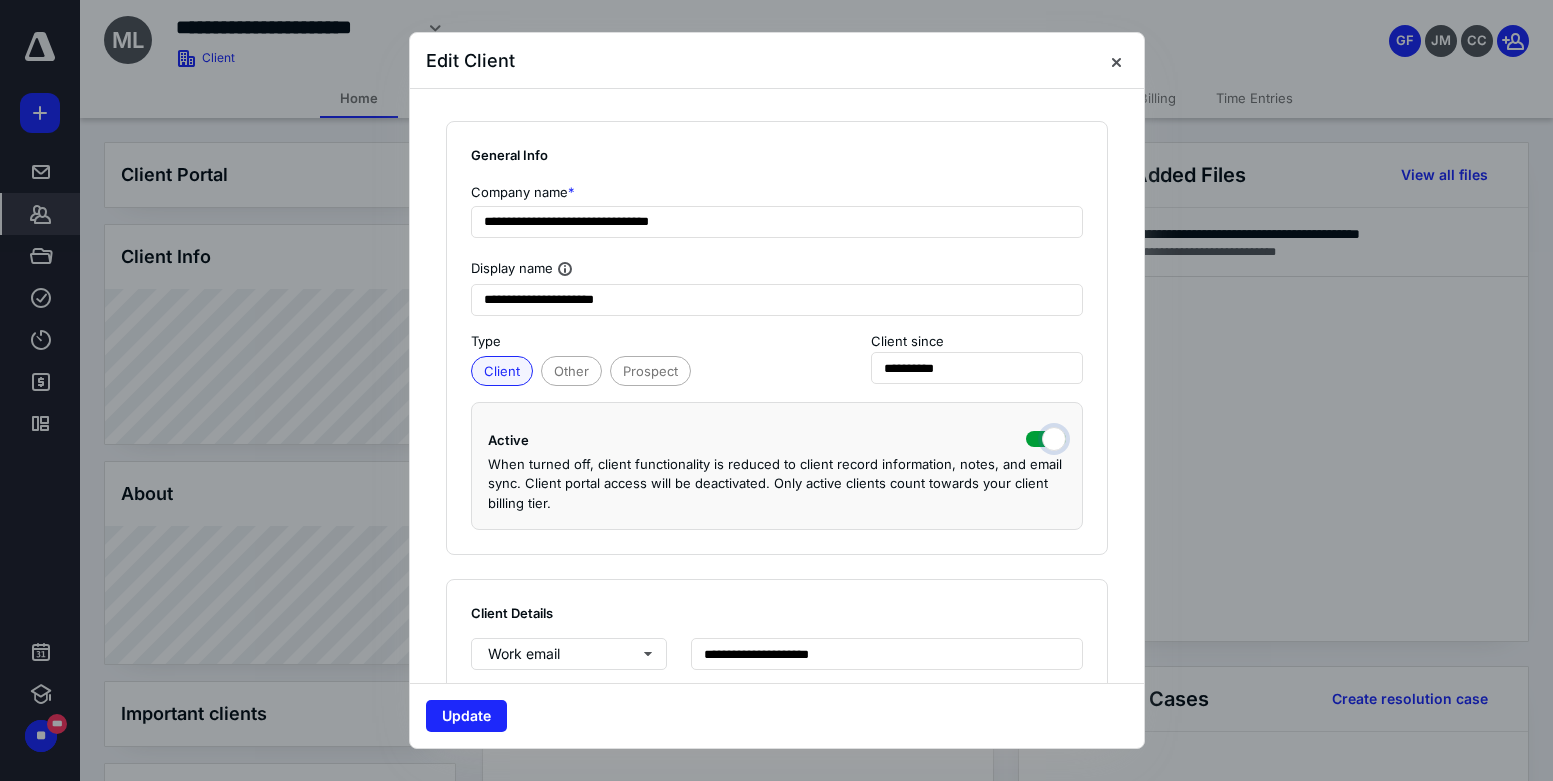 click at bounding box center (1046, 437) 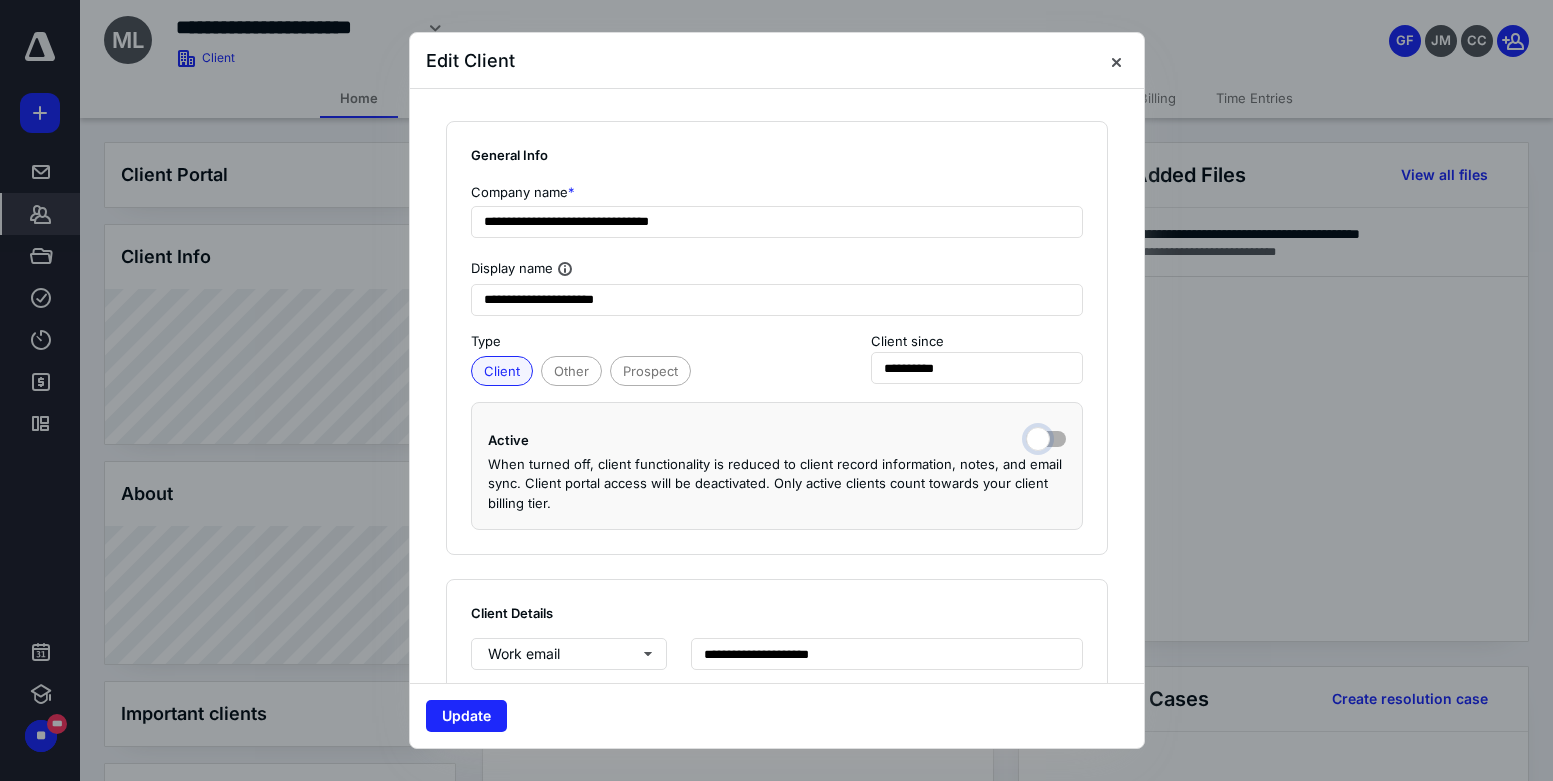 checkbox on "false" 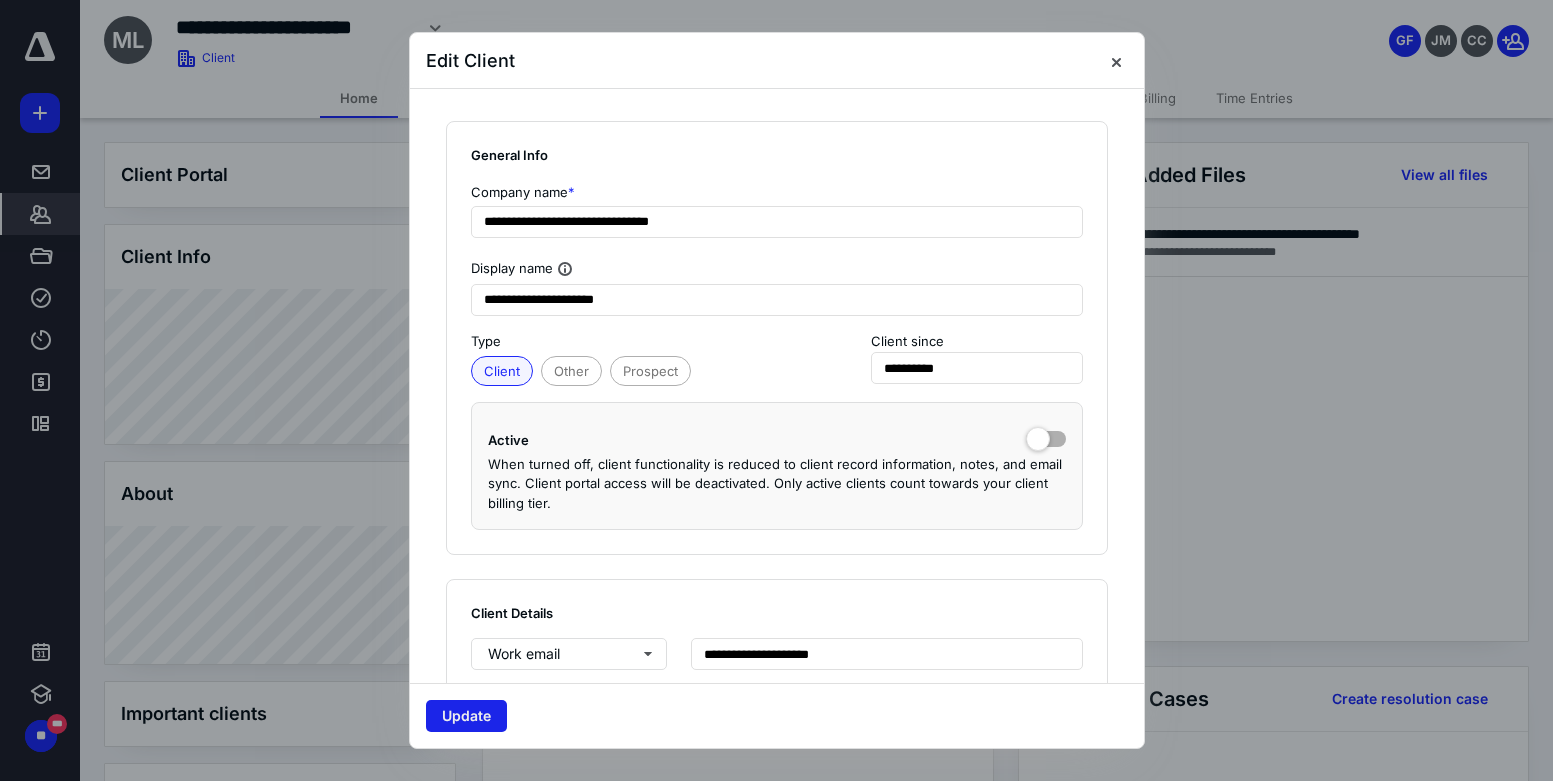 click on "Update" at bounding box center [466, 716] 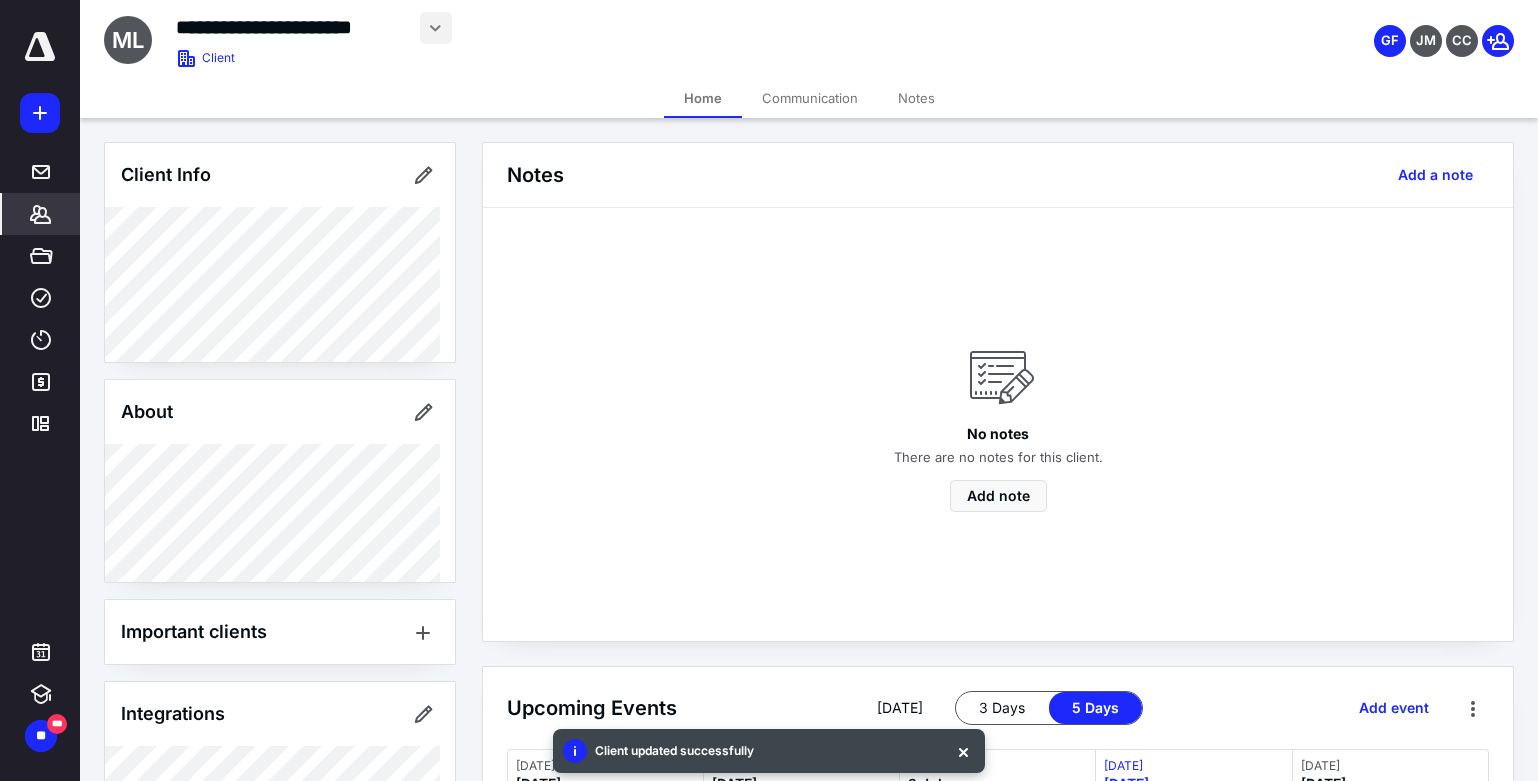 click at bounding box center [436, 28] 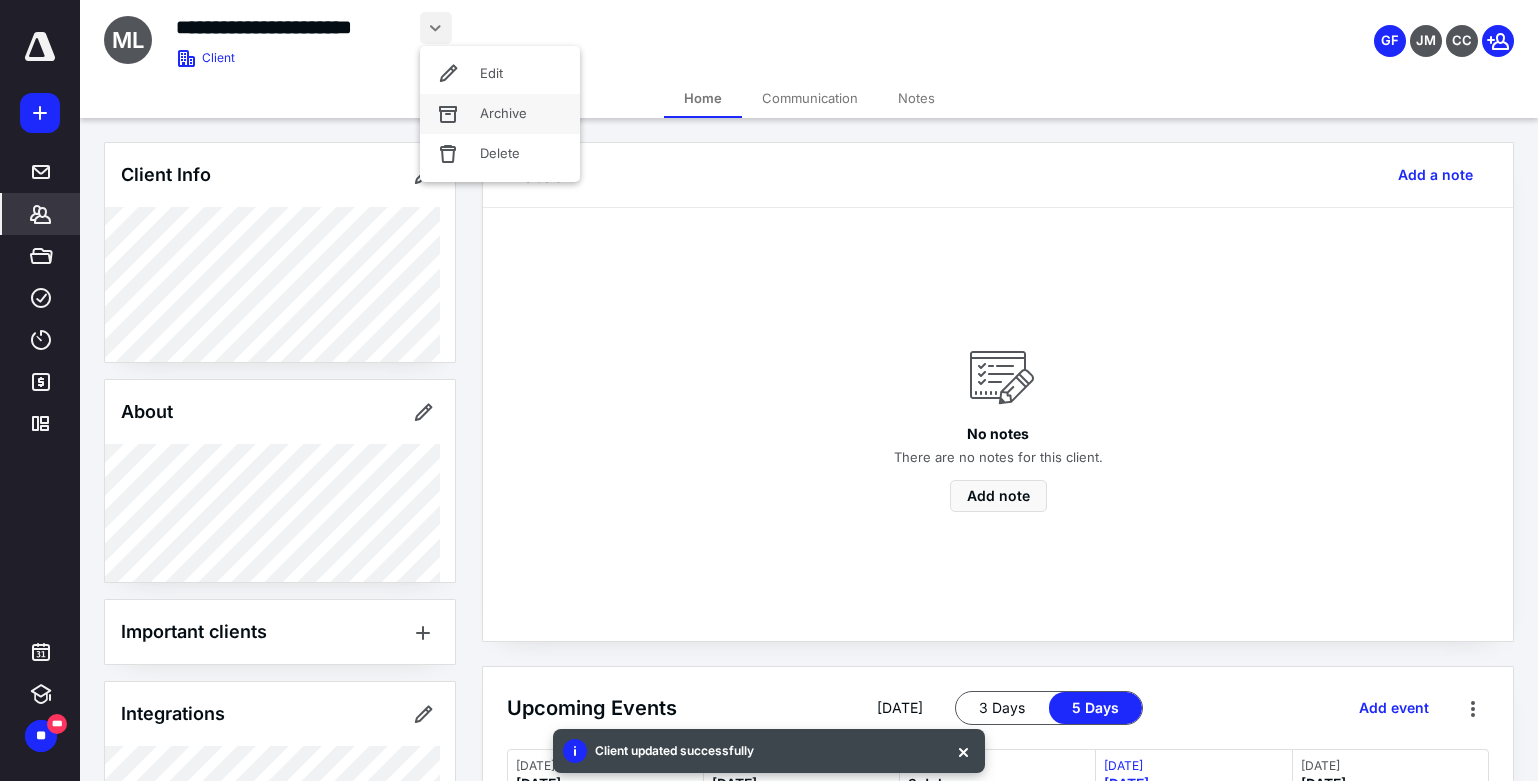 click on "Archive" at bounding box center [500, 114] 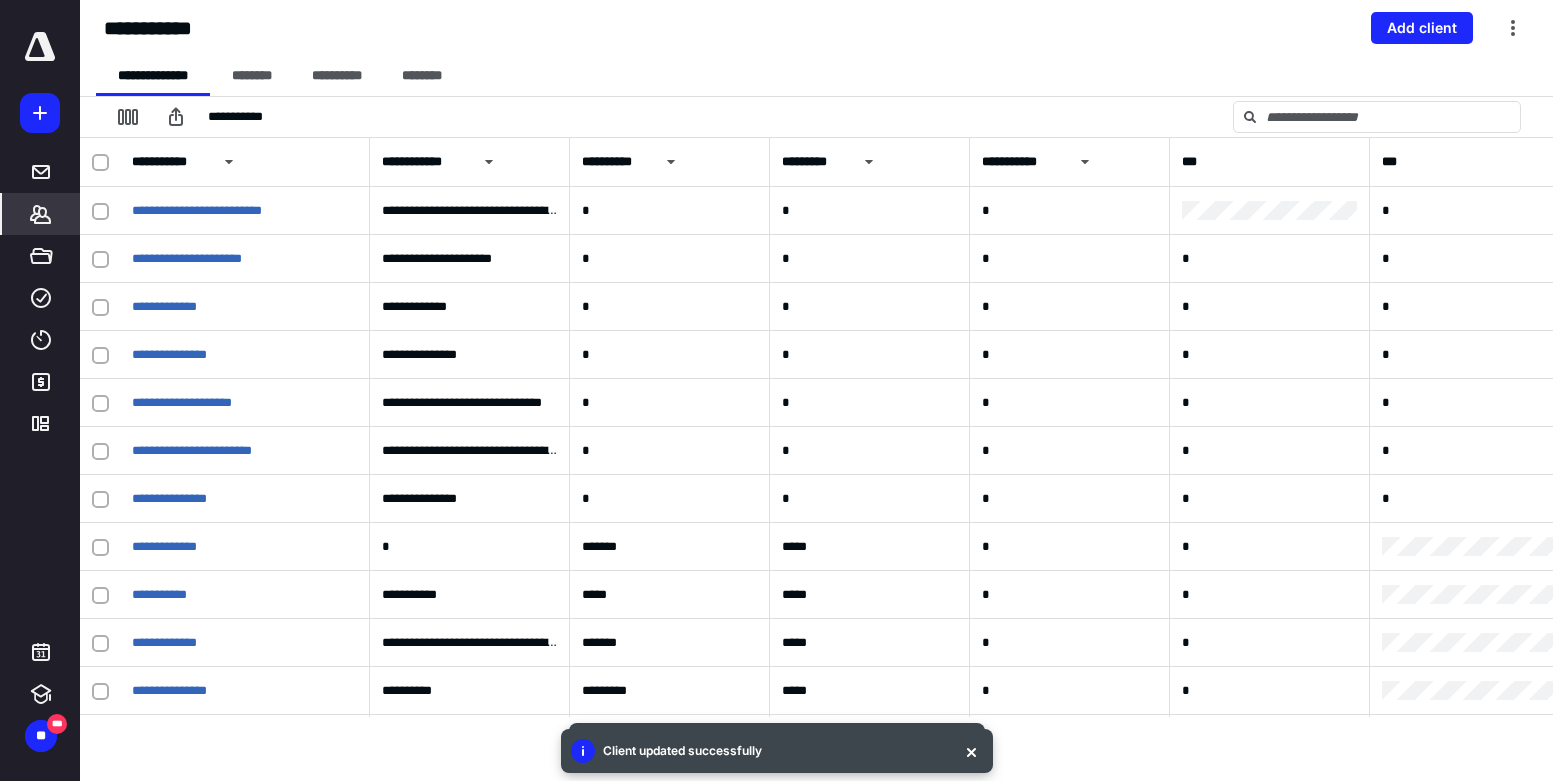 click at bounding box center (40, 47) 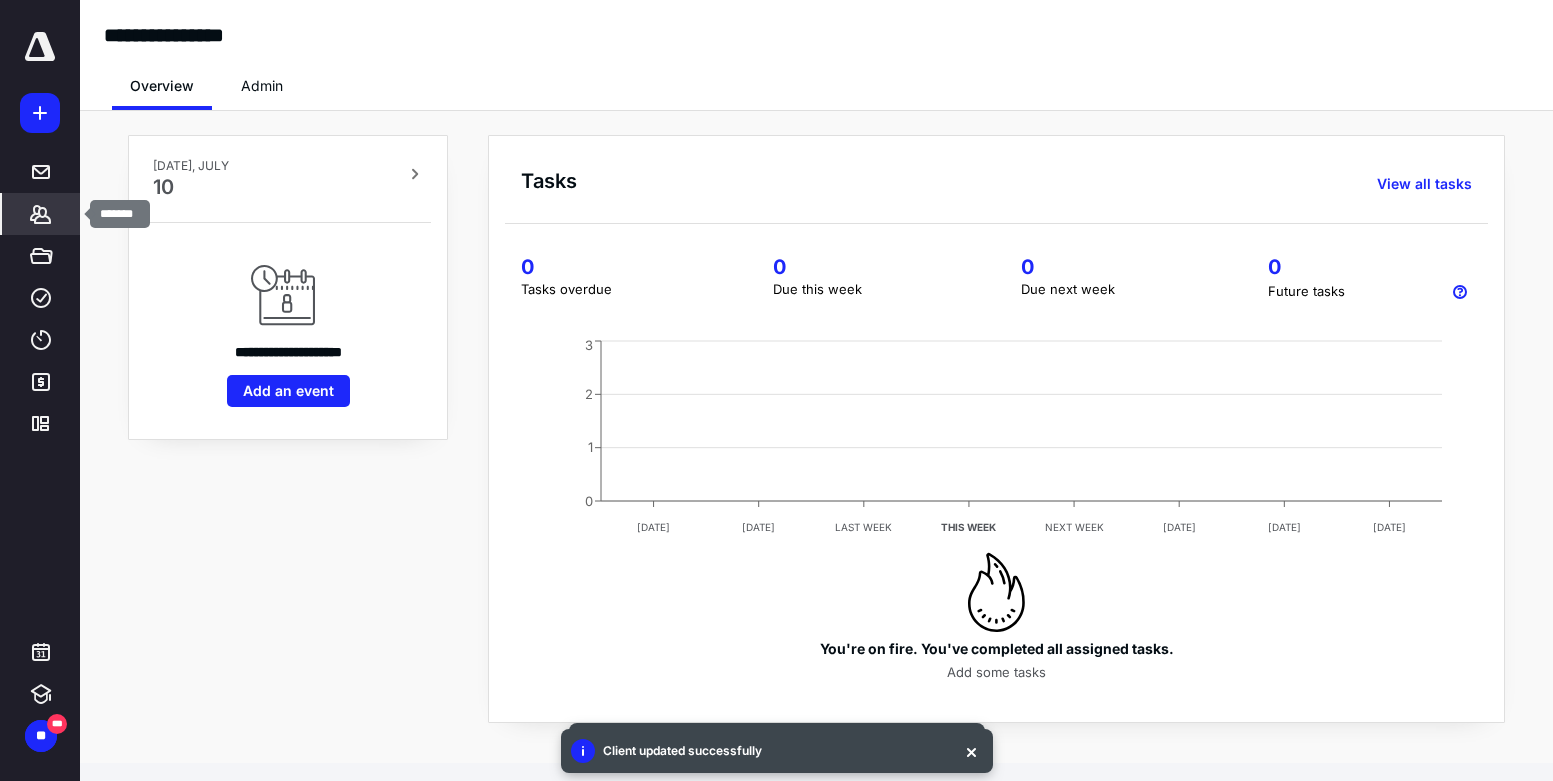 click 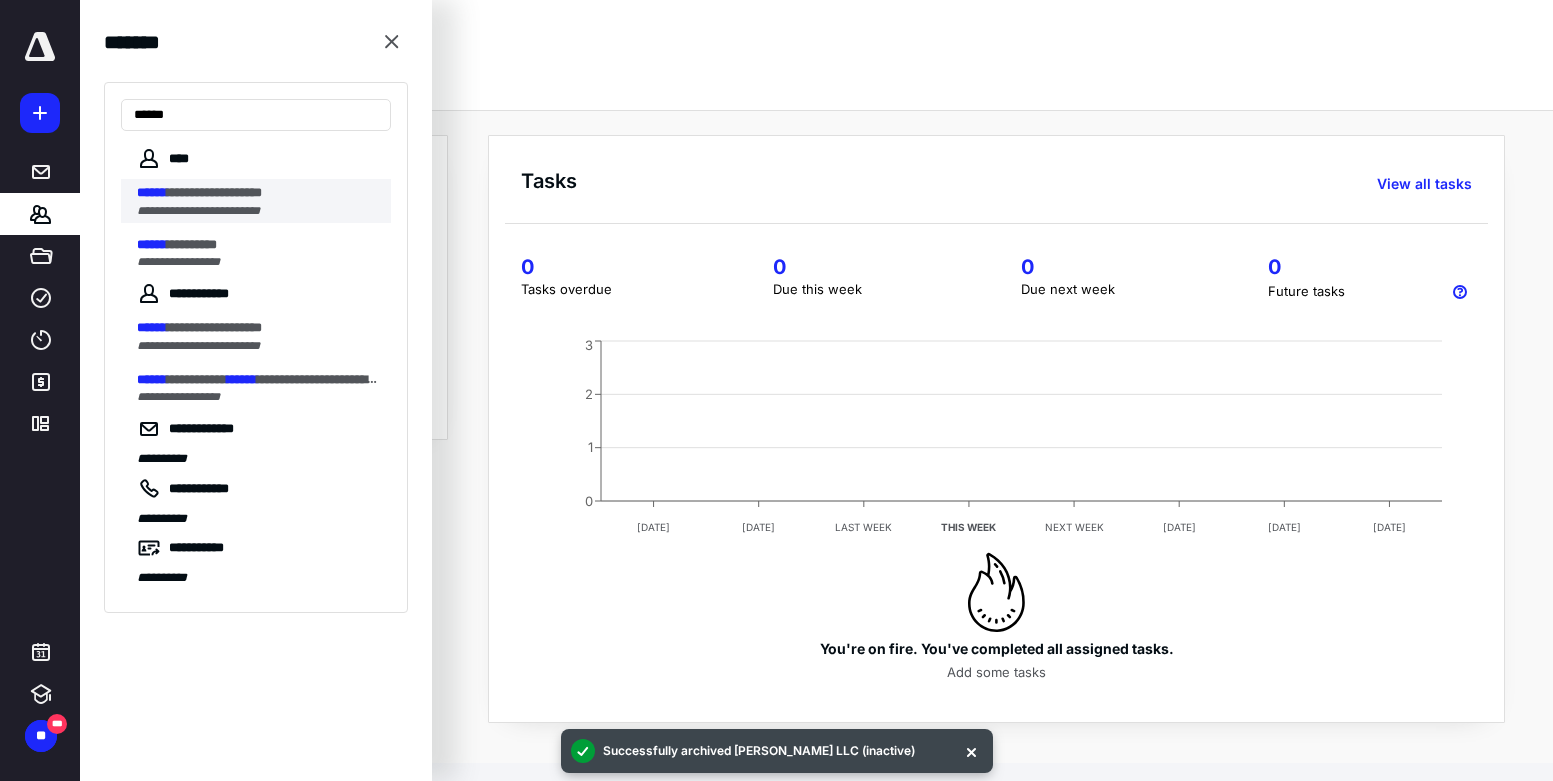 type on "******" 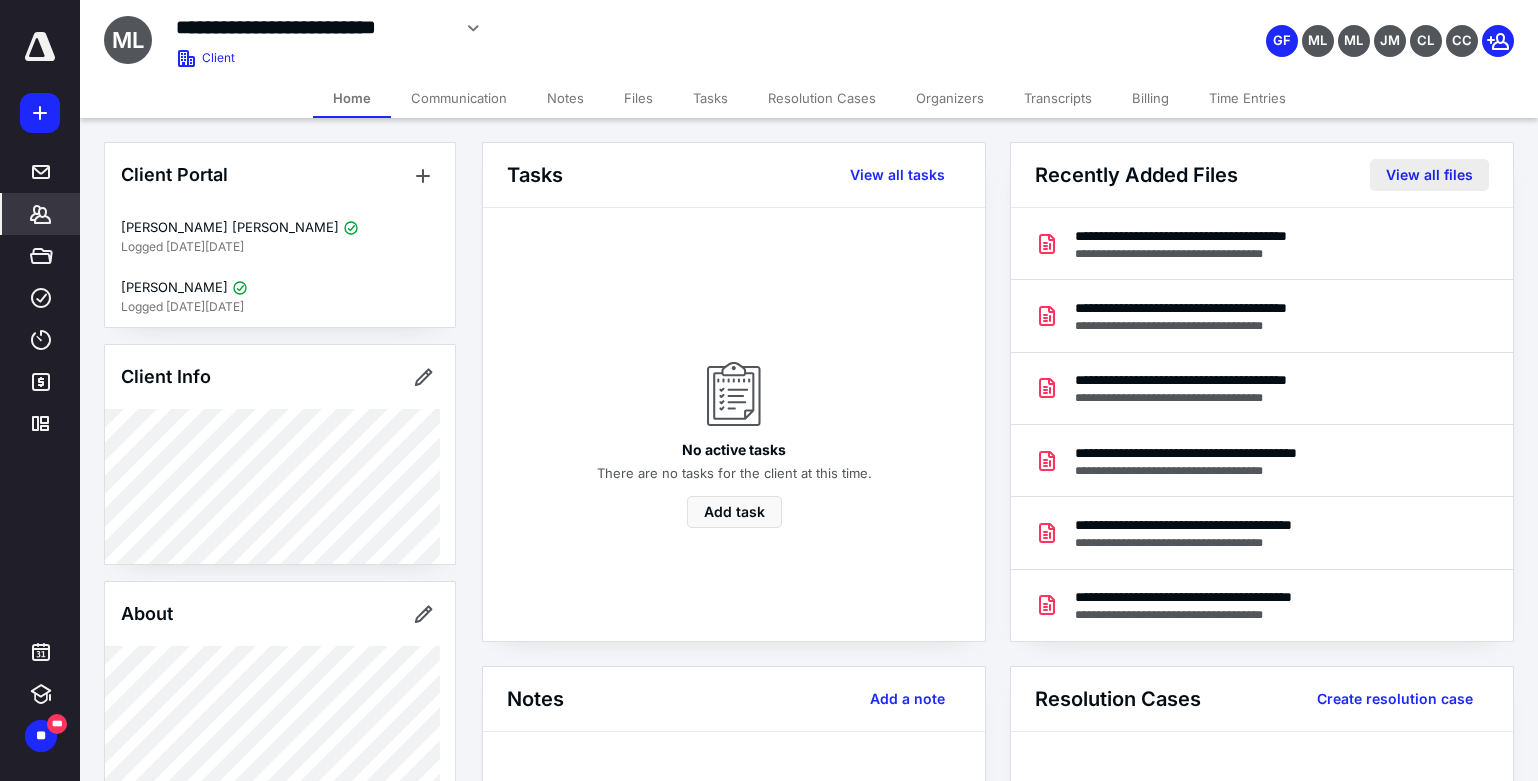 click on "View all files" at bounding box center [1429, 175] 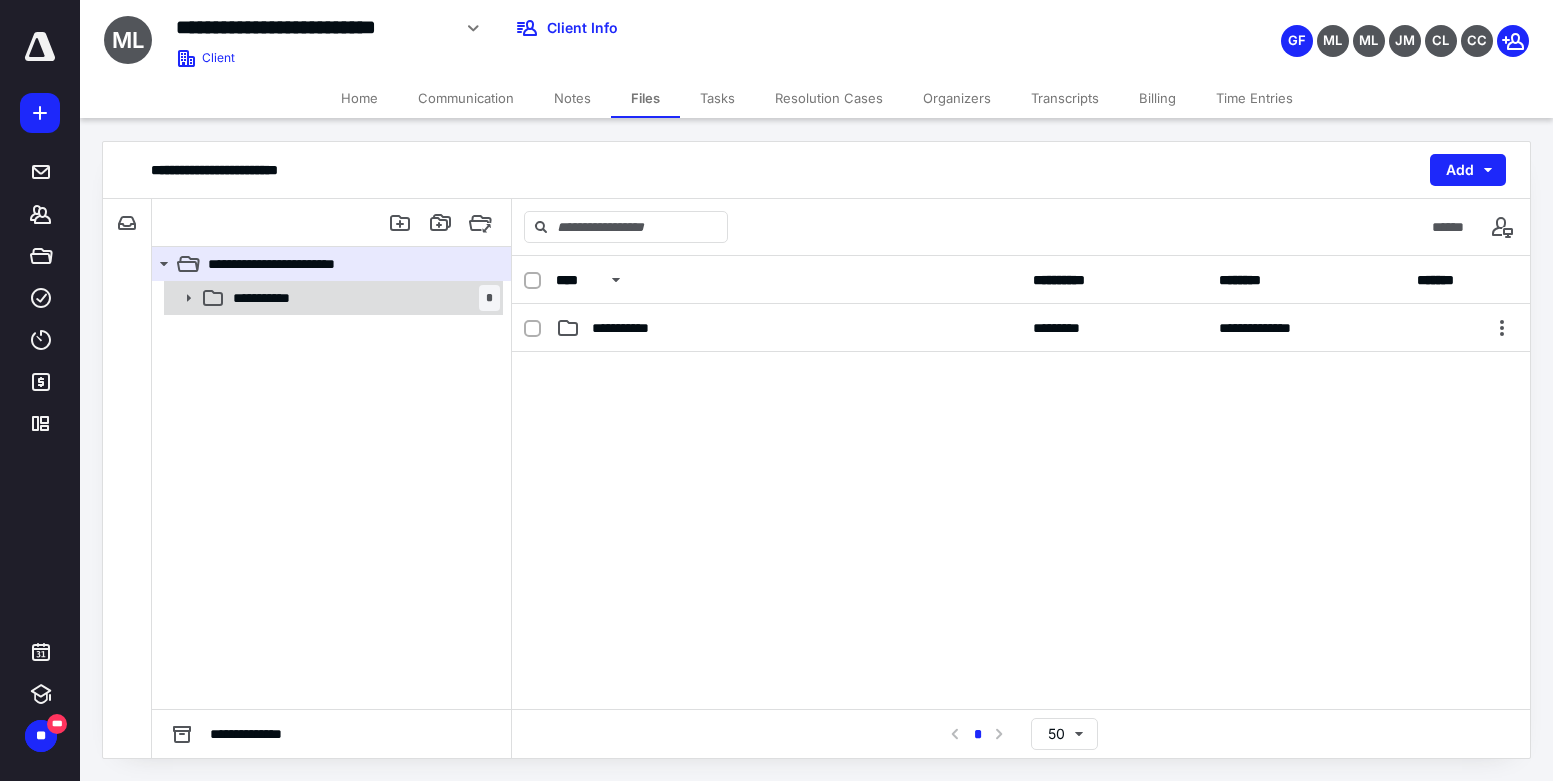 click 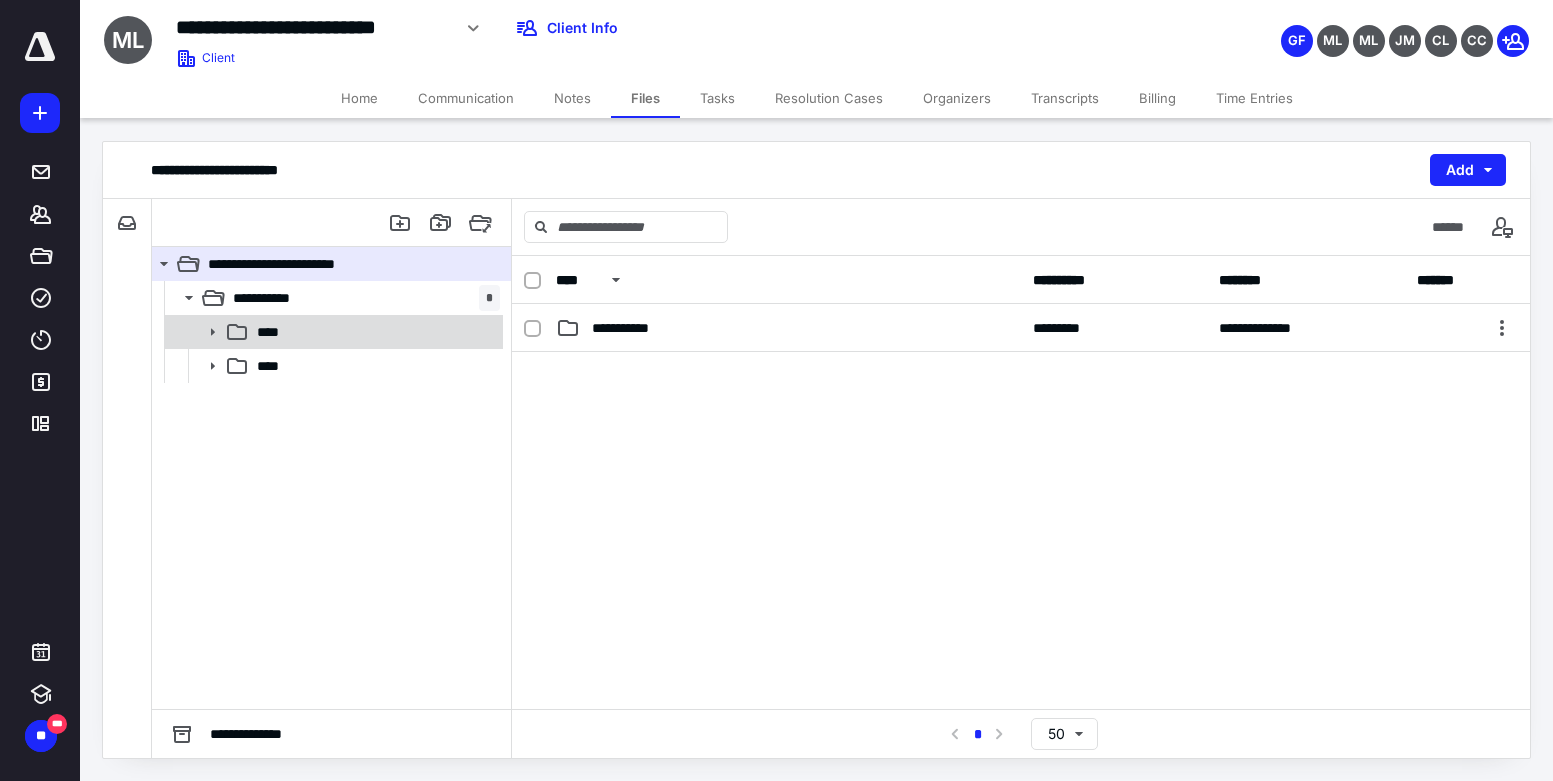 click 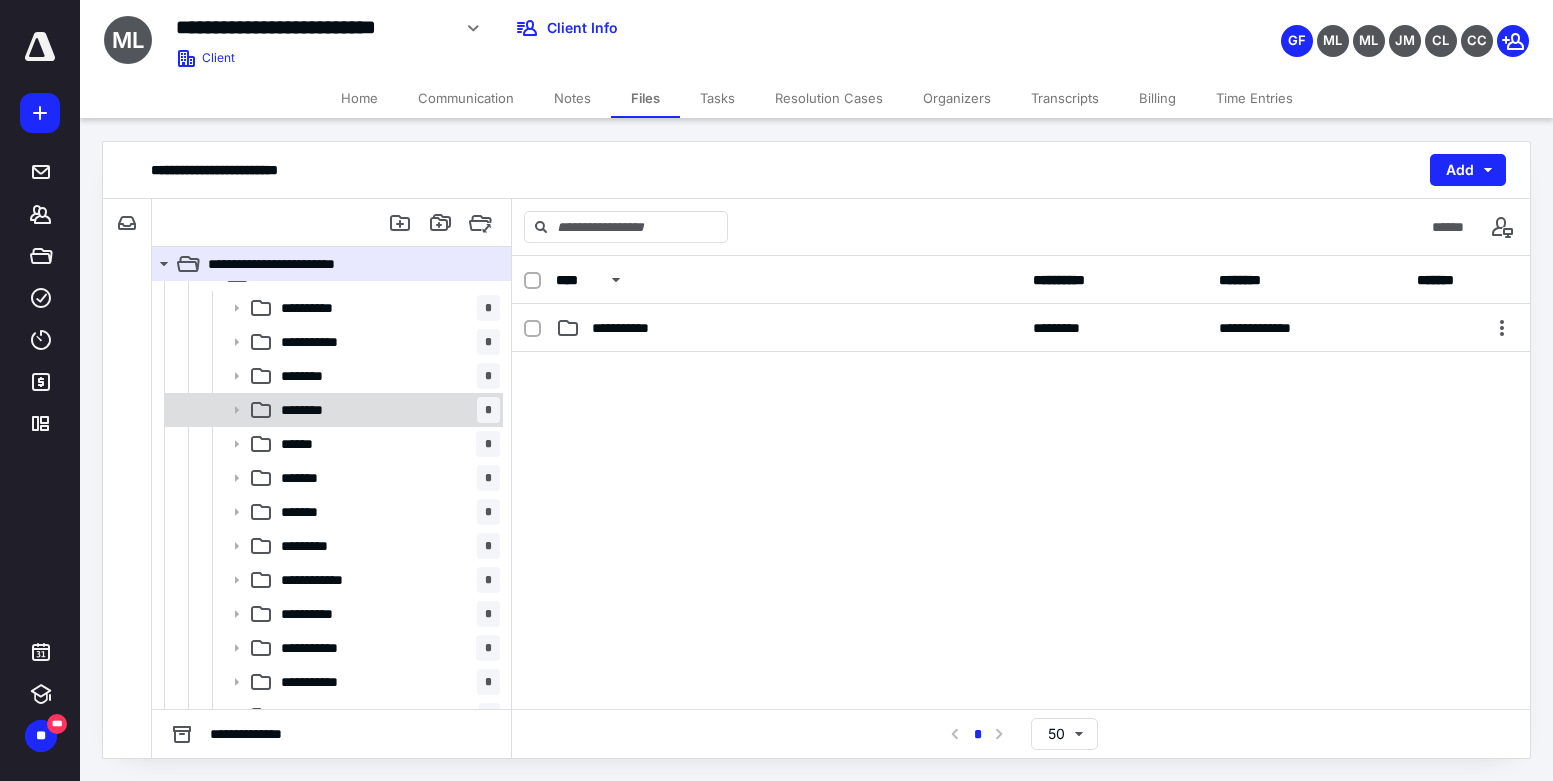 scroll, scrollTop: 116, scrollLeft: 0, axis: vertical 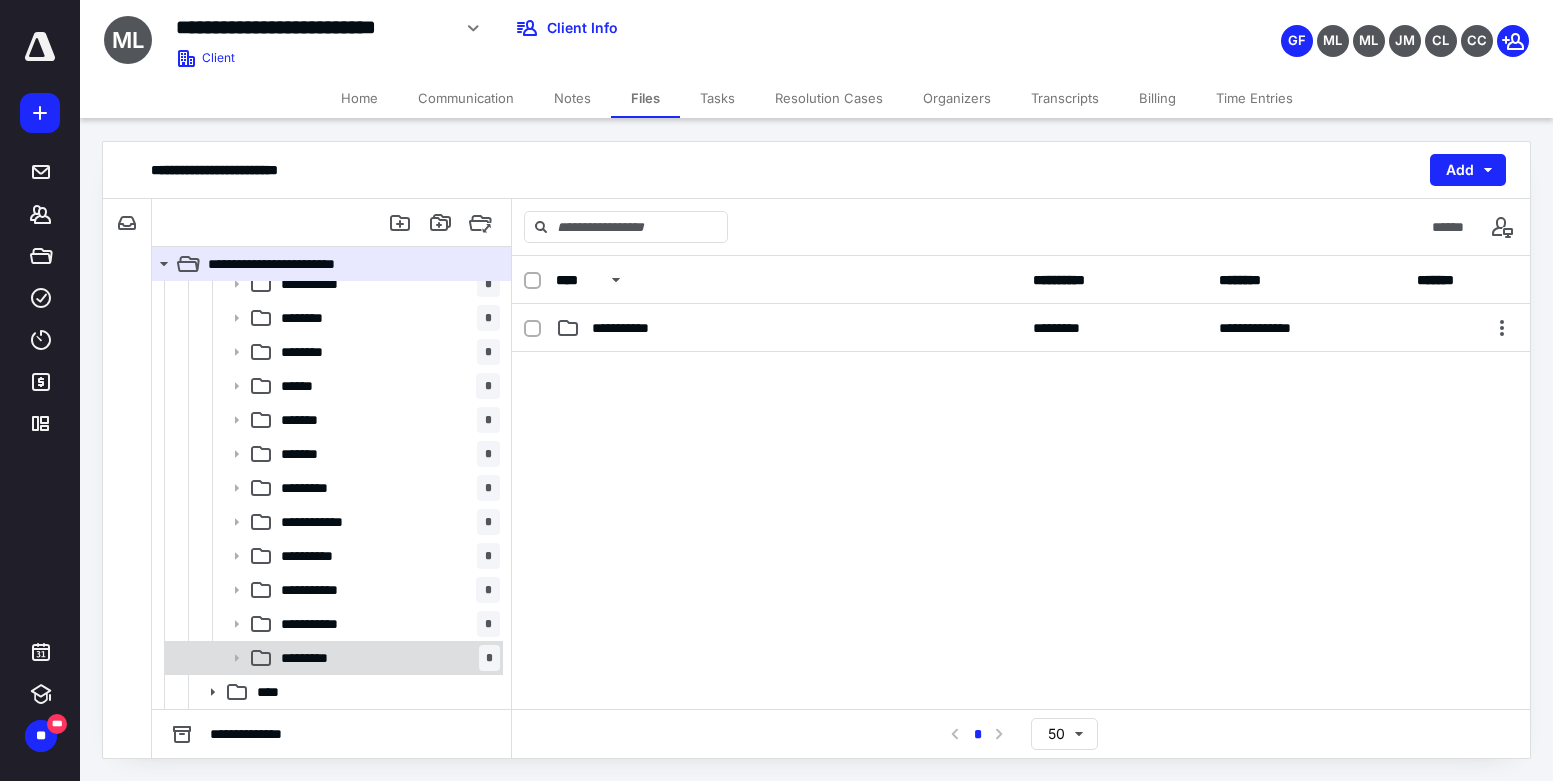 click on "*********" at bounding box center (314, 658) 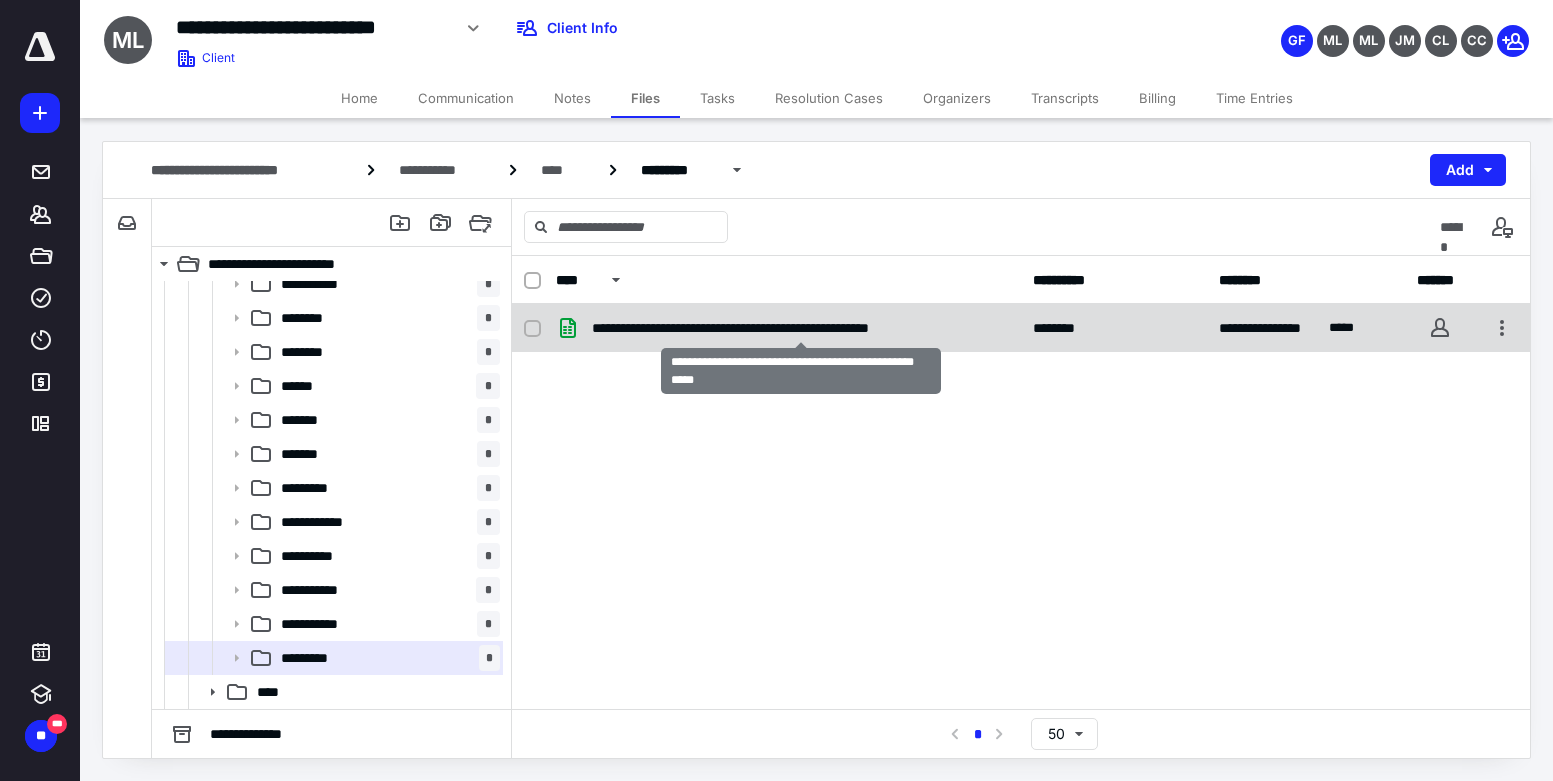 click on "**********" at bounding box center (800, 328) 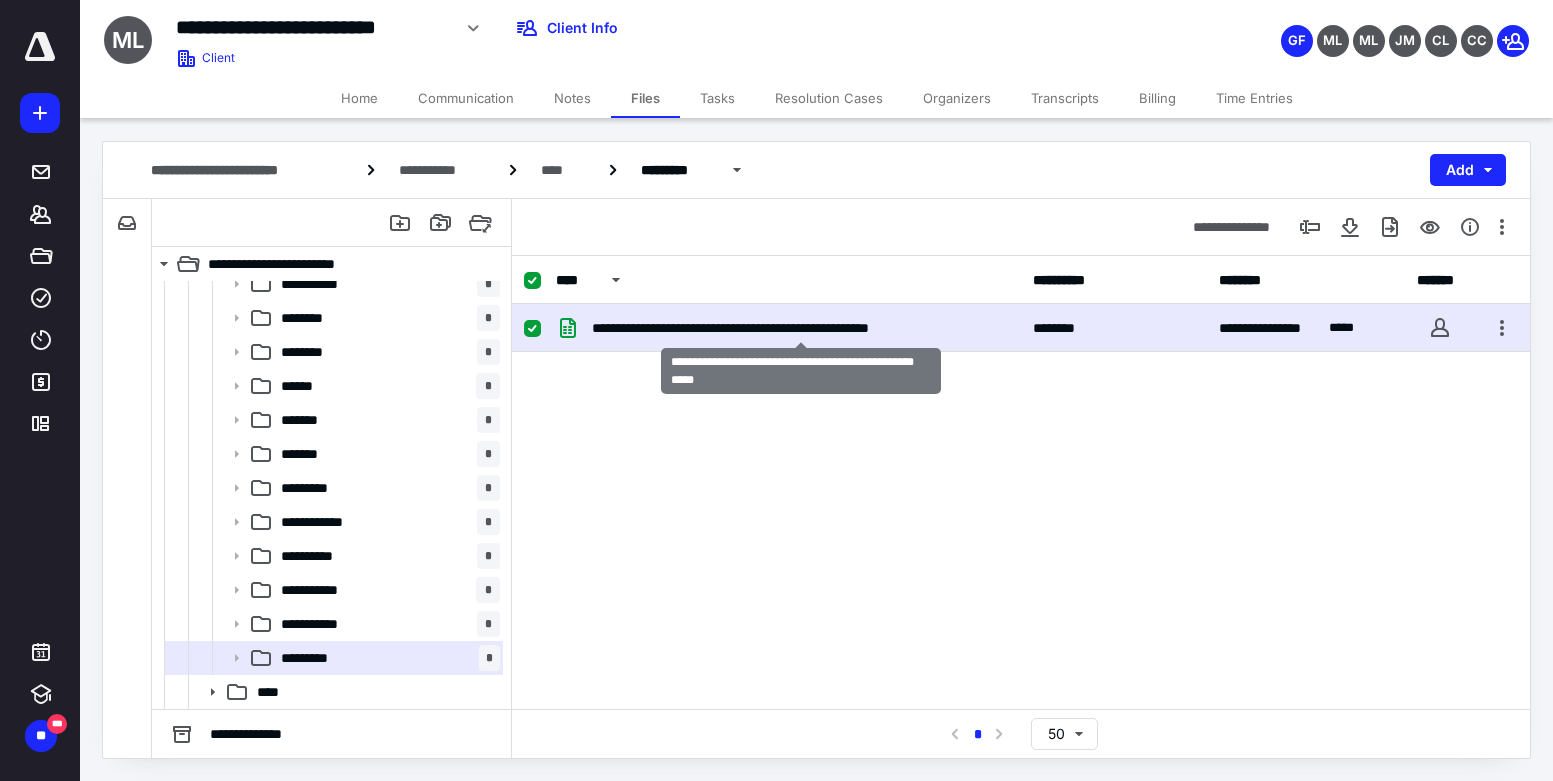 click on "**********" at bounding box center [800, 328] 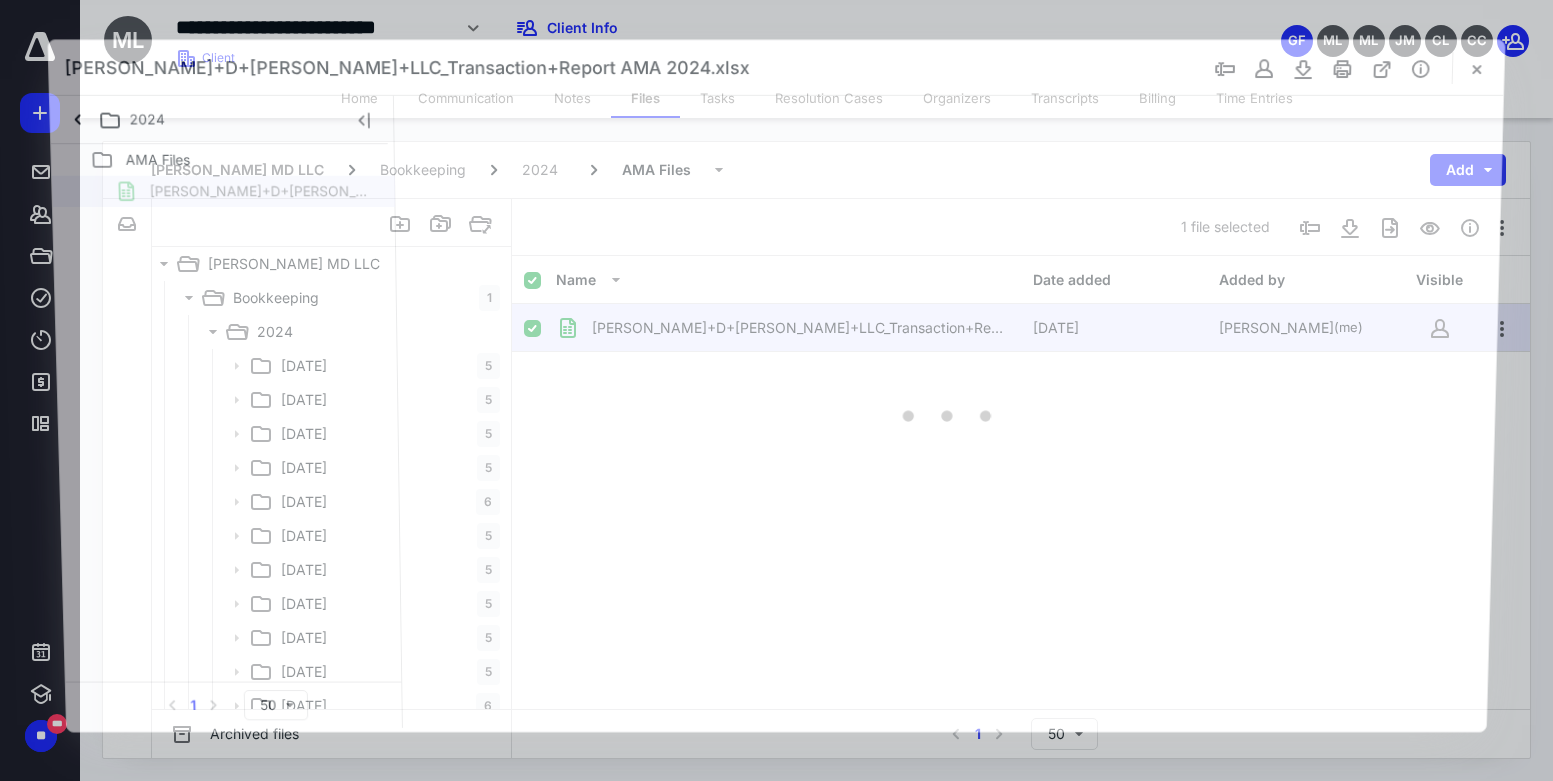 scroll, scrollTop: 116, scrollLeft: 0, axis: vertical 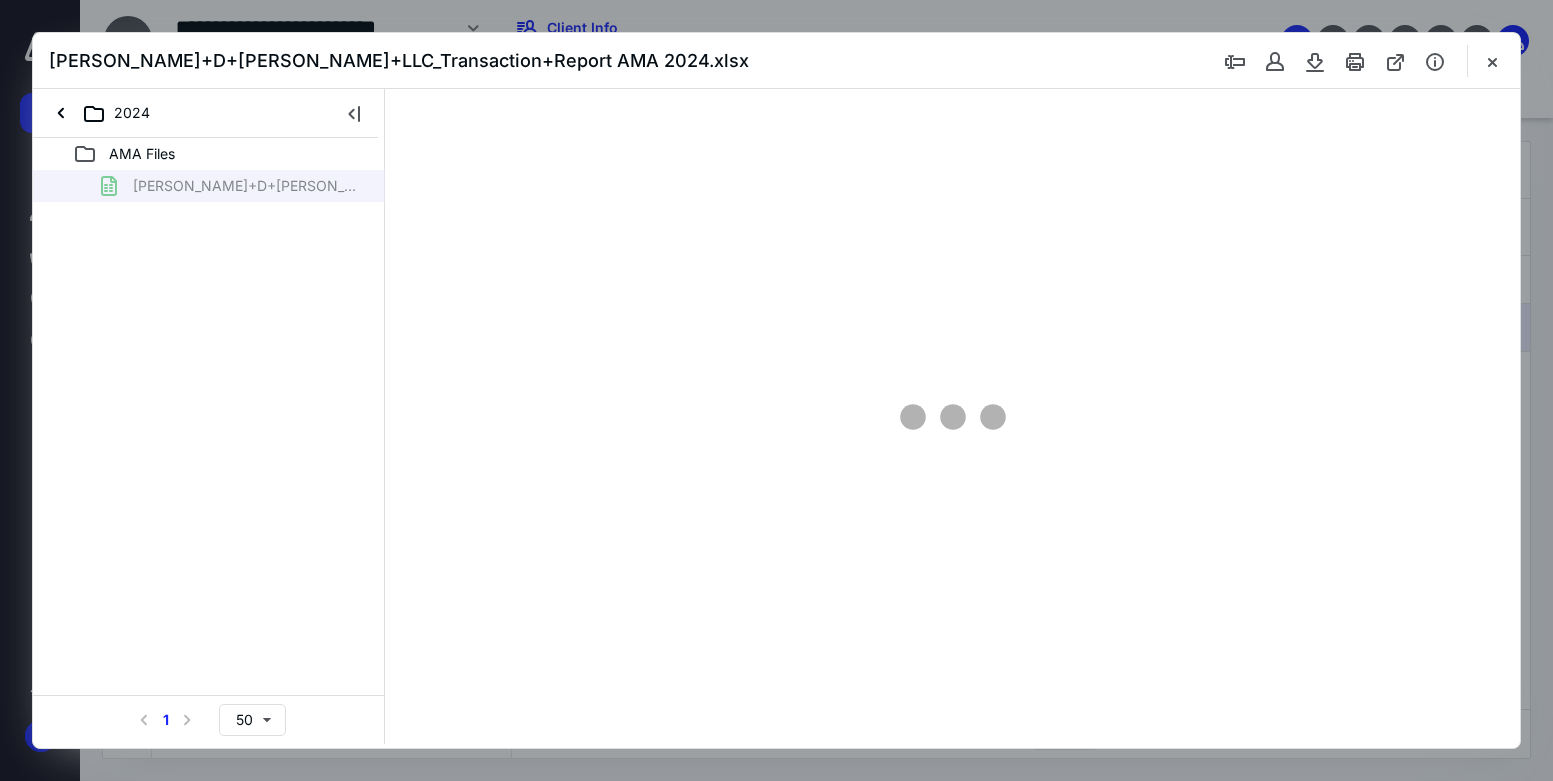 type on "71" 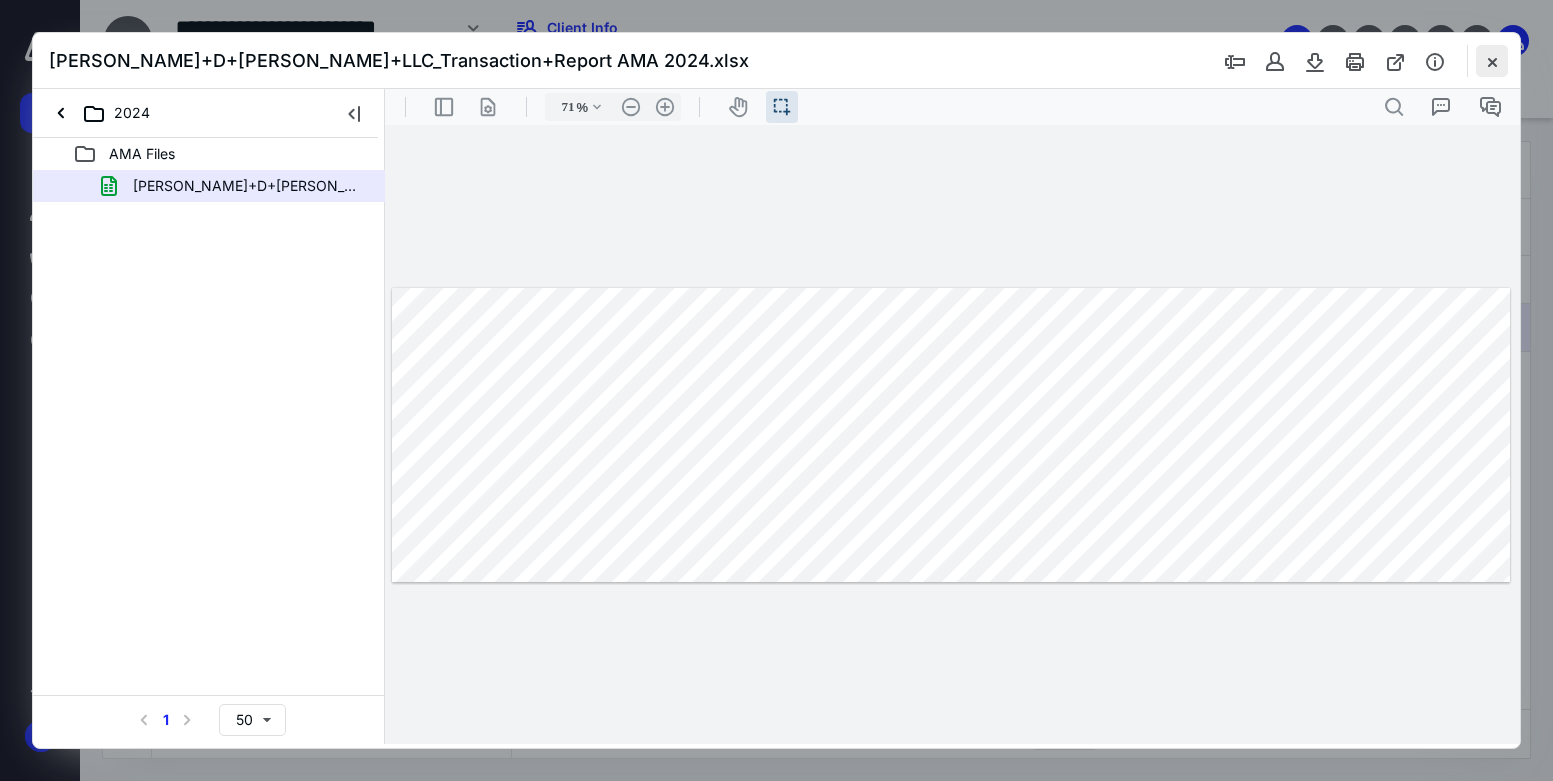 click at bounding box center [1492, 61] 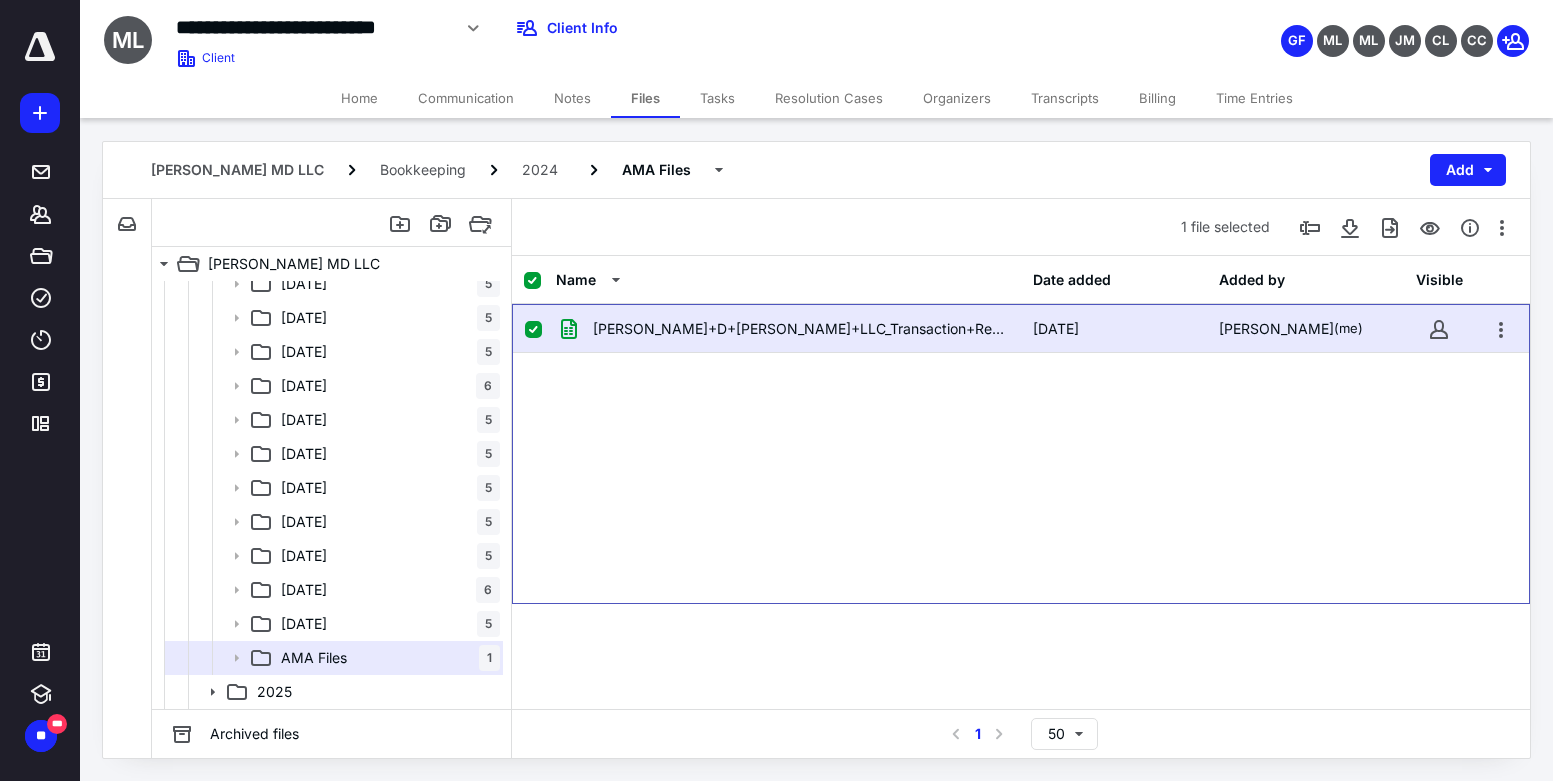 checkbox on "false" 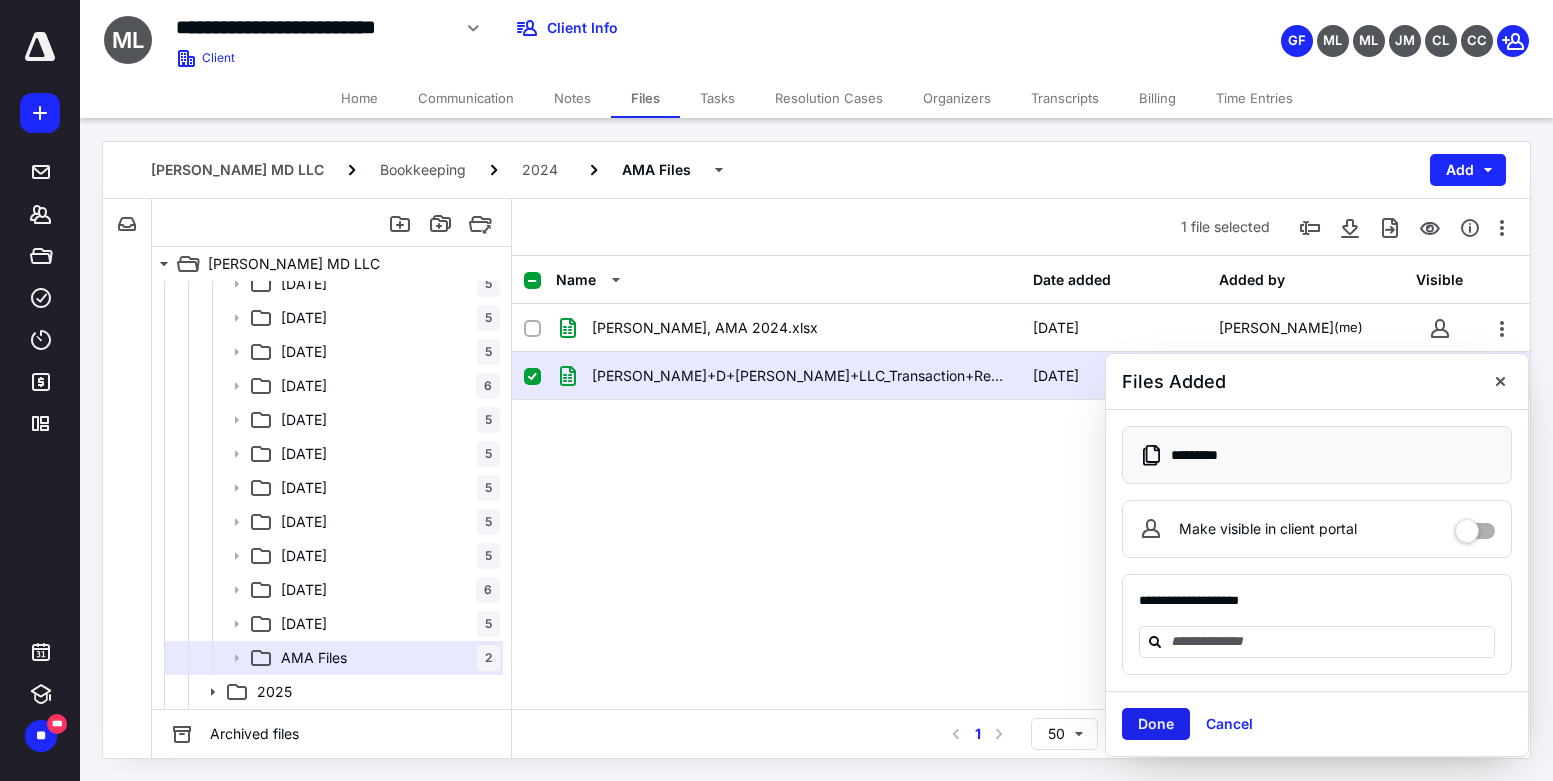 click on "Done" at bounding box center [1156, 724] 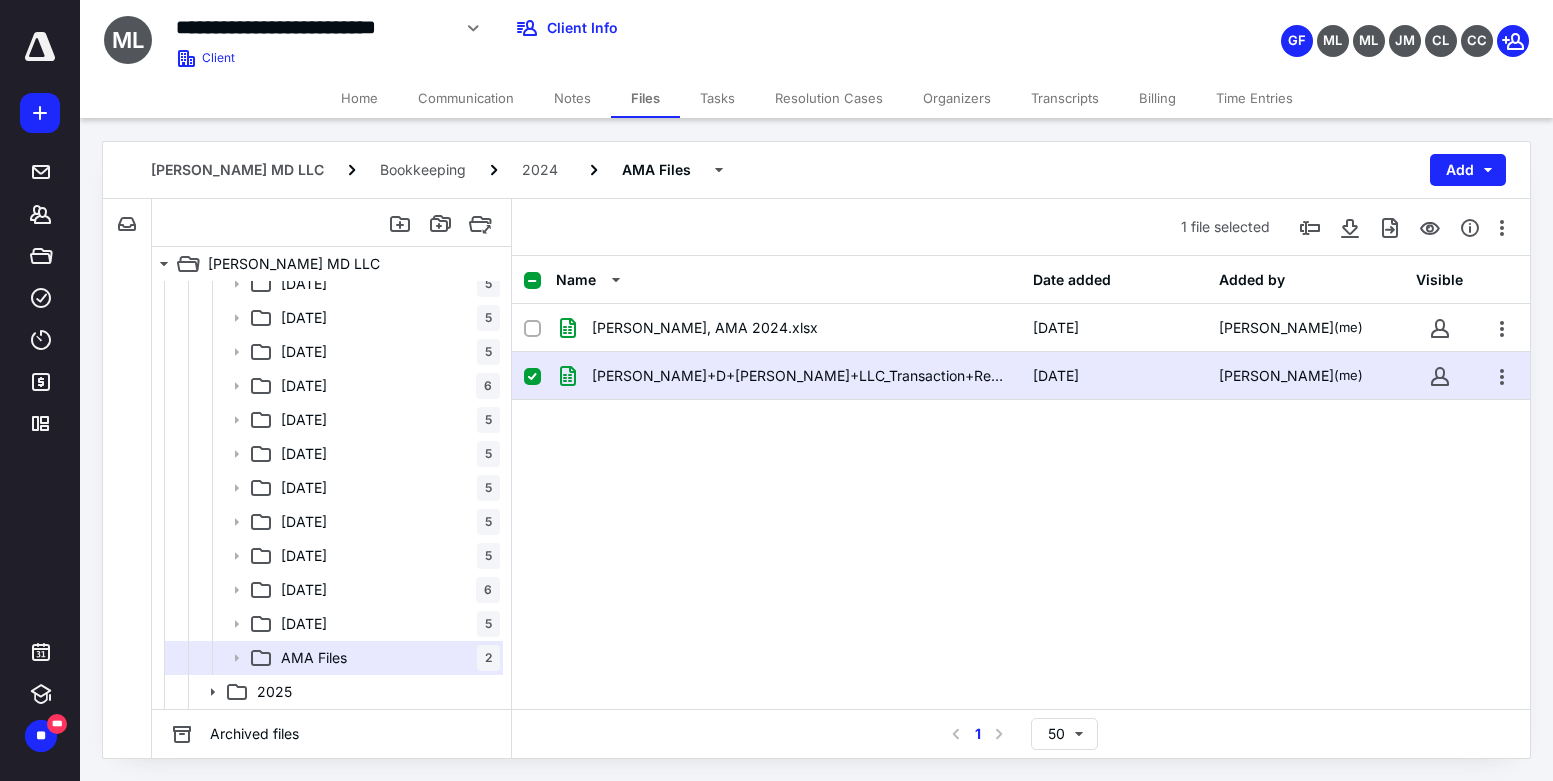 click on "[PERSON_NAME], AMA 2024.xlsx [DATE] [PERSON_NAME]  (me) [PERSON_NAME]+D+[PERSON_NAME]+LLC_Transaction+Report AMA 2024.xlsx [DATE] [PERSON_NAME]  (me)" at bounding box center [1021, 454] 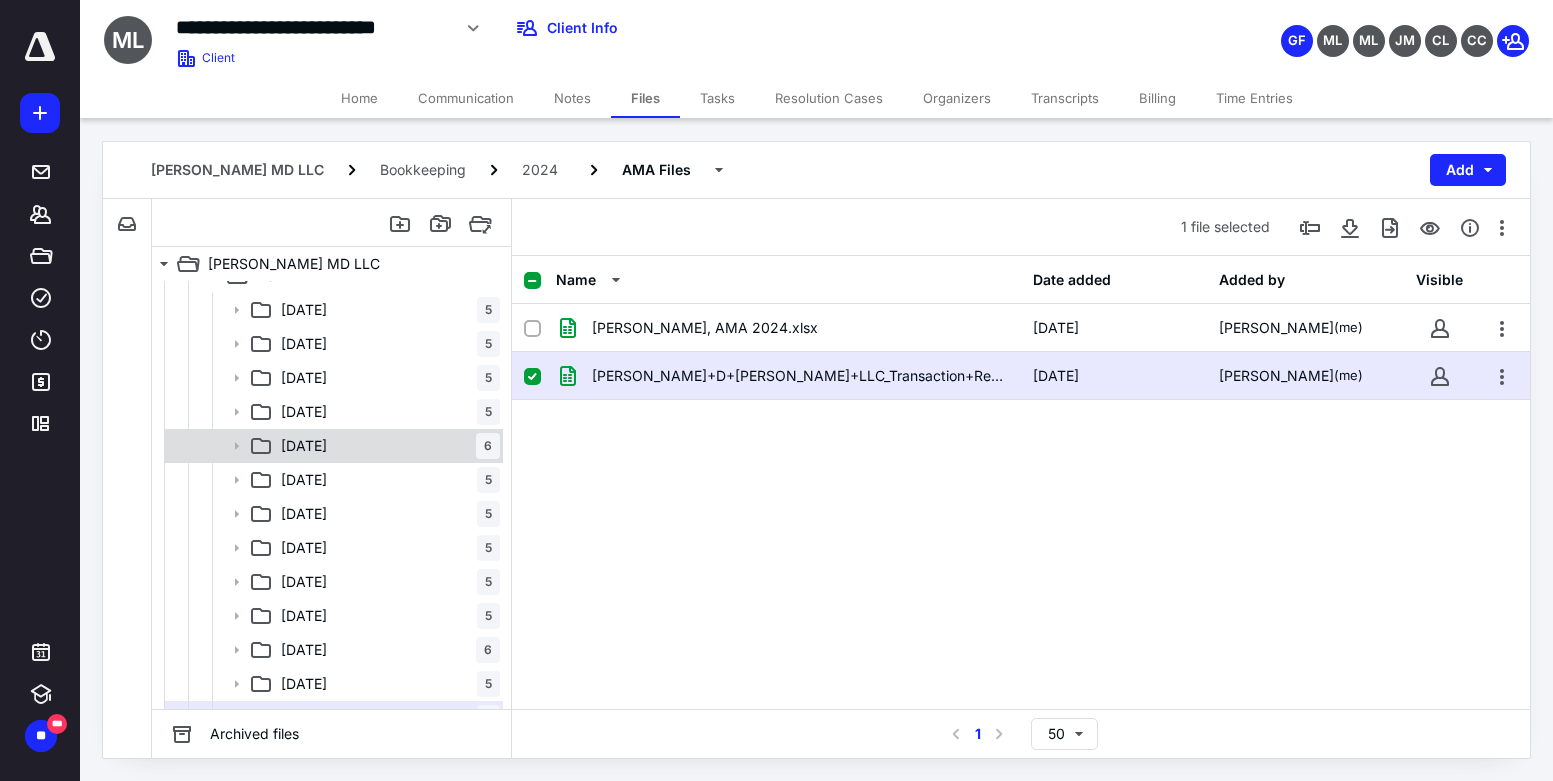 scroll, scrollTop: 0, scrollLeft: 0, axis: both 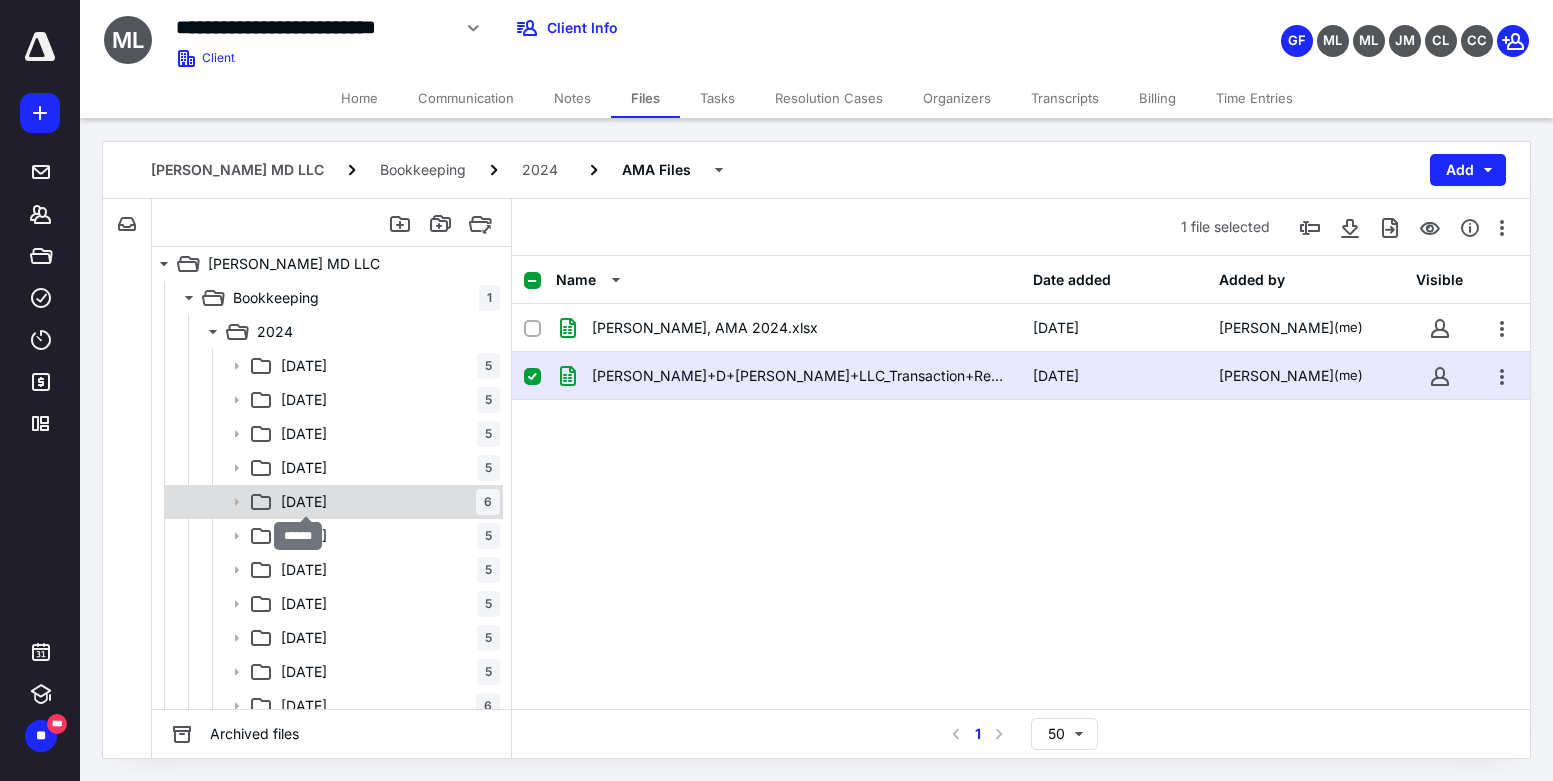 click on "[DATE]" at bounding box center [304, 502] 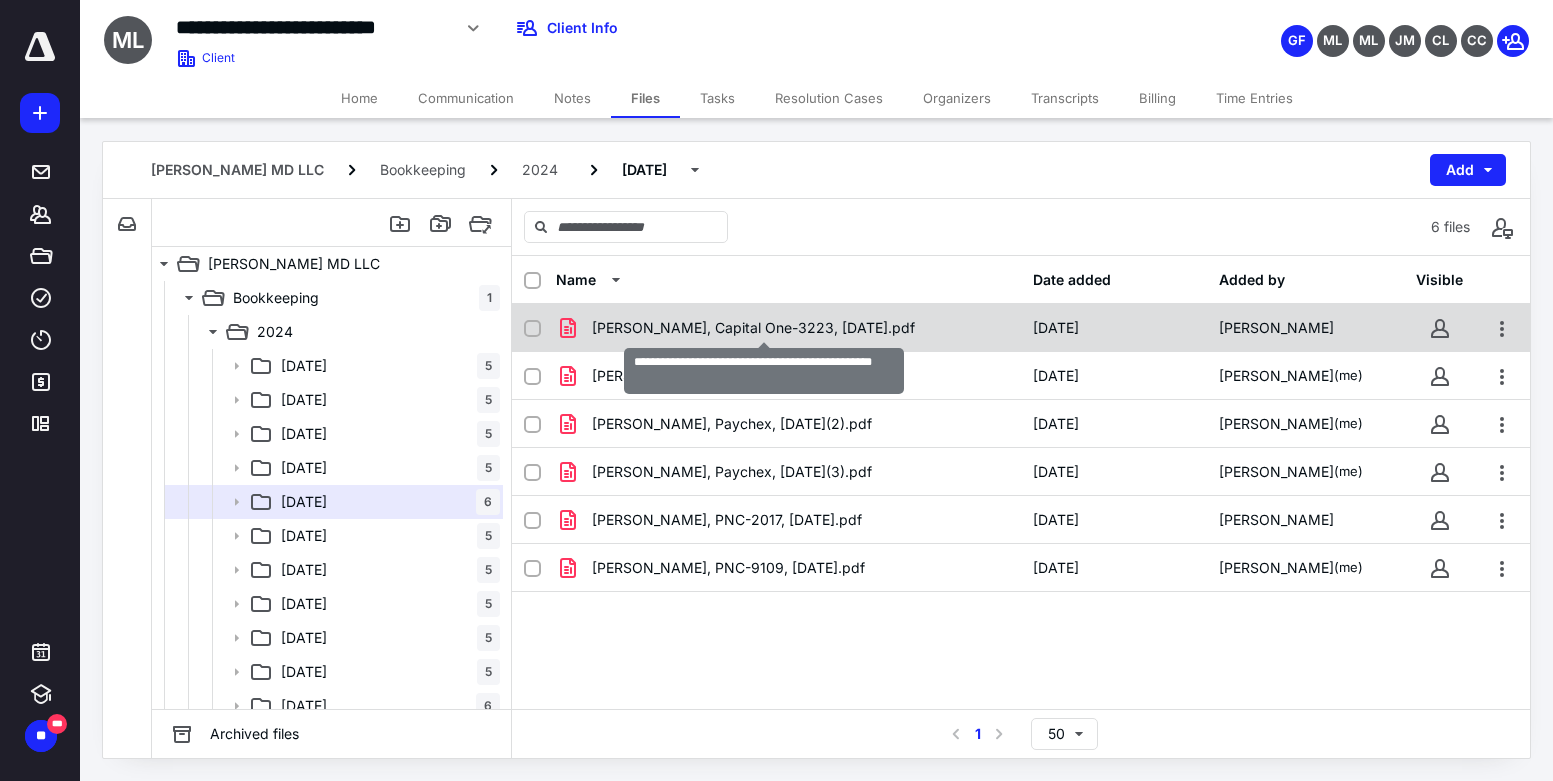 click on "[PERSON_NAME], Capital One-3223, [DATE].pdf" at bounding box center (753, 328) 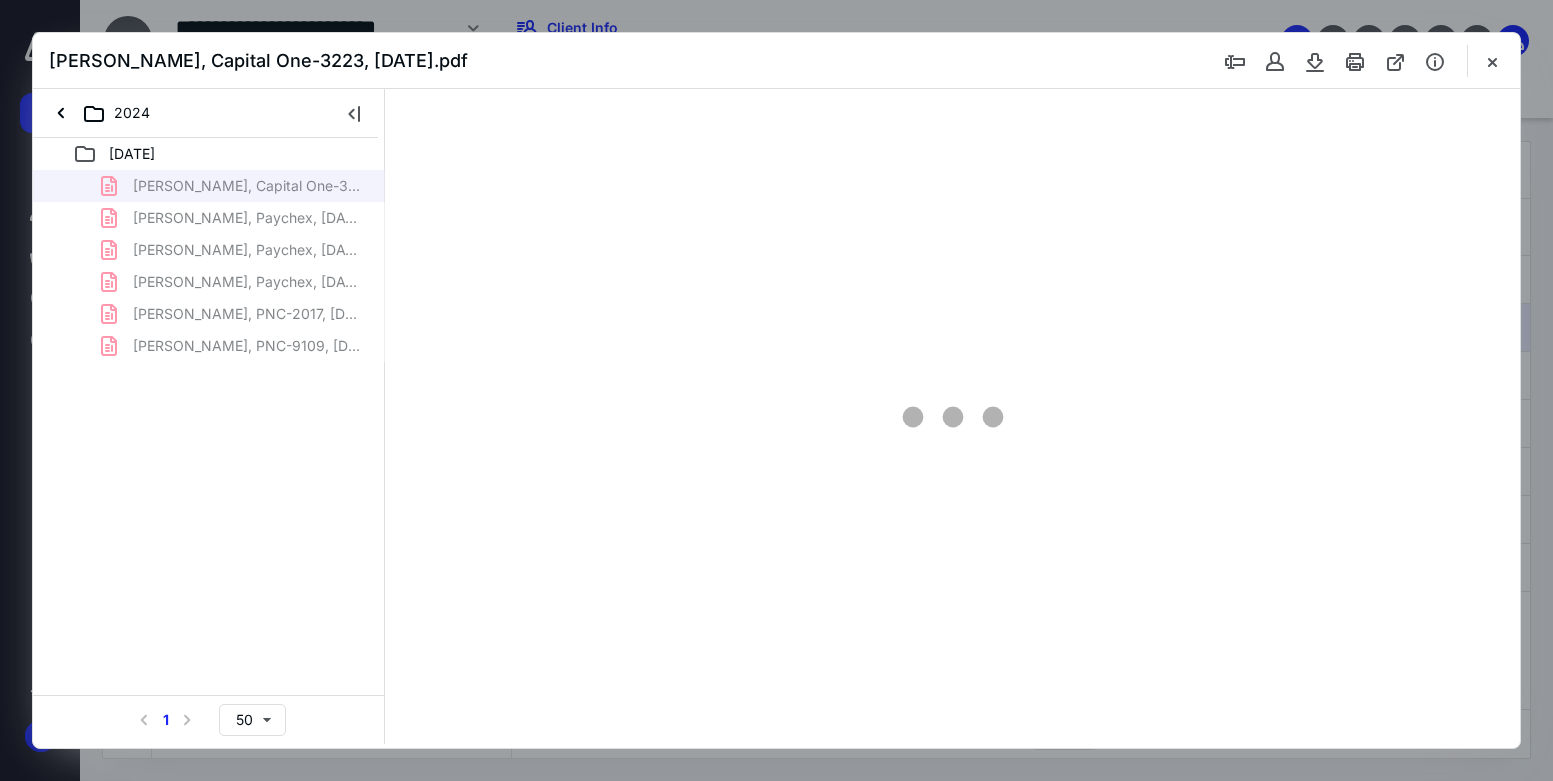 scroll, scrollTop: 0, scrollLeft: 0, axis: both 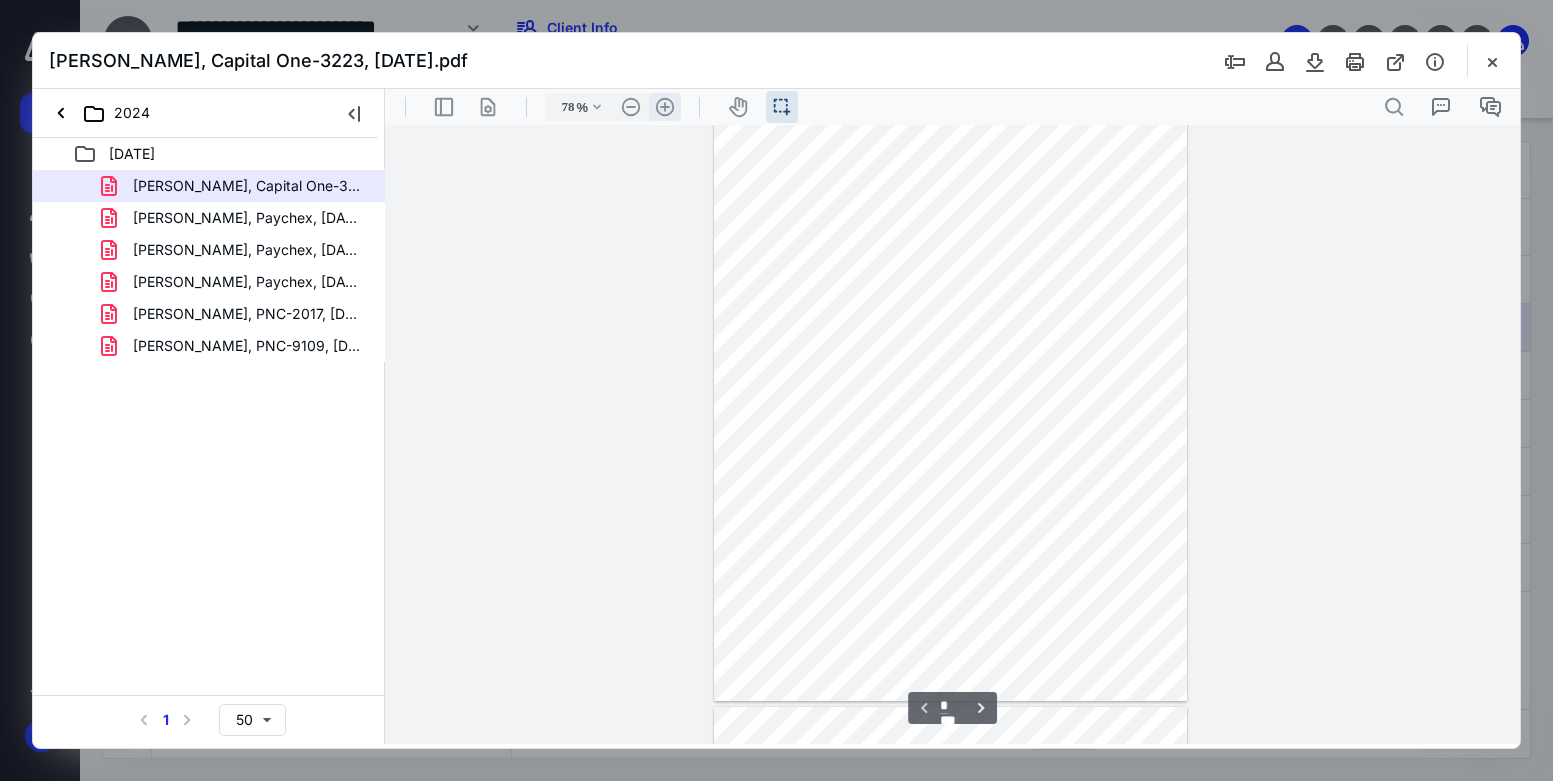 click on ".cls-1{fill:#abb0c4;} icon - header - zoom - in - line" at bounding box center (665, 107) 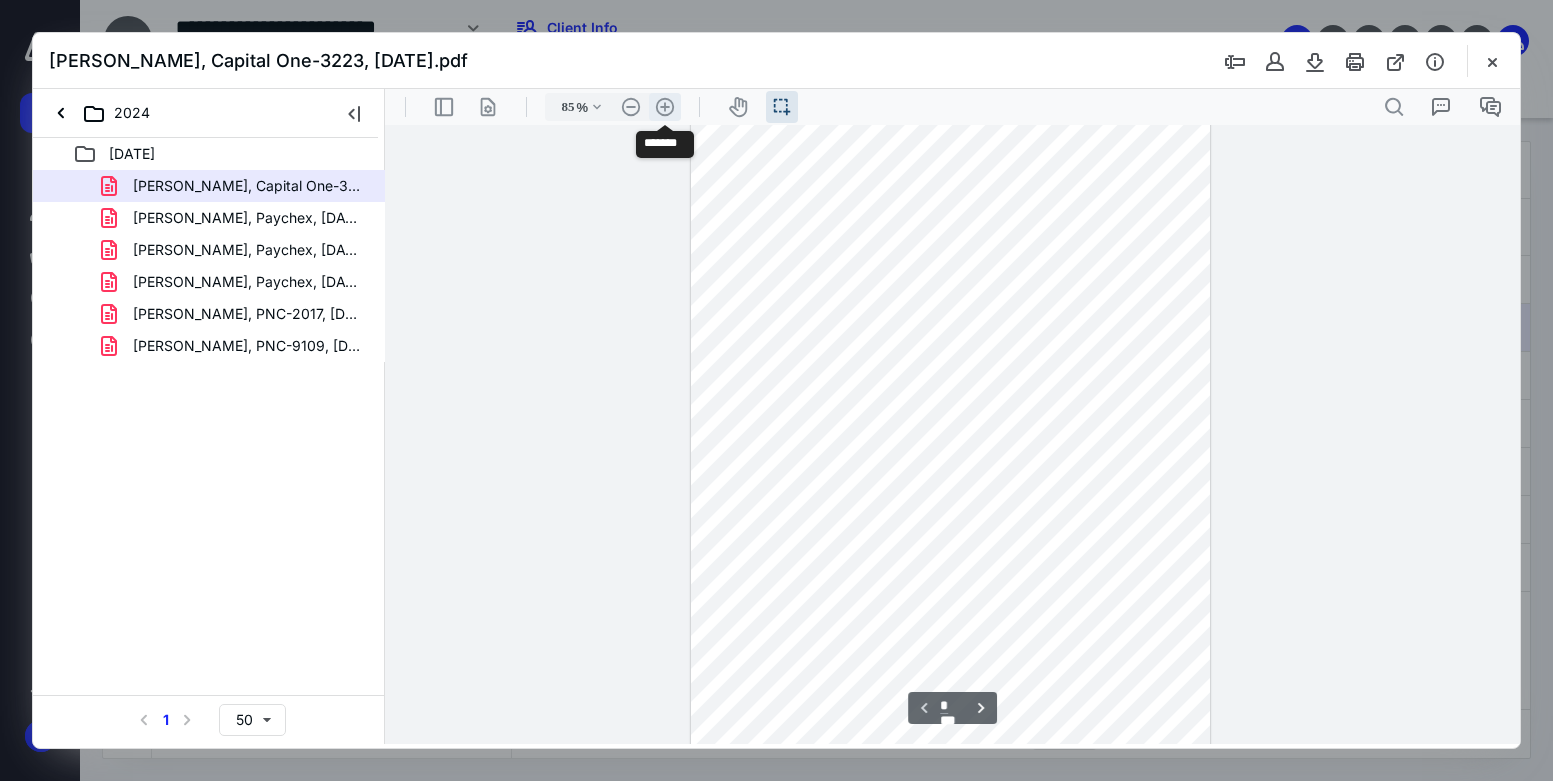 scroll, scrollTop: 178, scrollLeft: 0, axis: vertical 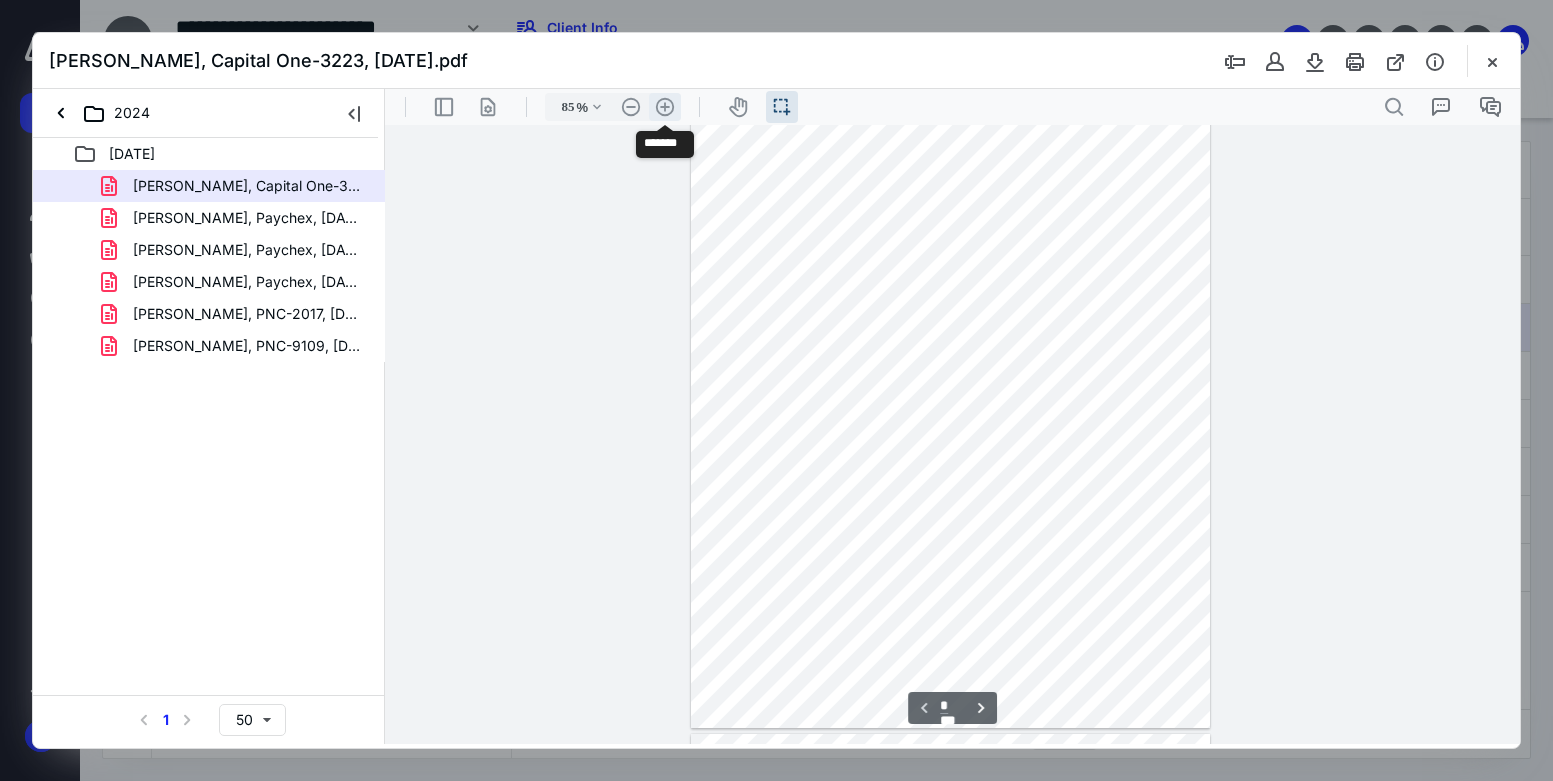 click on ".cls-1{fill:#abb0c4;} icon - header - zoom - in - line" at bounding box center (665, 107) 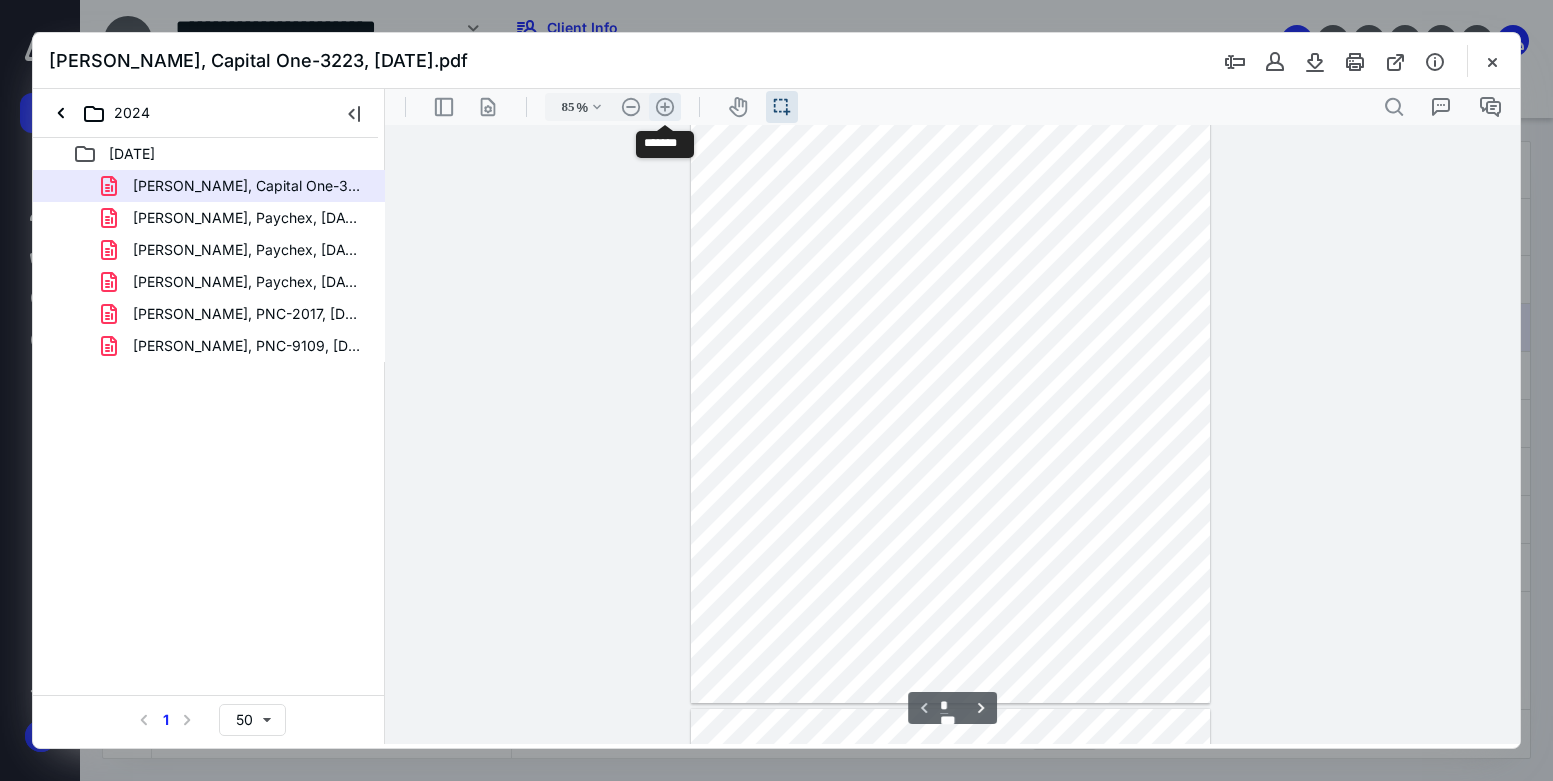 type on "110" 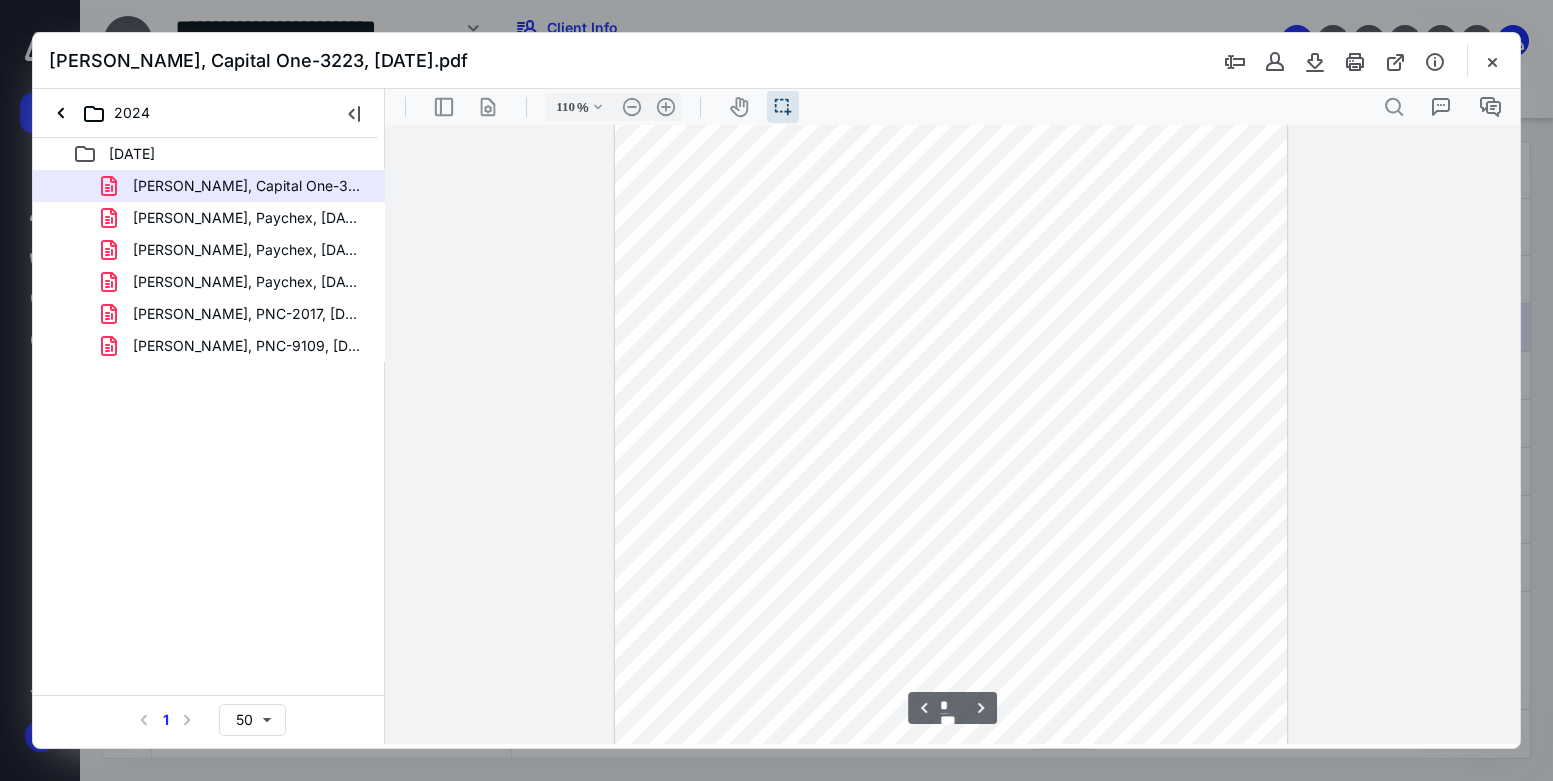scroll, scrollTop: 1593, scrollLeft: 0, axis: vertical 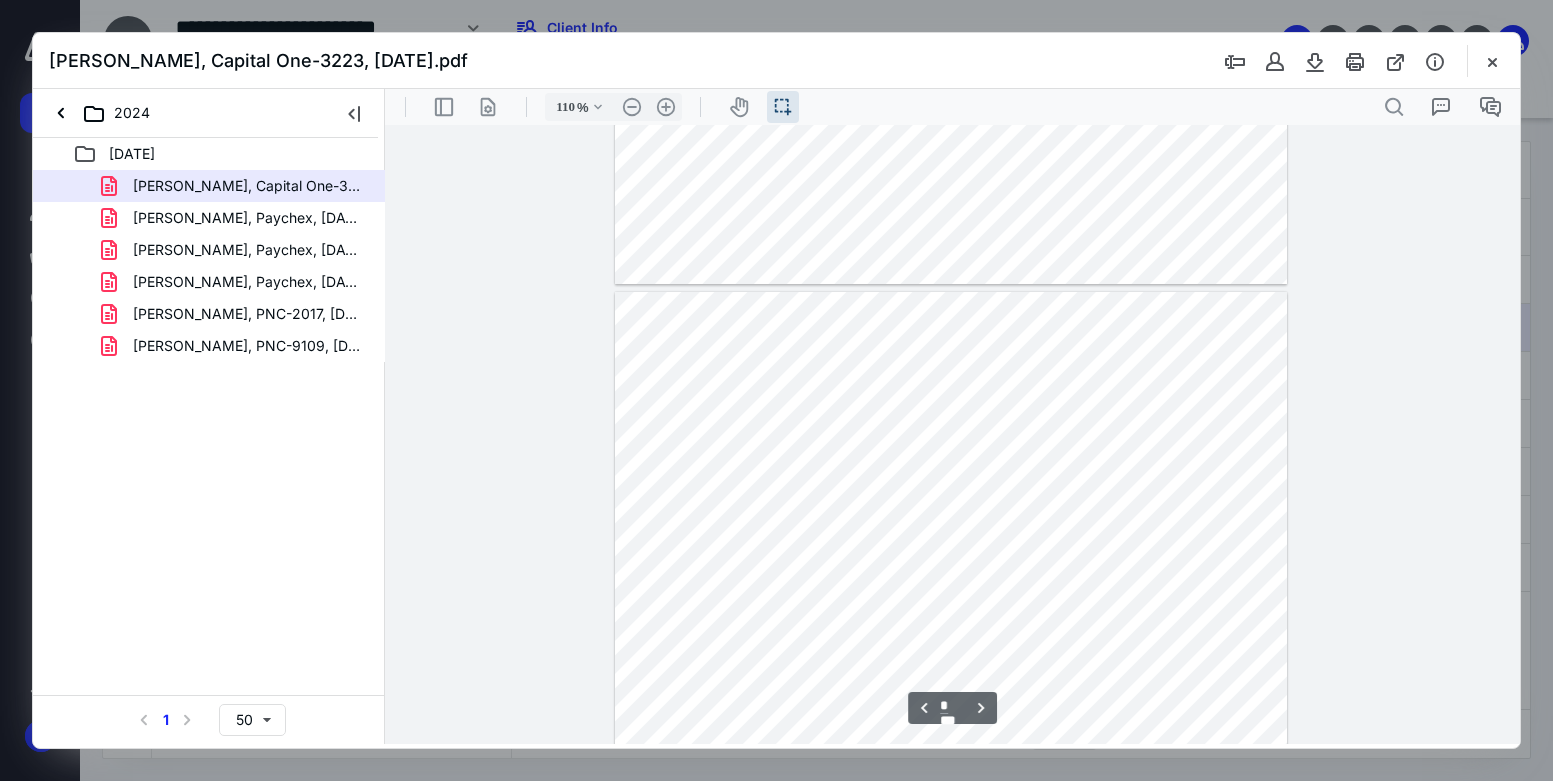 type on "*" 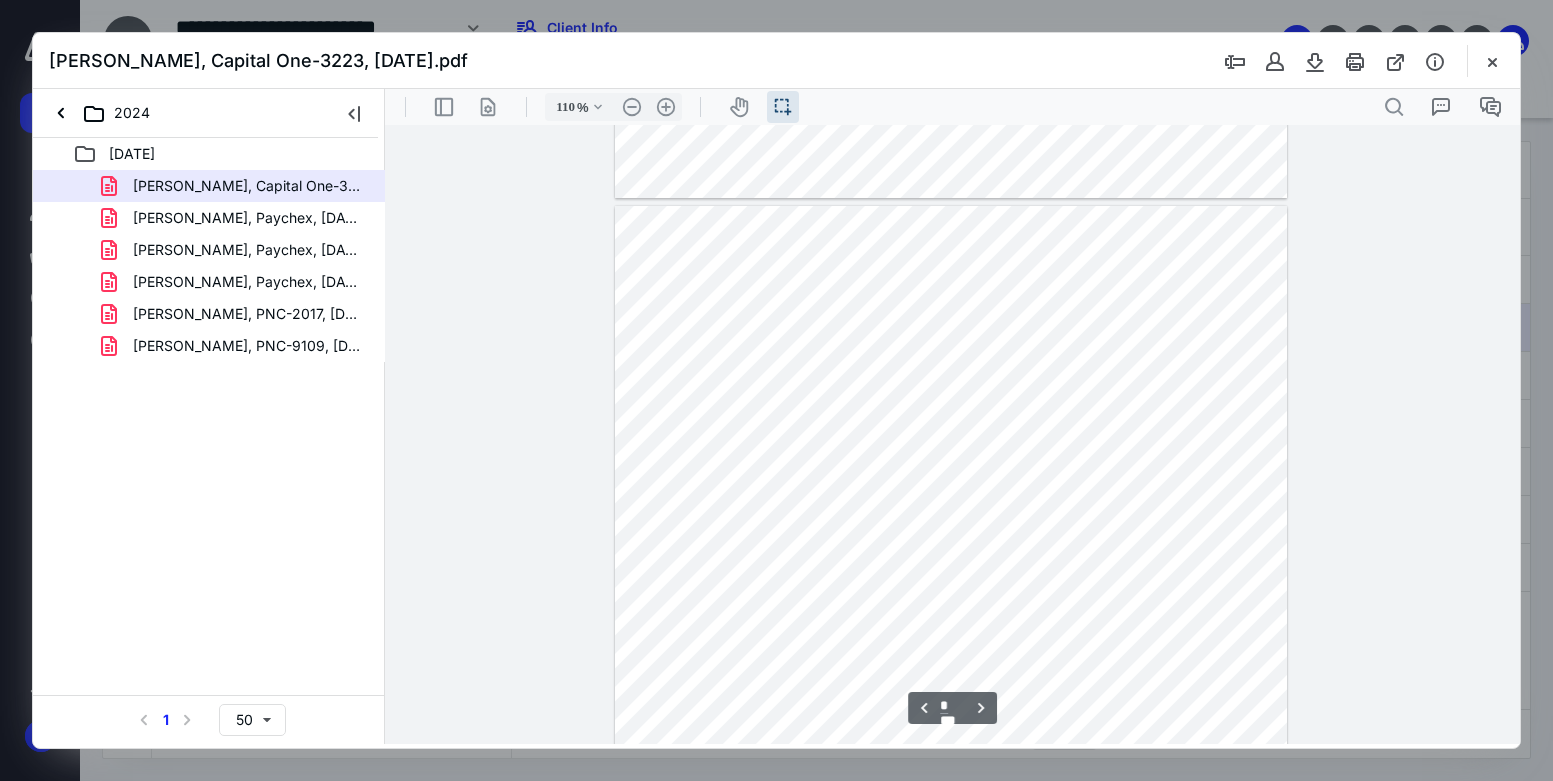 scroll, scrollTop: 793, scrollLeft: 0, axis: vertical 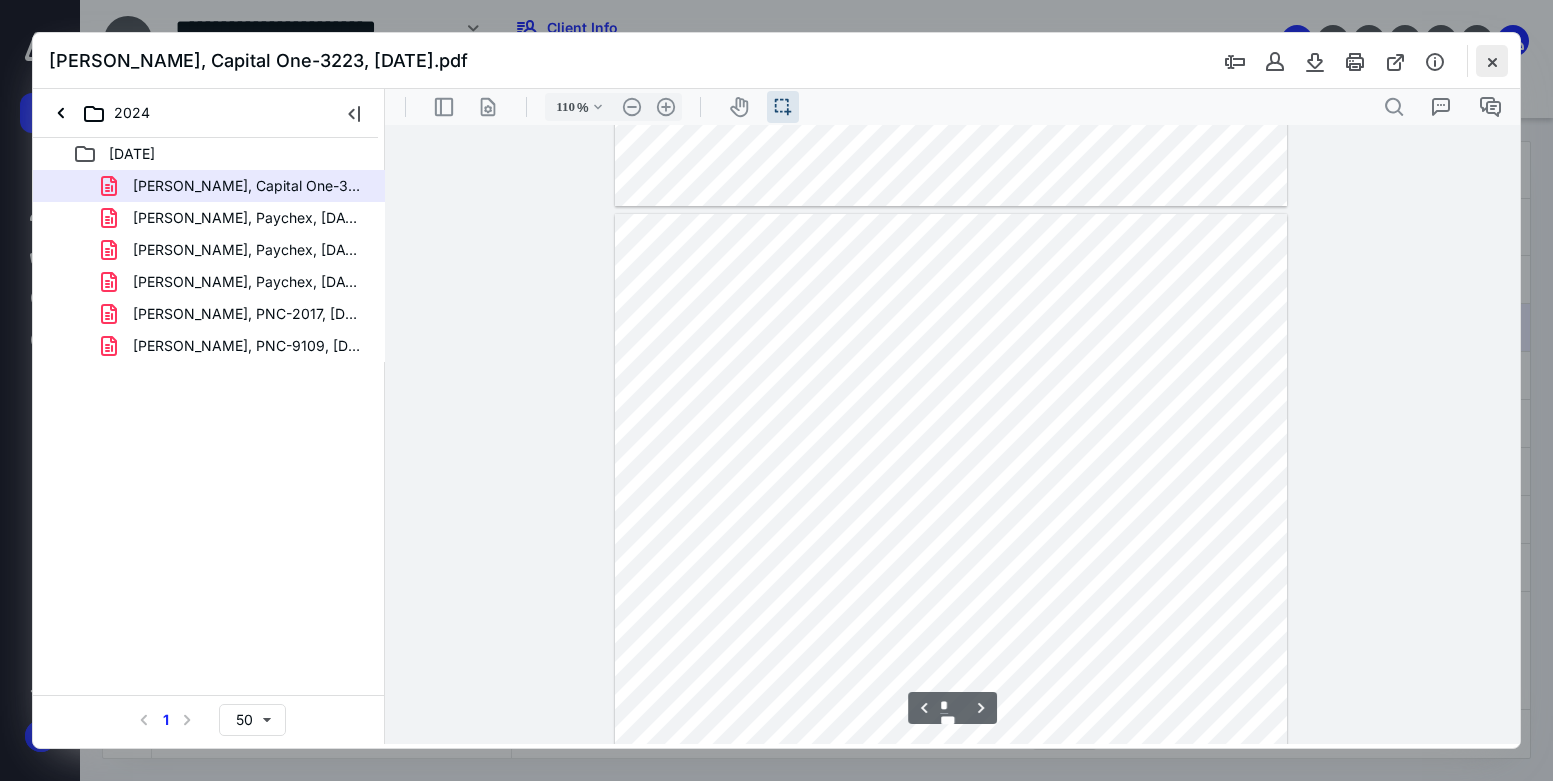 click at bounding box center [1492, 61] 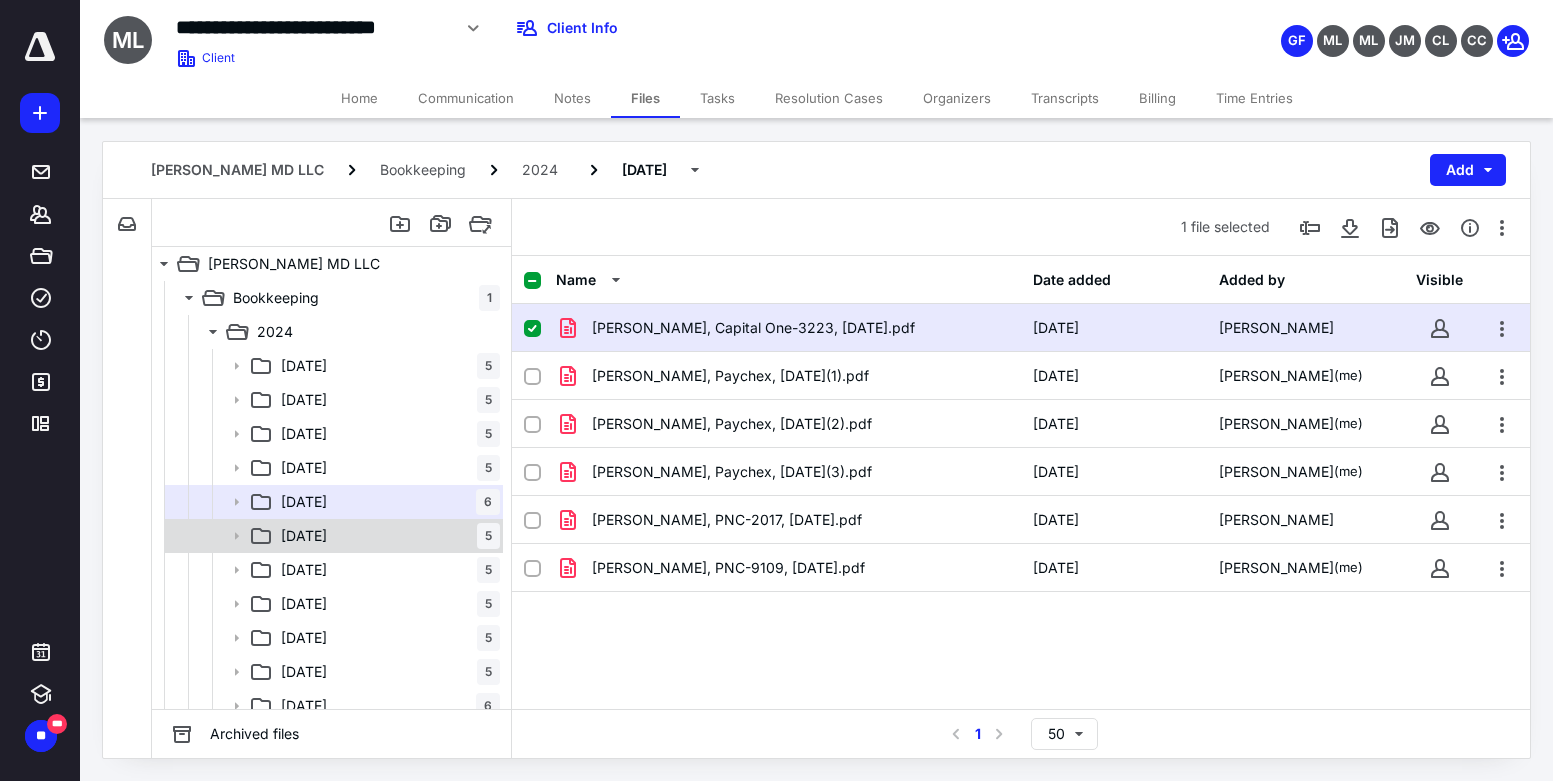click on "[DATE] 5" at bounding box center [386, 536] 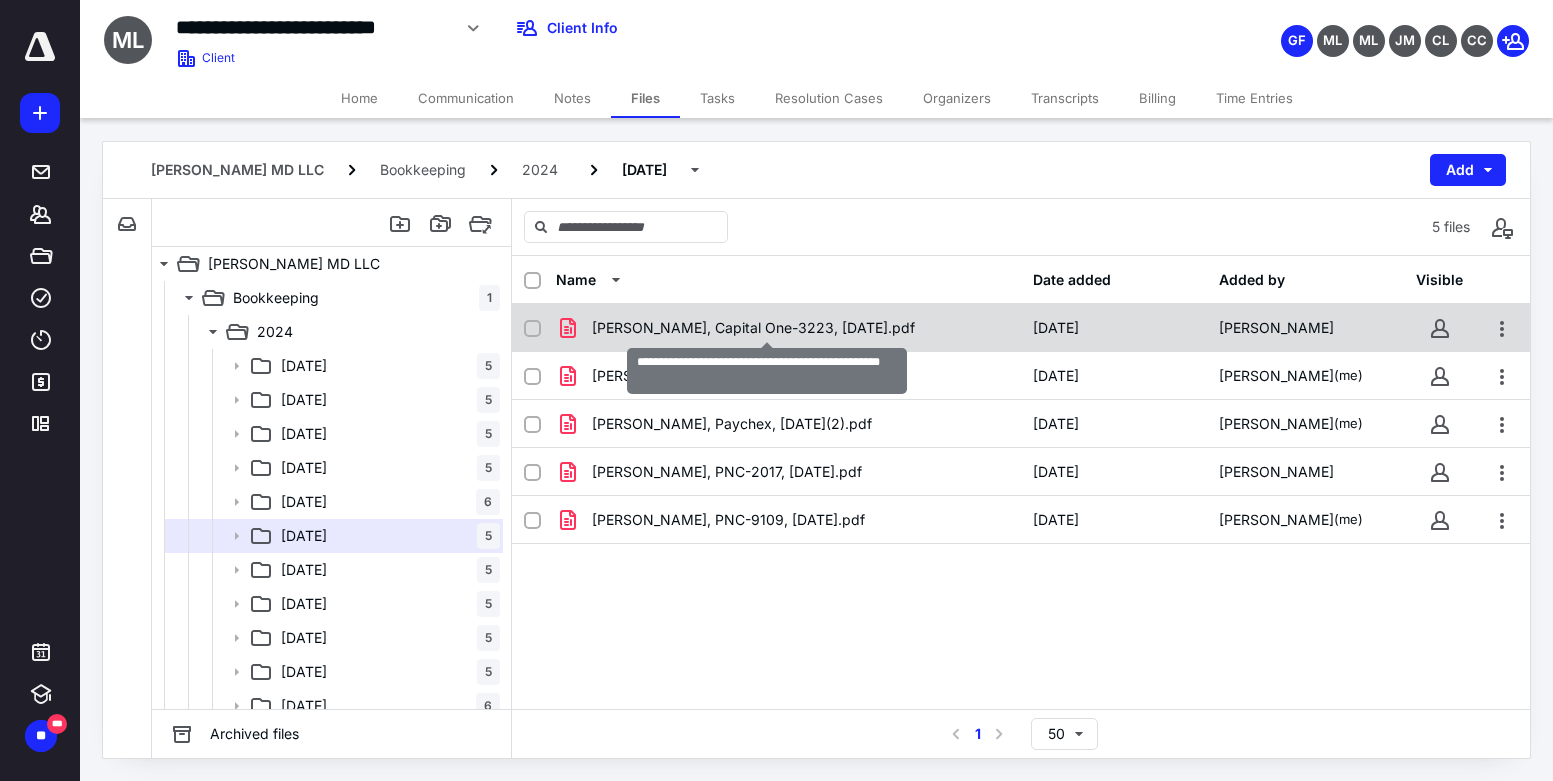 click on "[PERSON_NAME], Capital One-3223, [DATE].pdf" at bounding box center (753, 328) 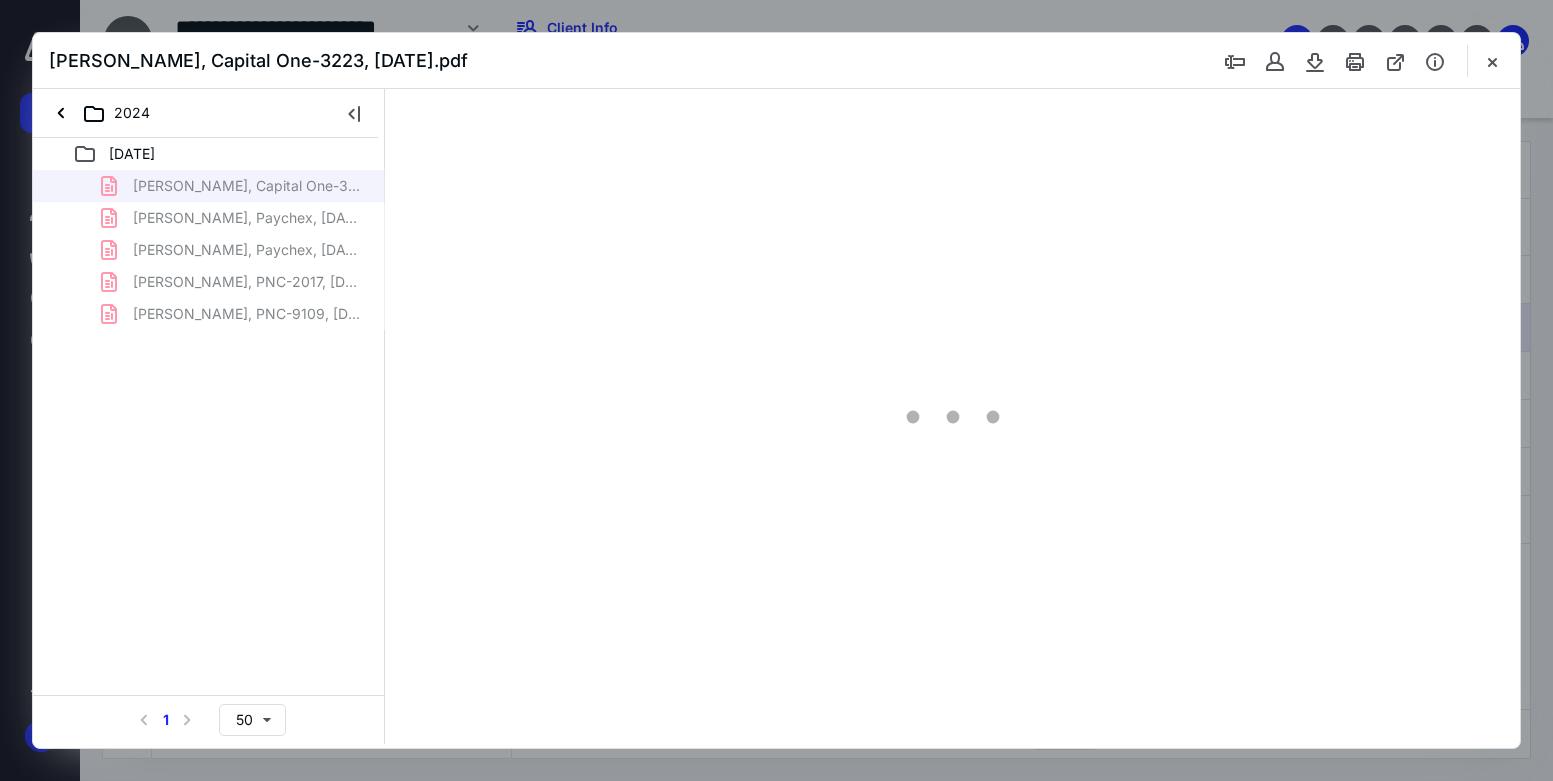 scroll, scrollTop: 0, scrollLeft: 0, axis: both 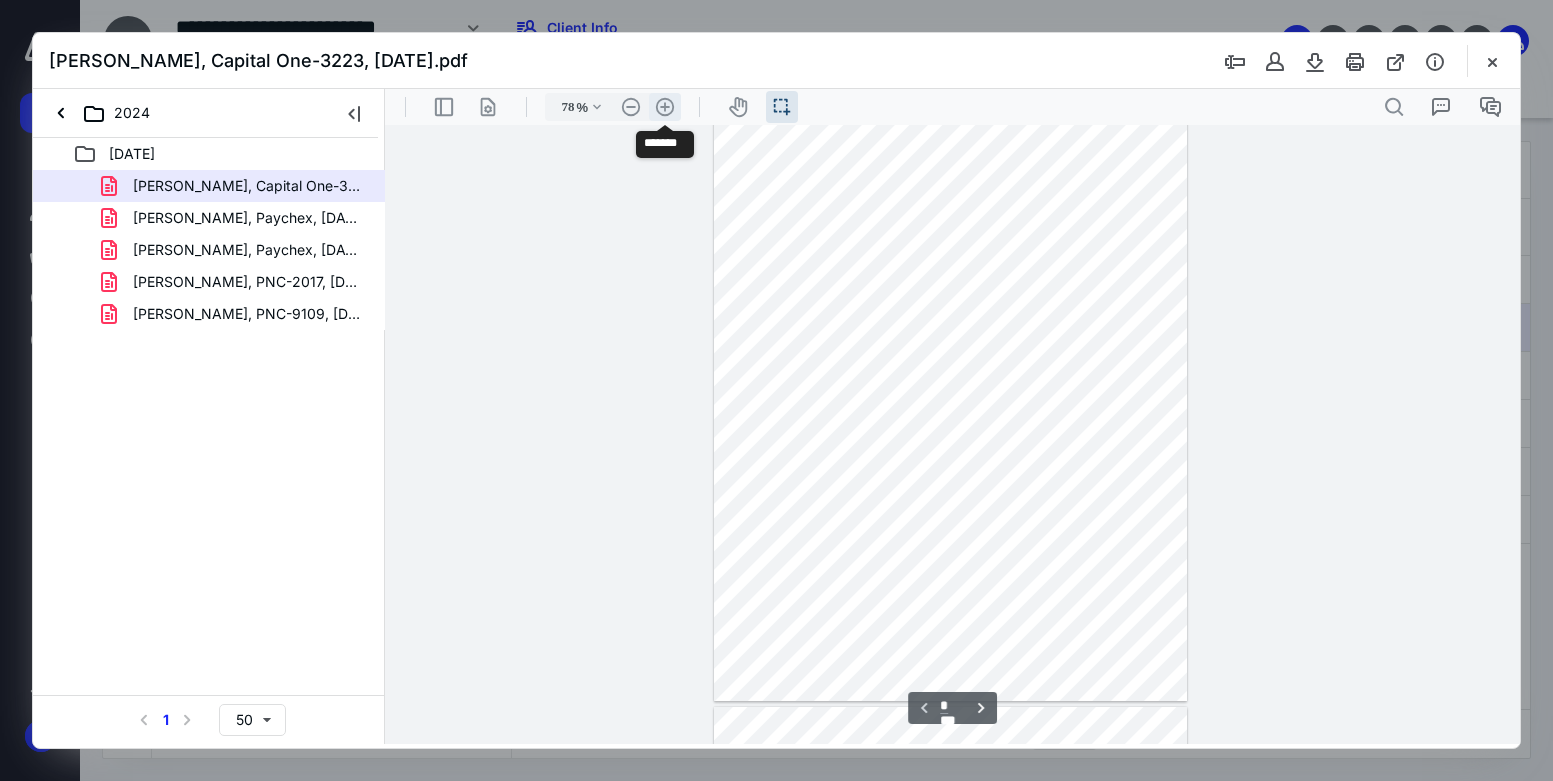 click on ".cls-1{fill:#abb0c4;} icon - header - zoom - in - line" at bounding box center [665, 107] 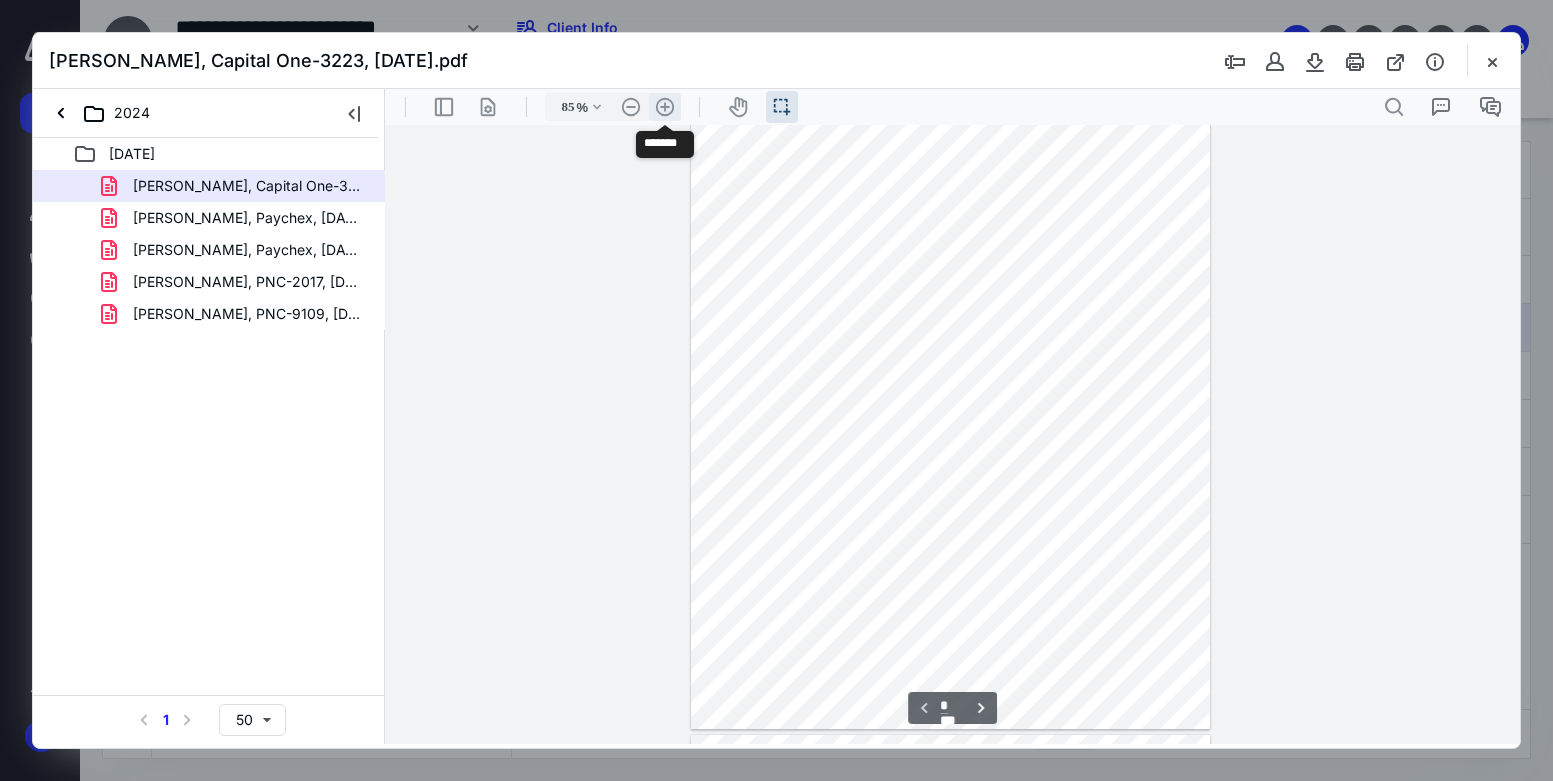 click on ".cls-1{fill:#abb0c4;} icon - header - zoom - in - line" at bounding box center [665, 107] 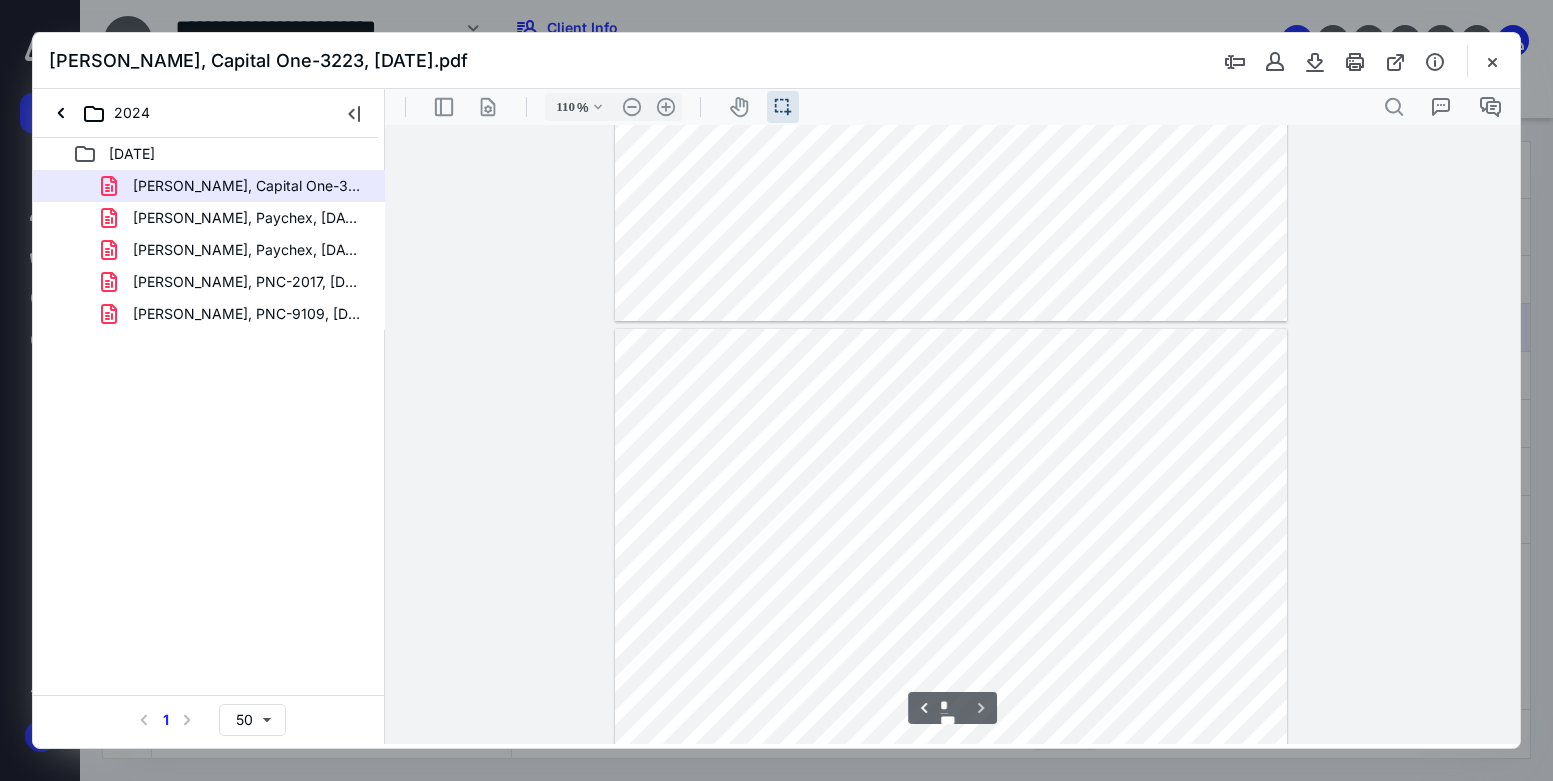 scroll, scrollTop: 2500, scrollLeft: 0, axis: vertical 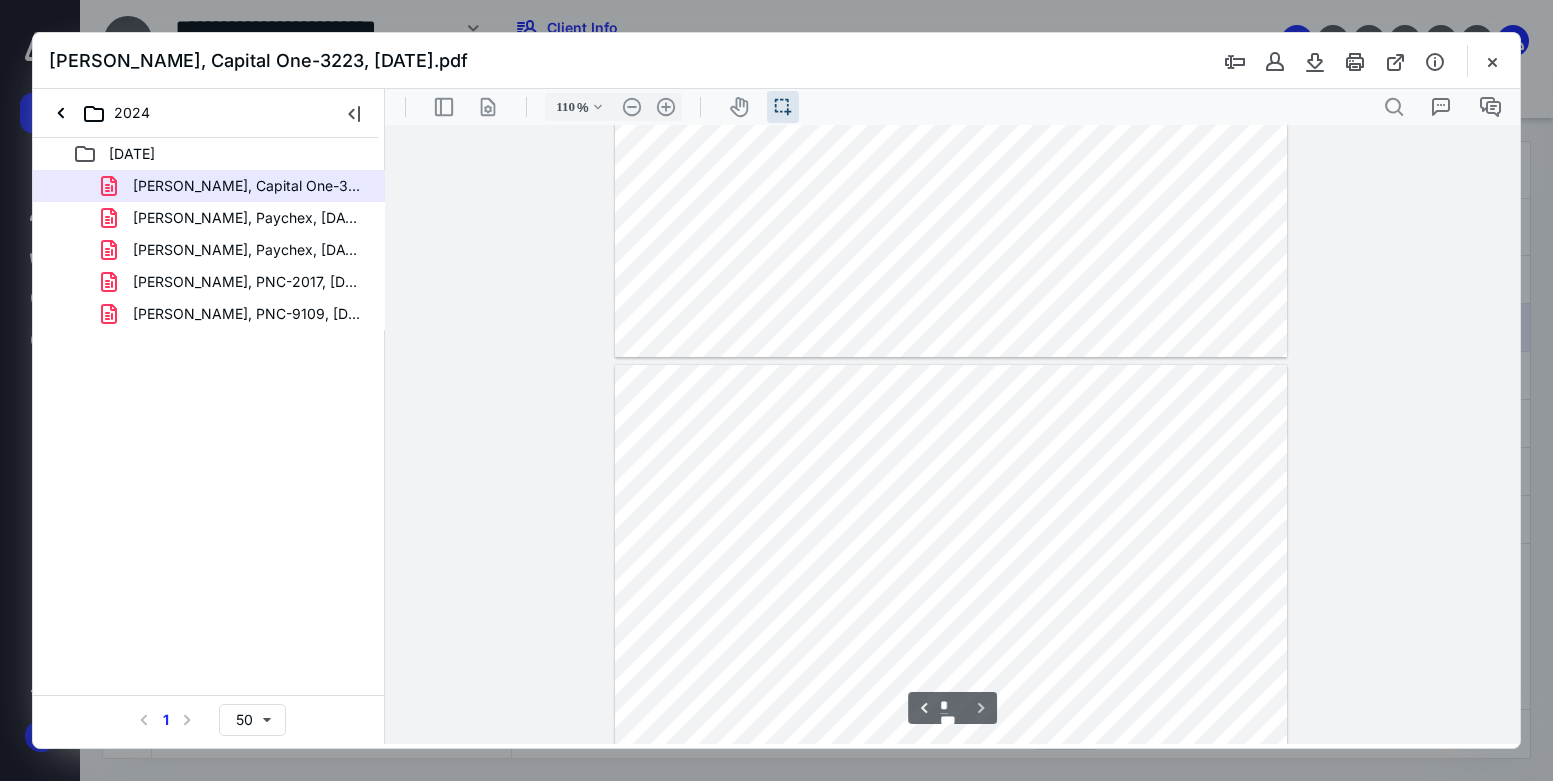 type on "*" 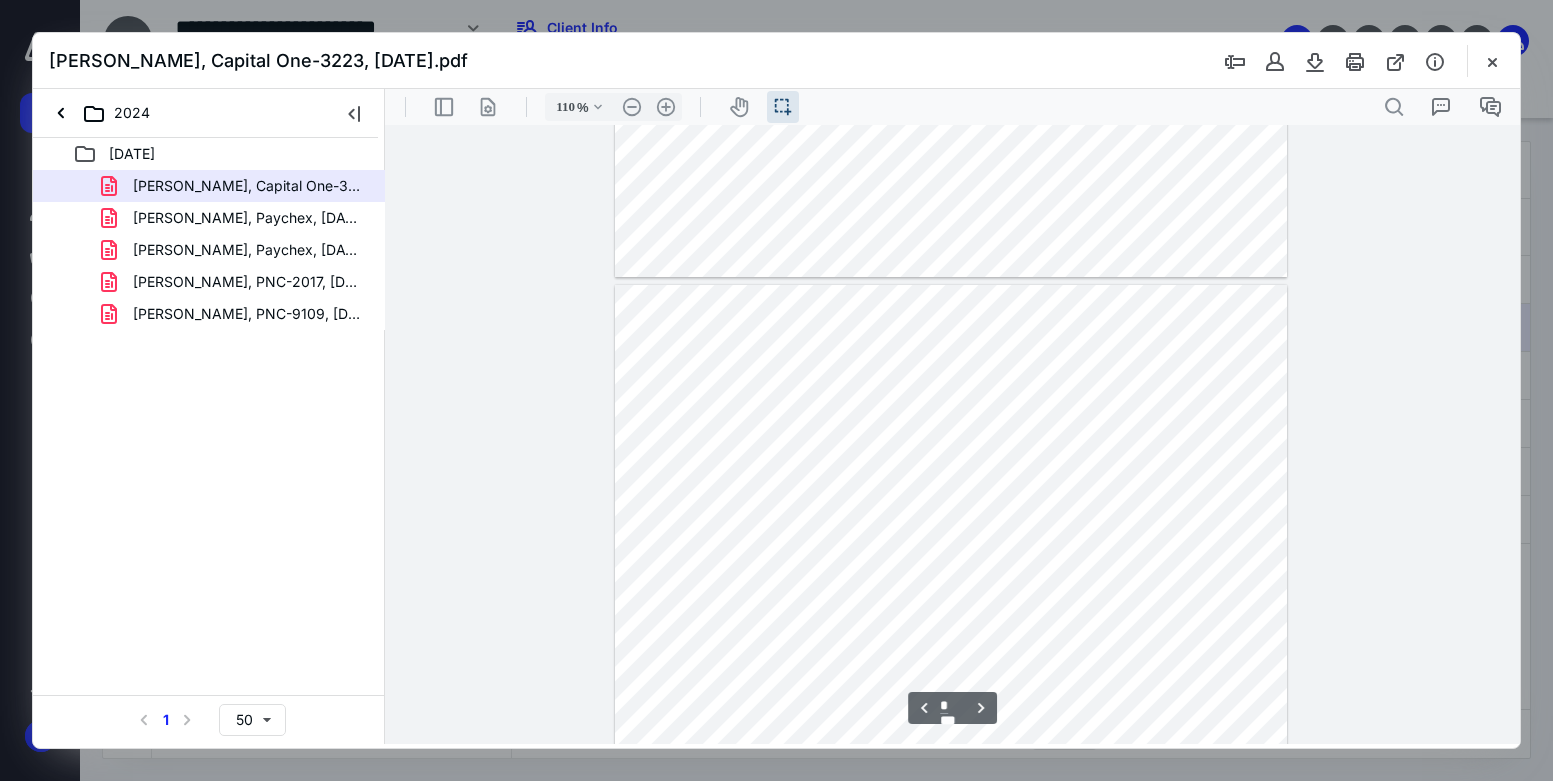 scroll, scrollTop: 1500, scrollLeft: 0, axis: vertical 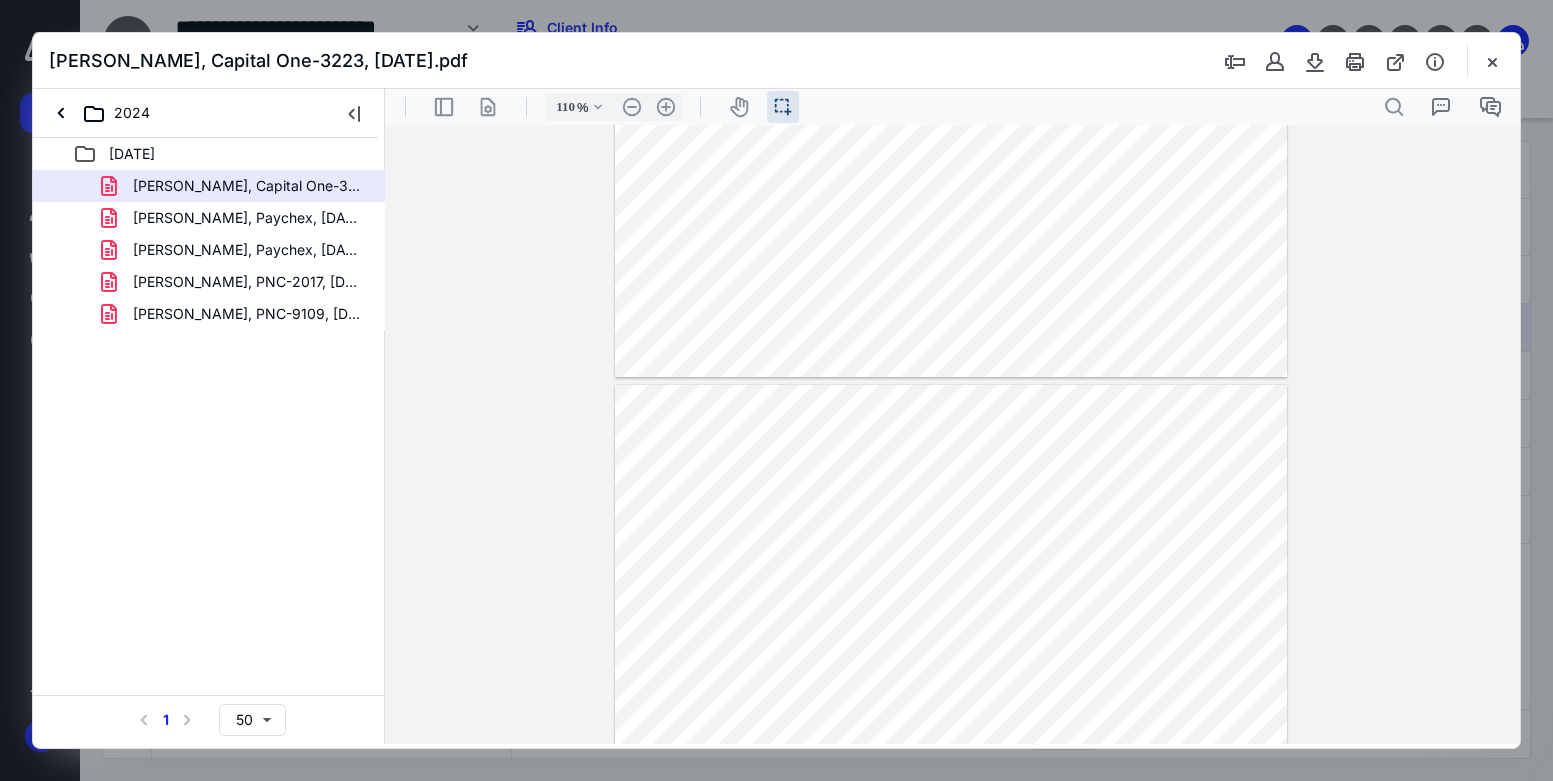 click at bounding box center (1492, 61) 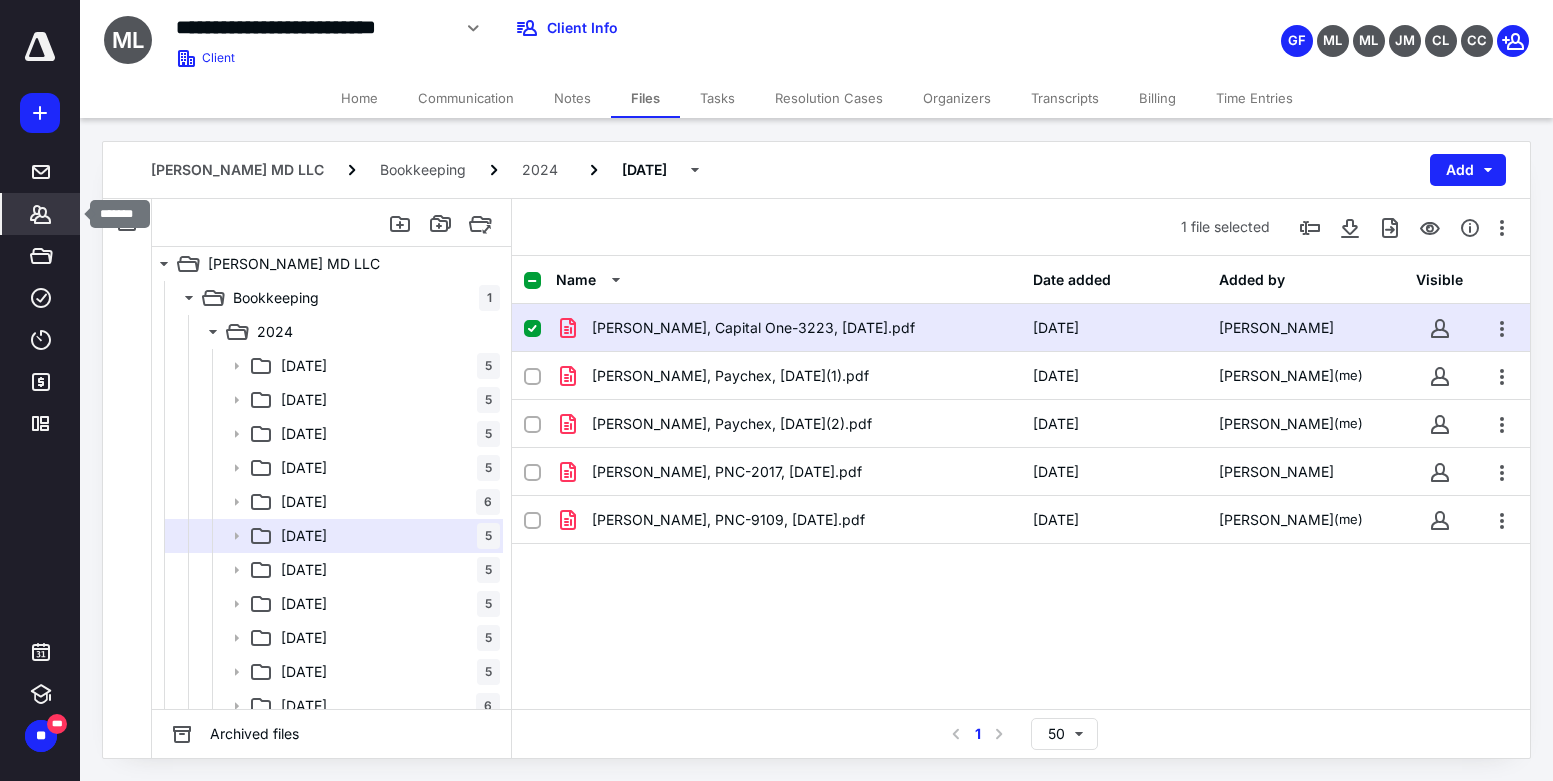 click 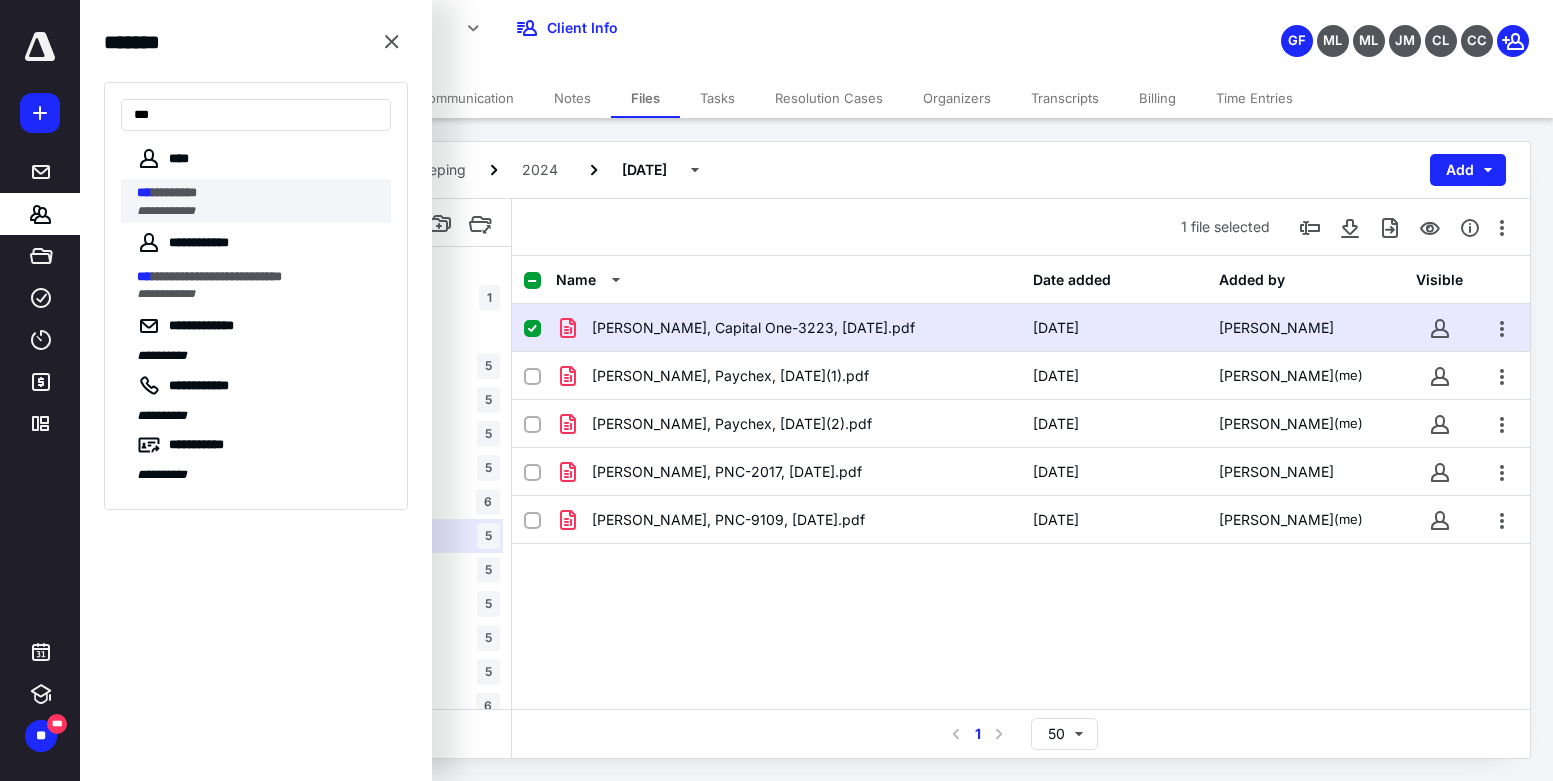 type on "***" 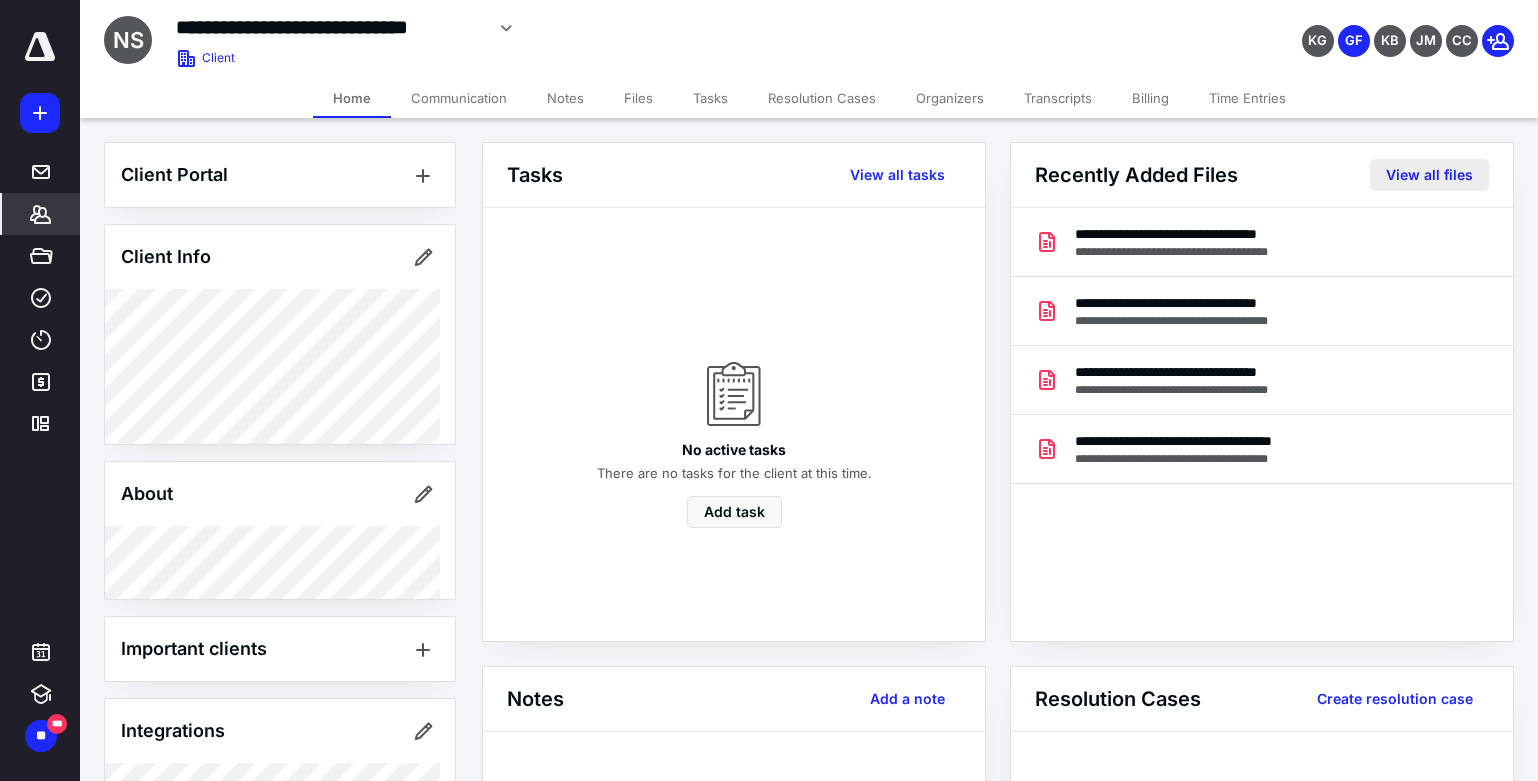 click on "View all files" at bounding box center [1429, 175] 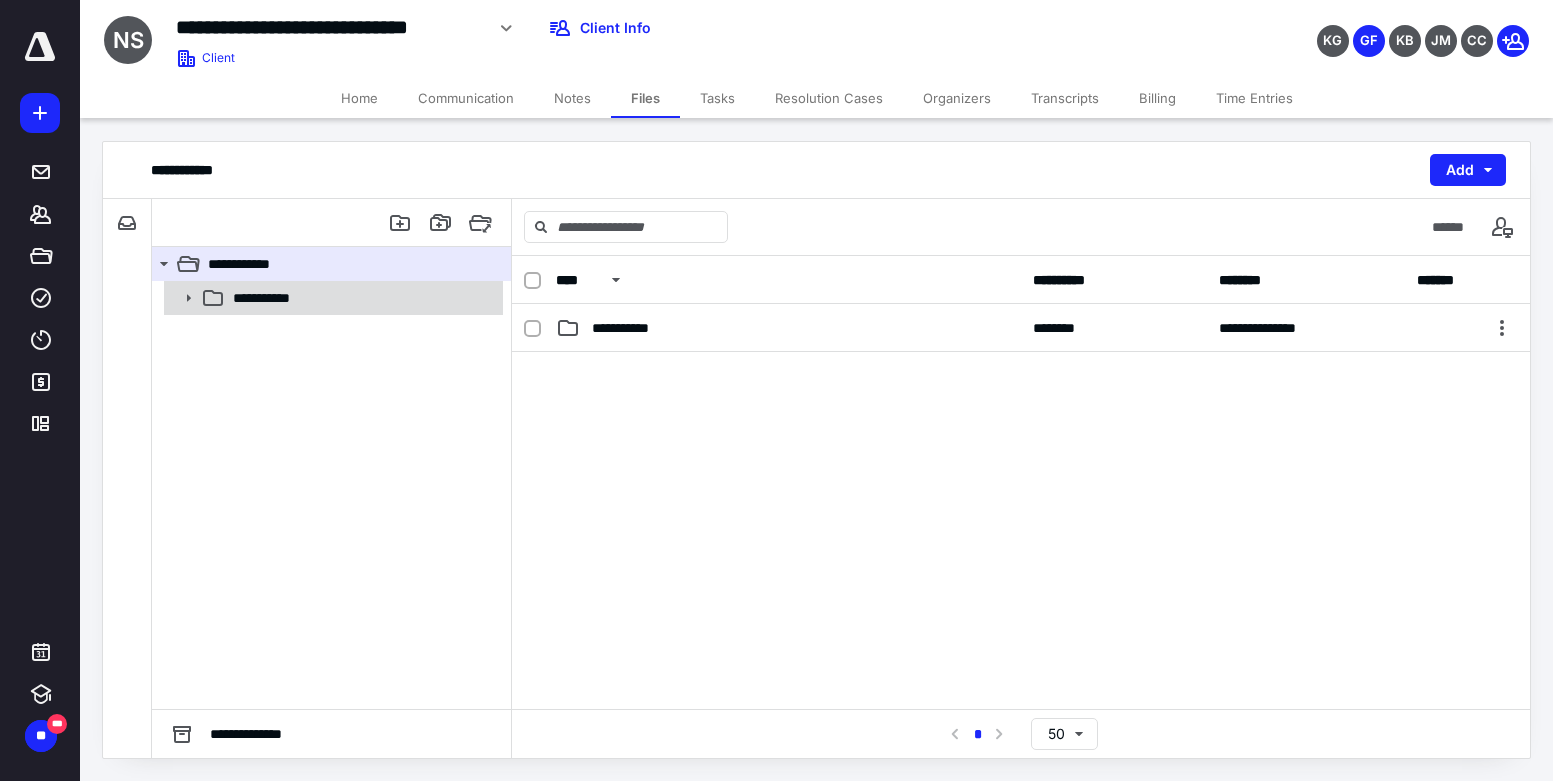 click 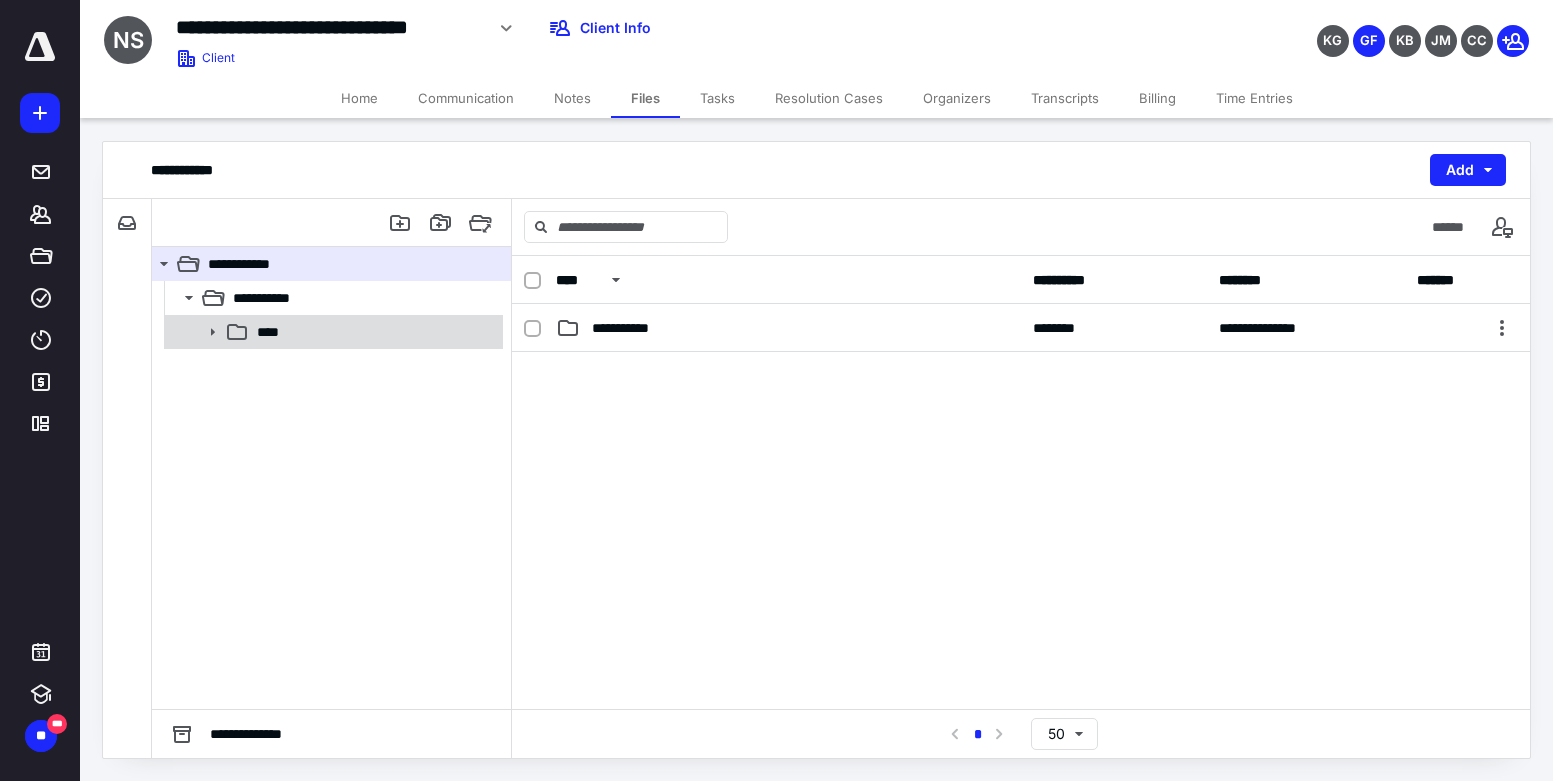 click 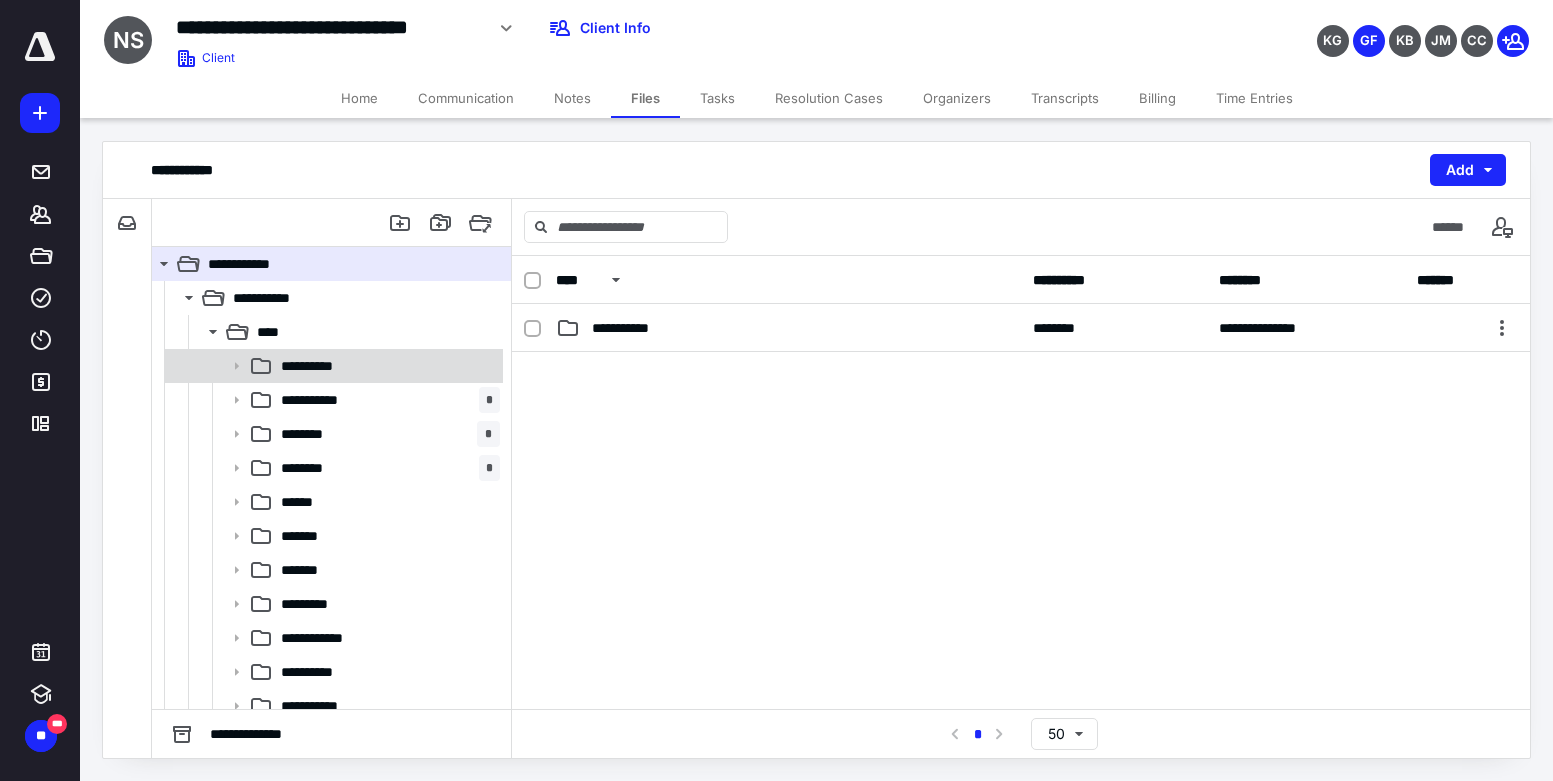 click on "**********" at bounding box center (317, 366) 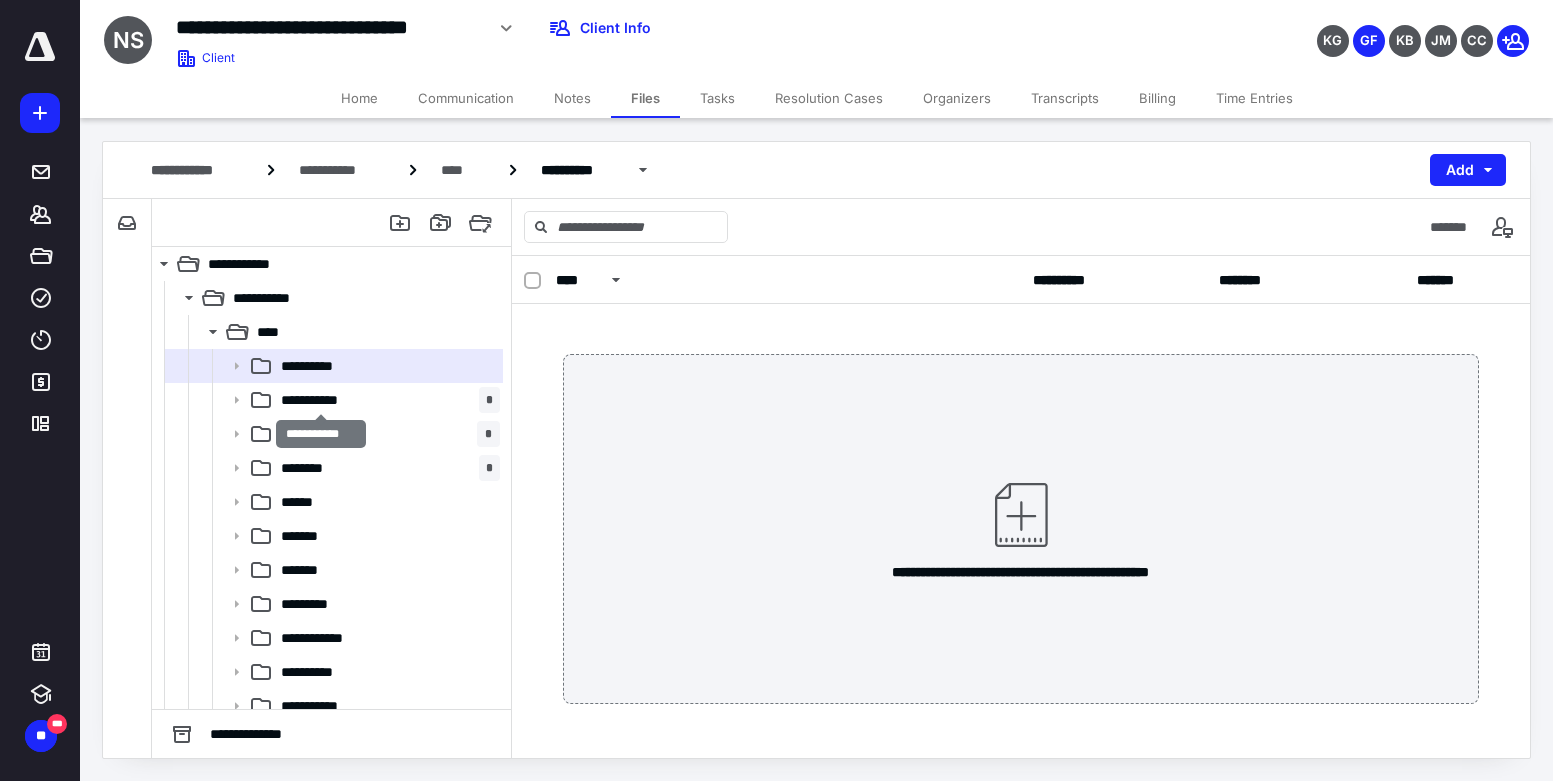 click on "**********" at bounding box center [321, 400] 